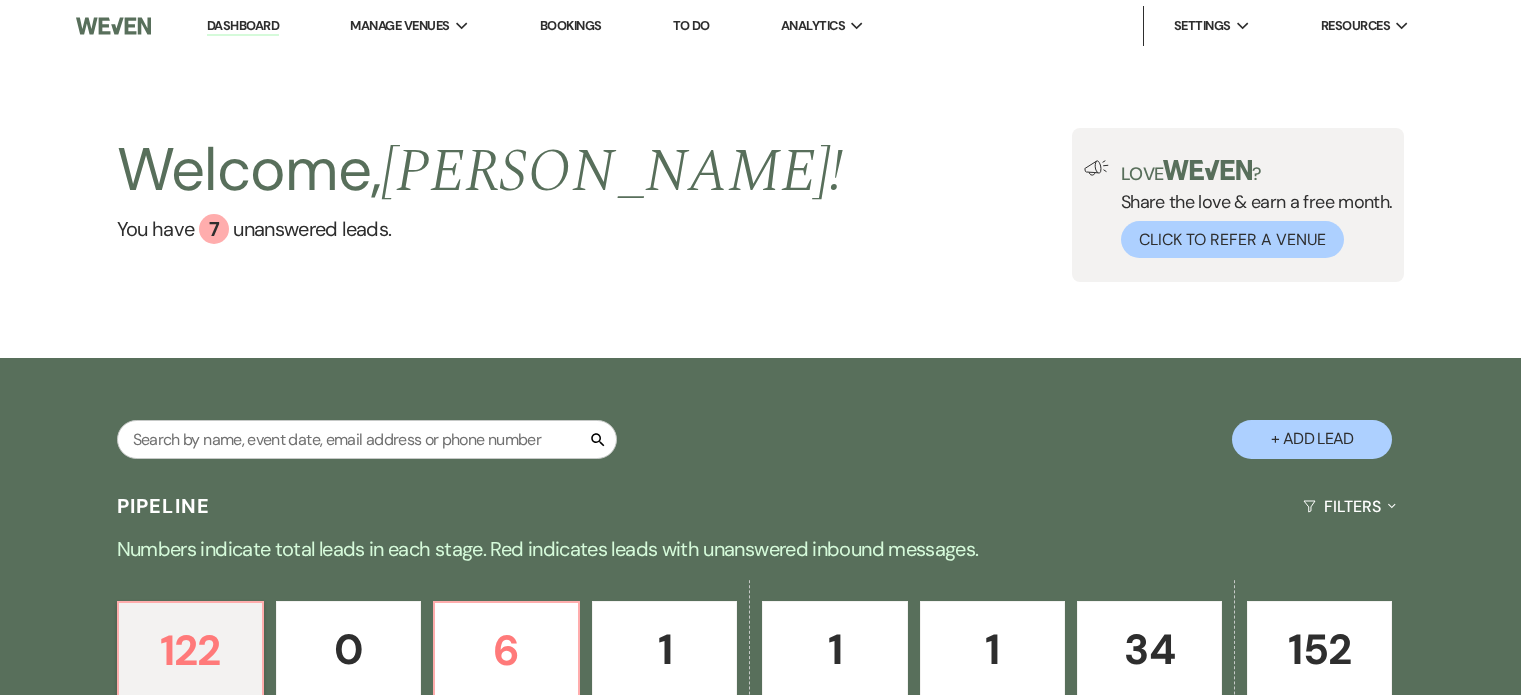 scroll, scrollTop: 0, scrollLeft: 0, axis: both 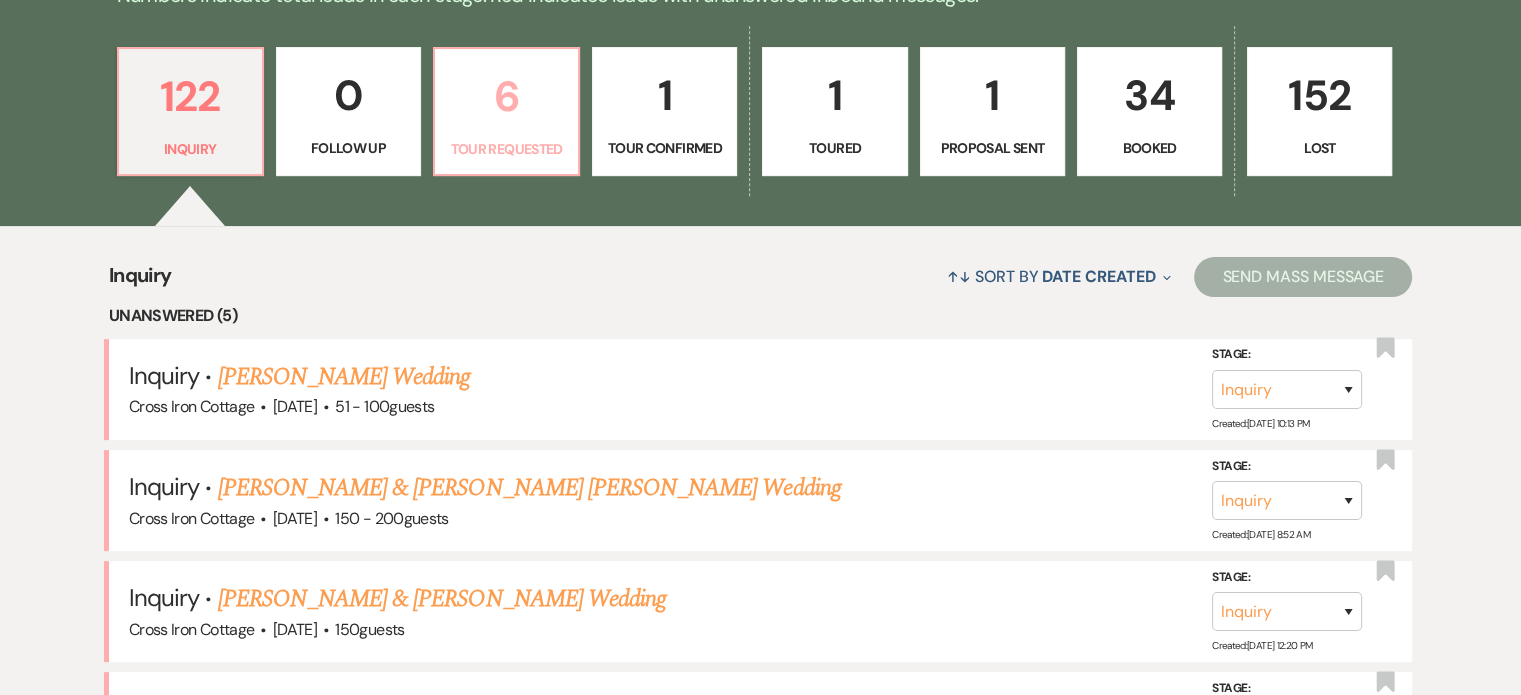 click on "6" at bounding box center (506, 96) 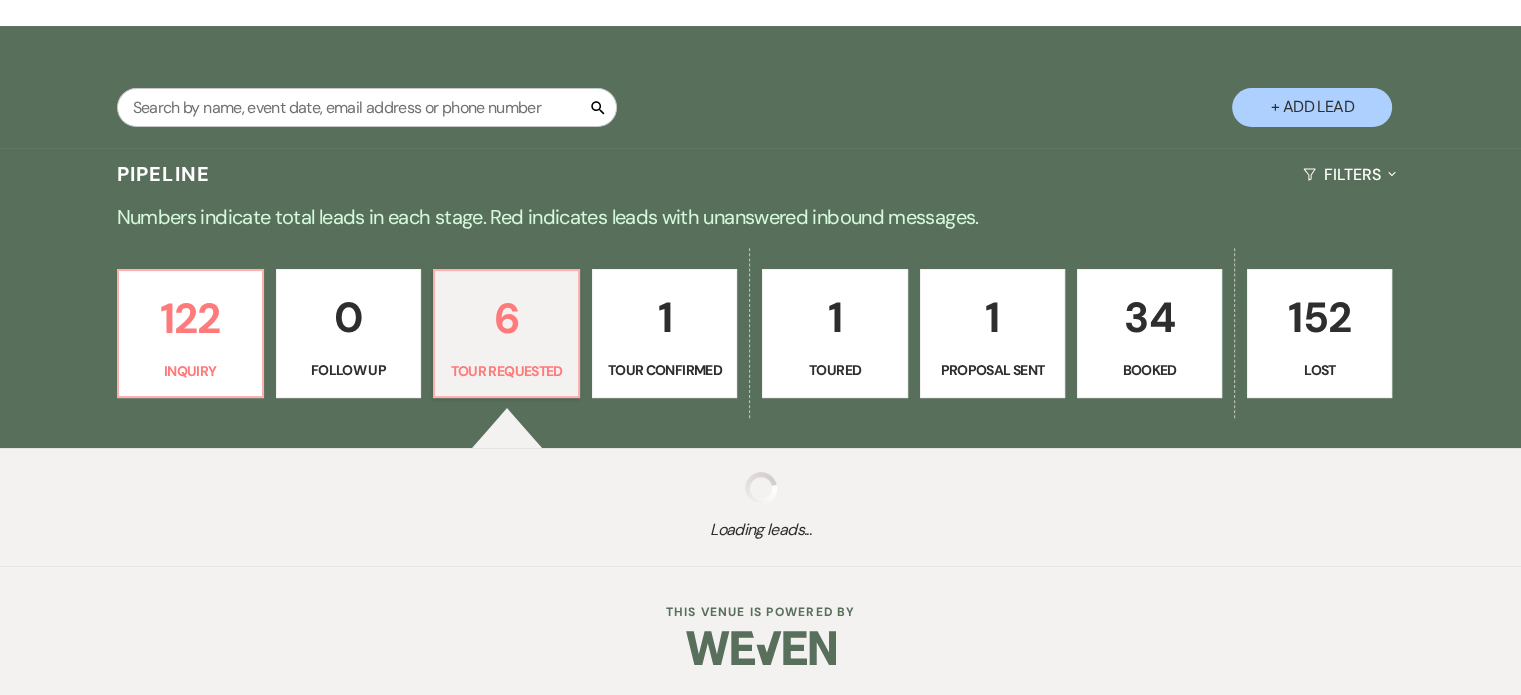 select on "2" 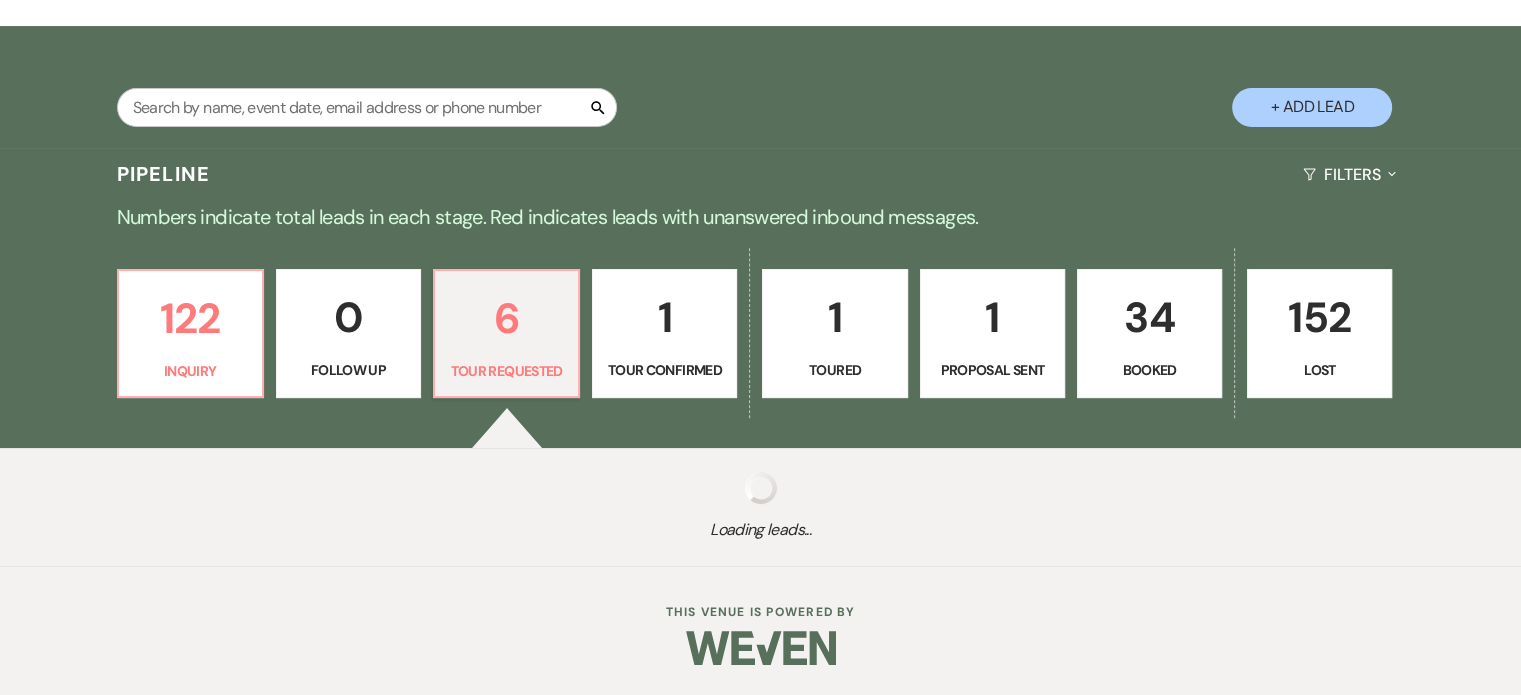 select on "2" 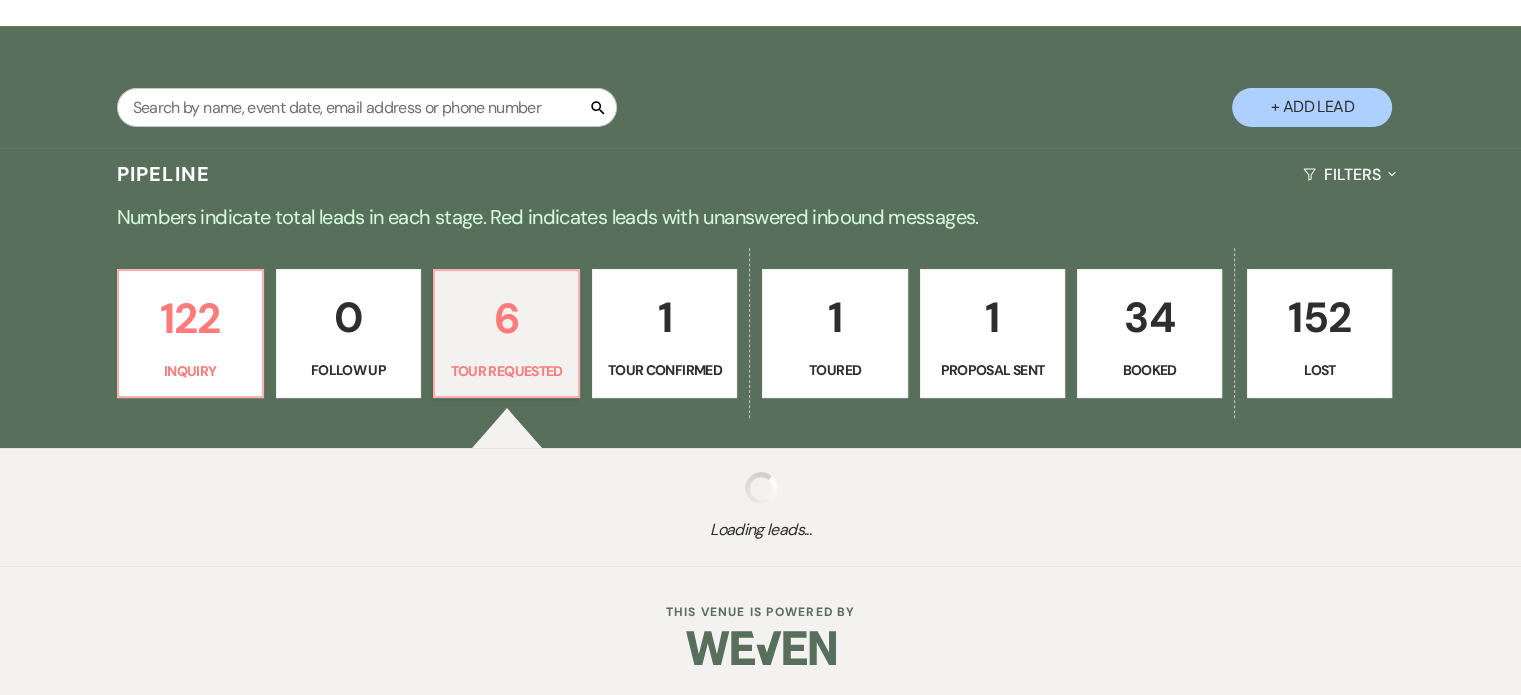 select on "2" 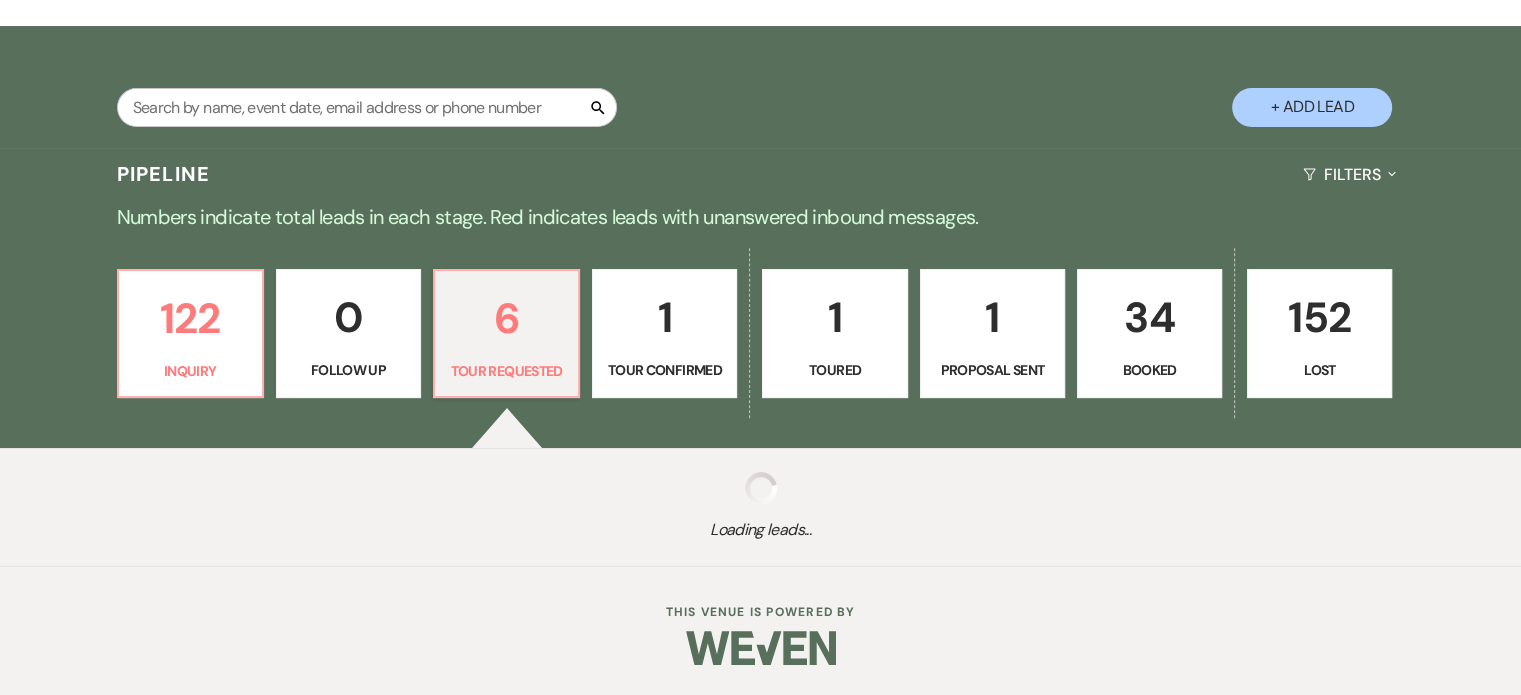 select on "2" 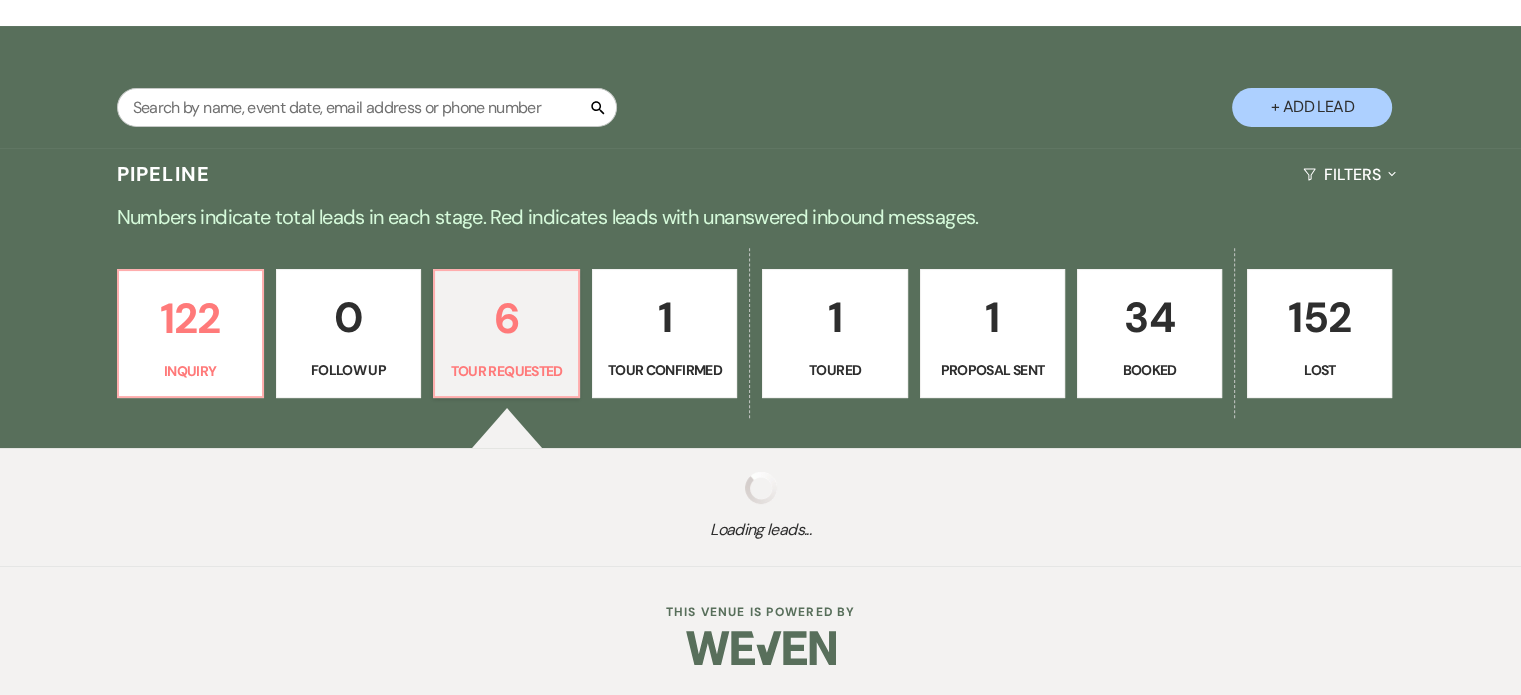select on "2" 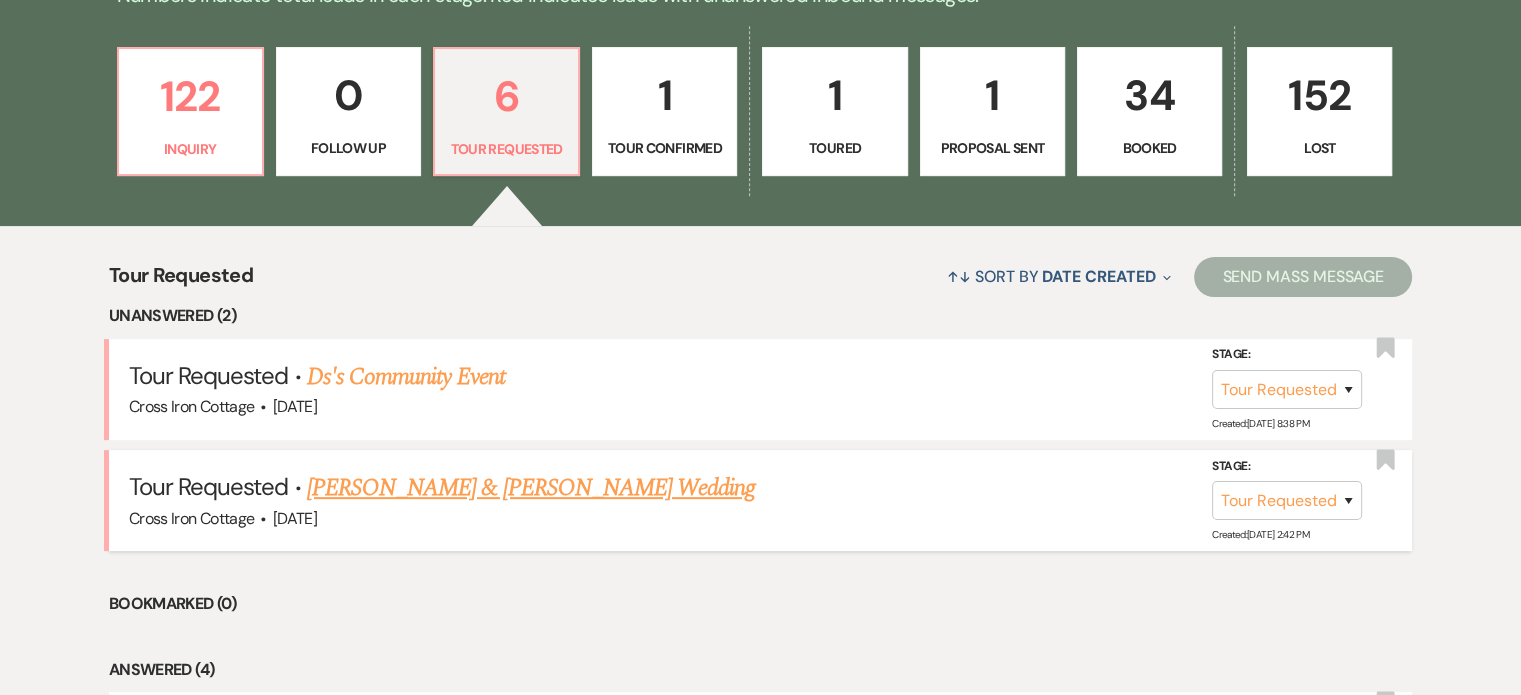 click on "[PERSON_NAME] & [PERSON_NAME] Wedding" at bounding box center [531, 488] 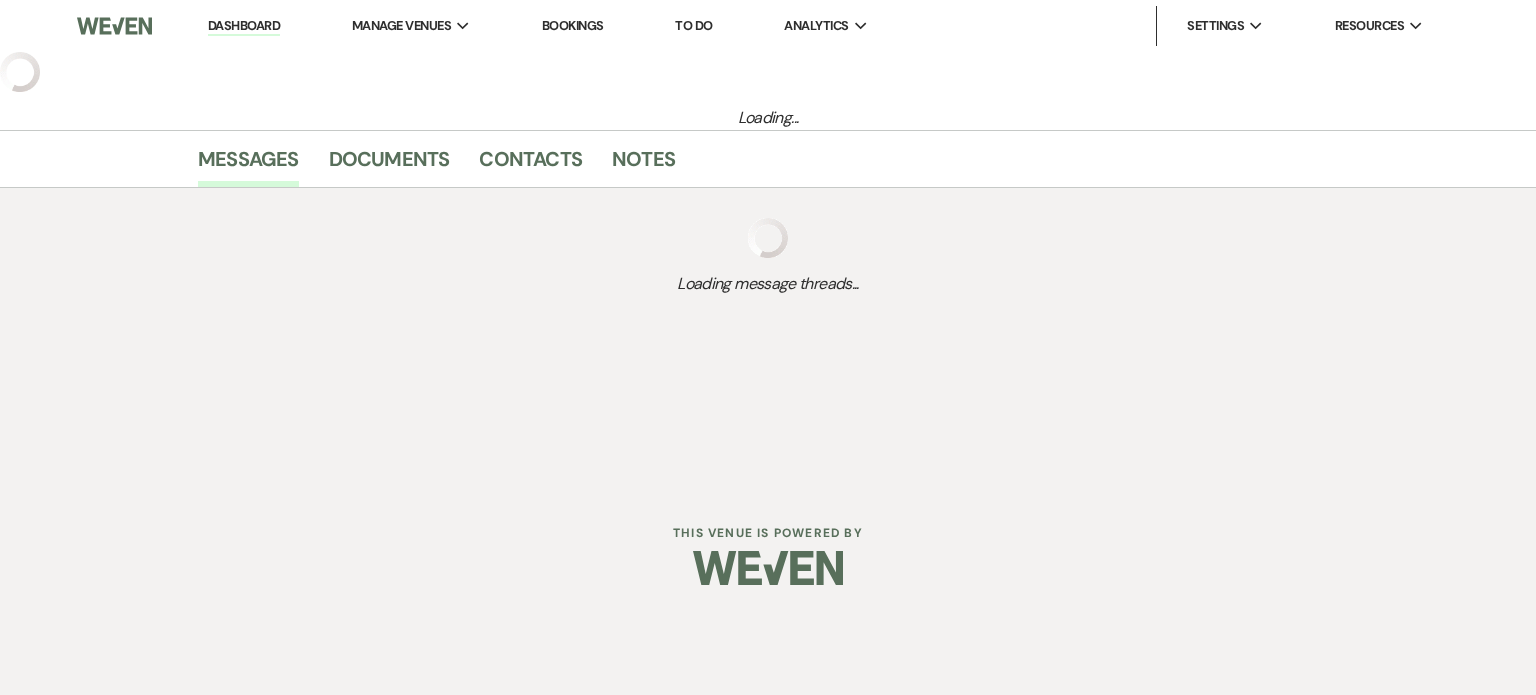 select on "2" 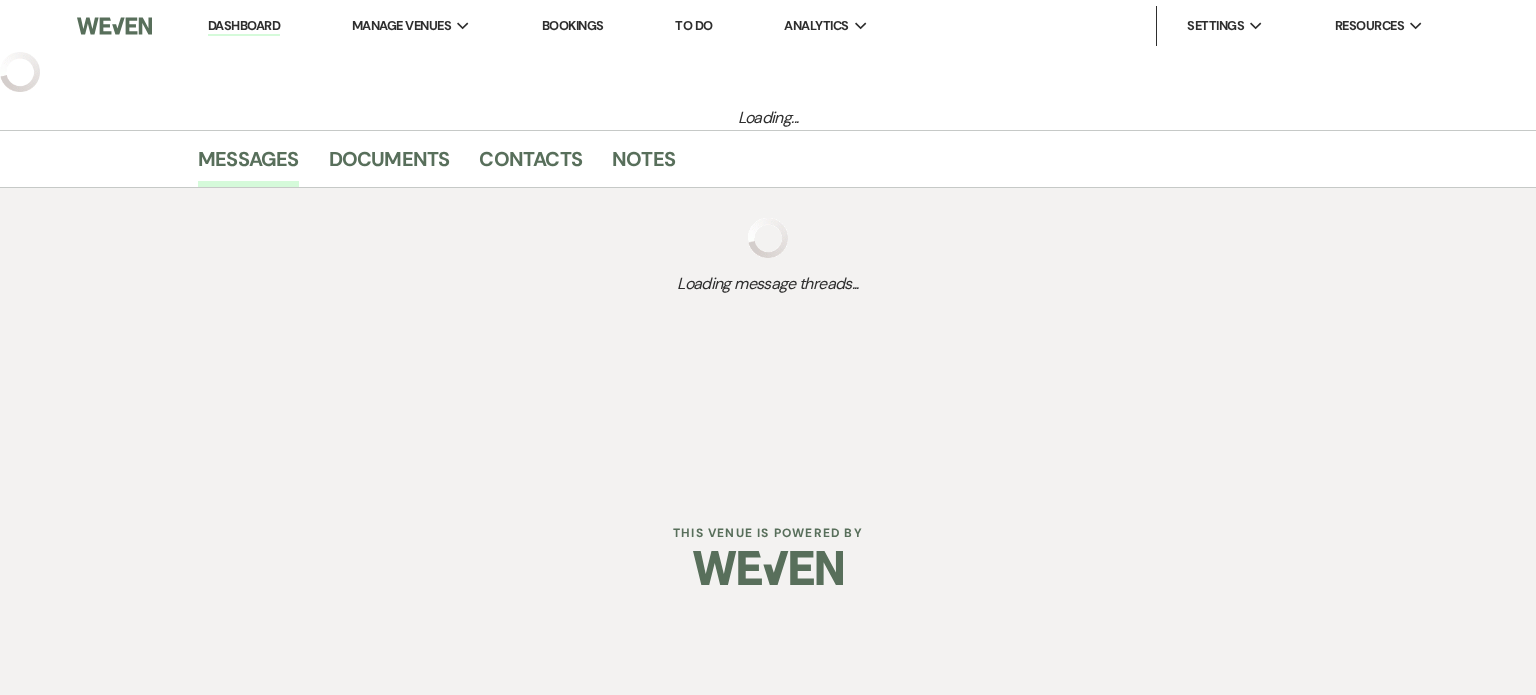 select on "8" 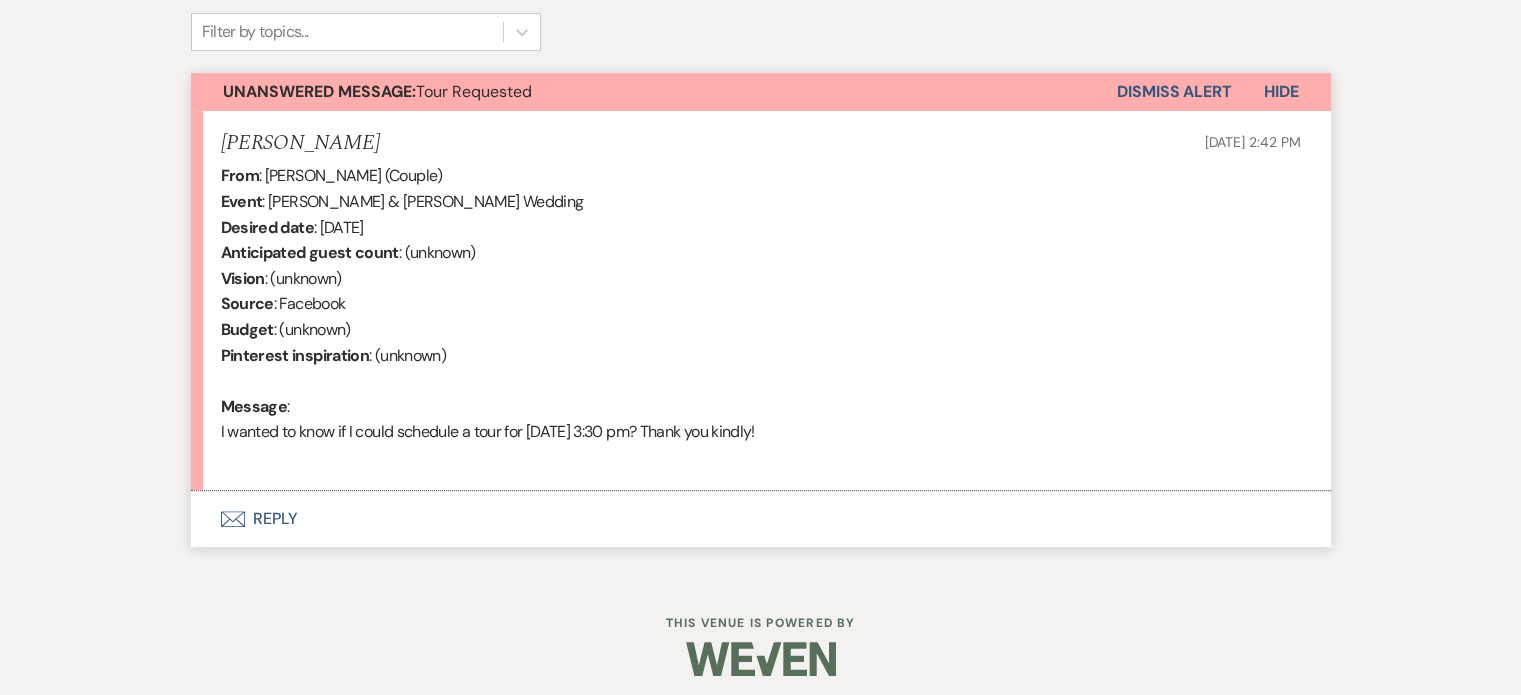 scroll, scrollTop: 680, scrollLeft: 0, axis: vertical 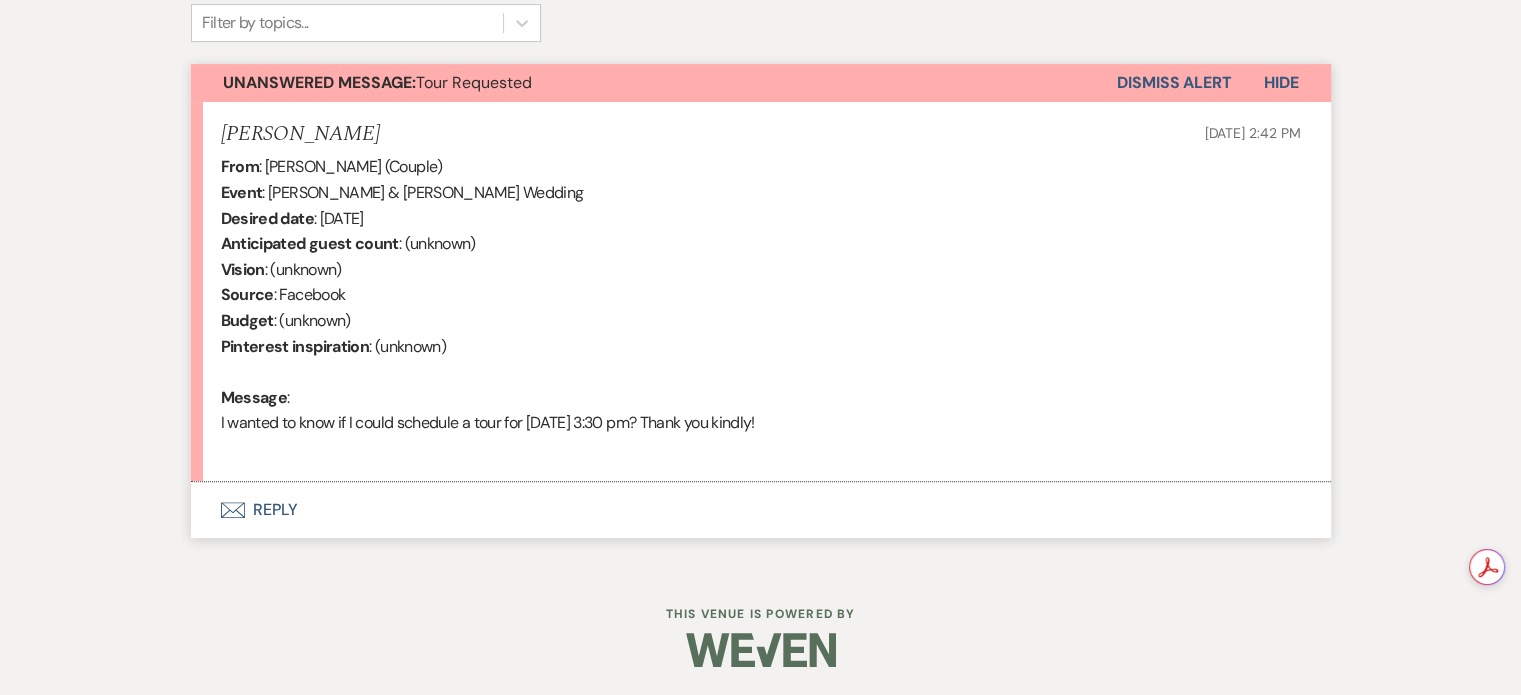click on "Envelope Reply" at bounding box center (761, 510) 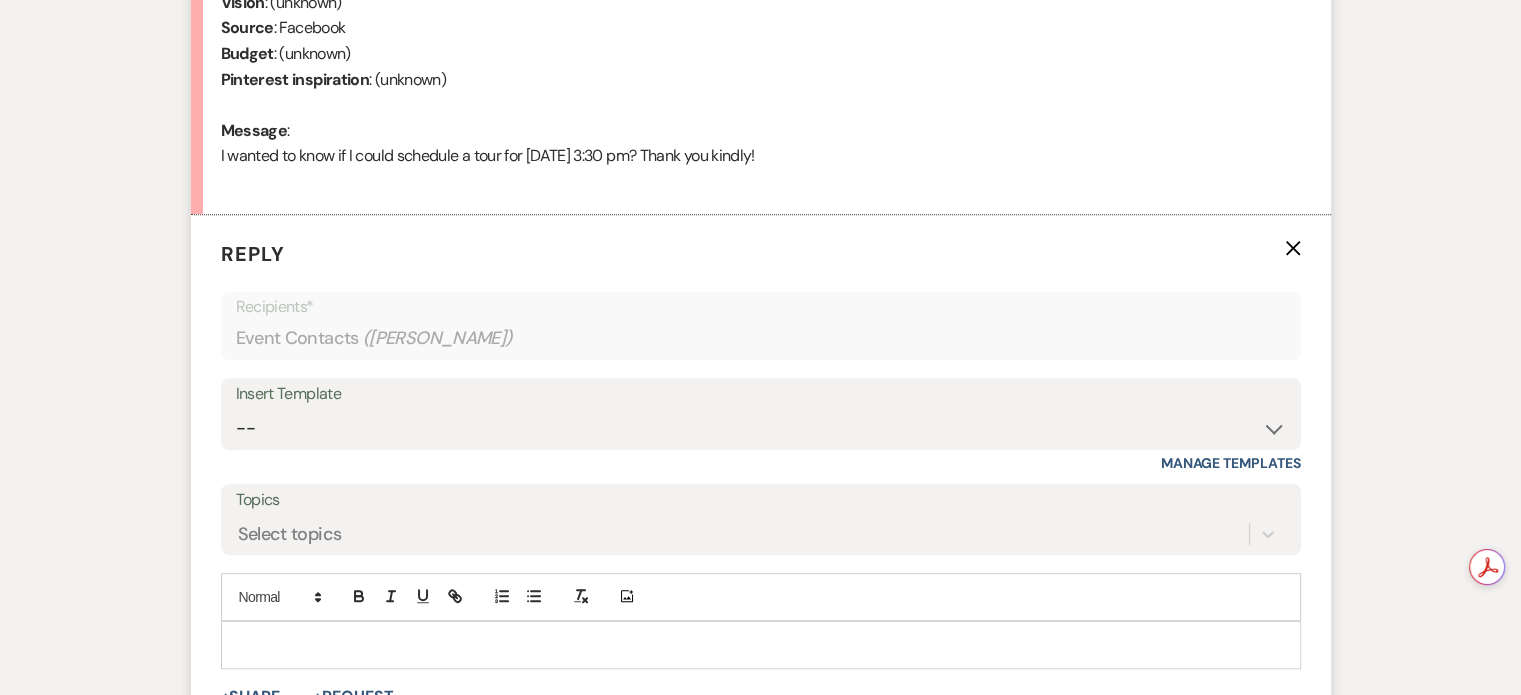 scroll, scrollTop: 1020, scrollLeft: 0, axis: vertical 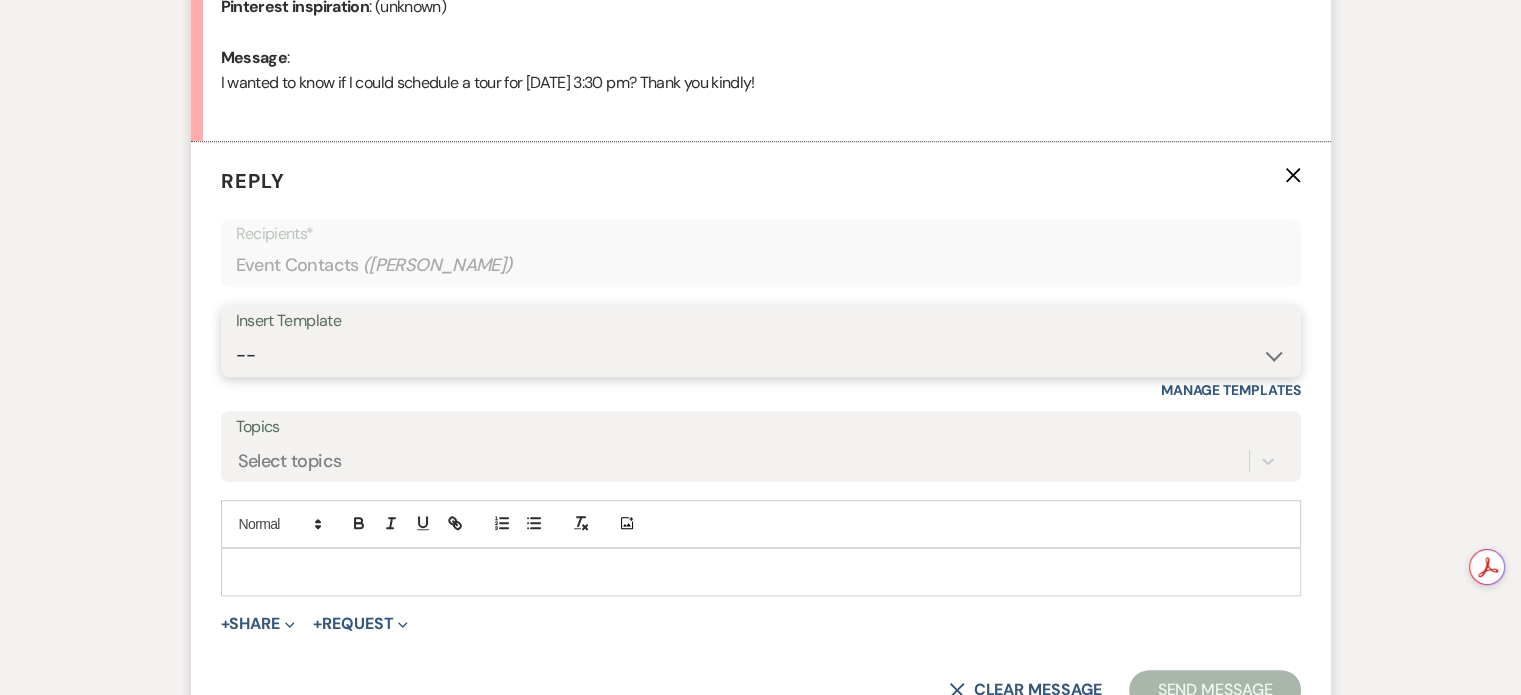 click on "-- Weven Planning Portal Introduction (Booked Events) Initial Inquiry Response Tour Request Response Follow Up Contract (Pre-Booked Leads) Documents for Conversion CIC Initial Wedding Inquiry Response CIC Calendar Link Tour Request Response CIC Wedding Follow Up with 2025 promotion CIC Tour Request Response CIC After Tour Response  CIC Tour Confirmation  Couples info for contract CIC Contract Email Event inquiries barn rental Venue Speaker Change CIC Generic Follow up Security Deposit No Return" at bounding box center [761, 355] 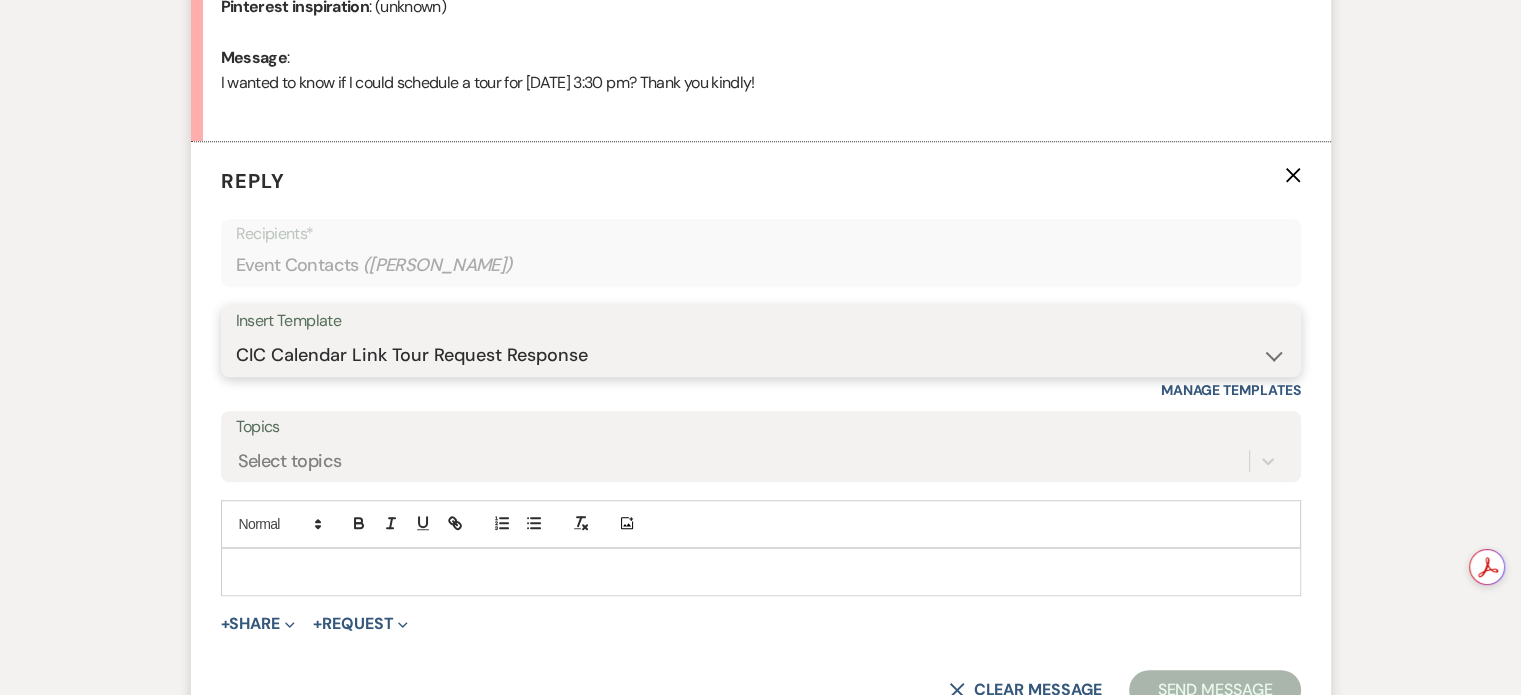 click on "-- Weven Planning Portal Introduction (Booked Events) Initial Inquiry Response Tour Request Response Follow Up Contract (Pre-Booked Leads) Documents for Conversion CIC Initial Wedding Inquiry Response CIC Calendar Link Tour Request Response CIC Wedding Follow Up with 2025 promotion CIC Tour Request Response CIC After Tour Response  CIC Tour Confirmation  Couples info for contract CIC Contract Email Event inquiries barn rental Venue Speaker Change CIC Generic Follow up Security Deposit No Return" at bounding box center (761, 355) 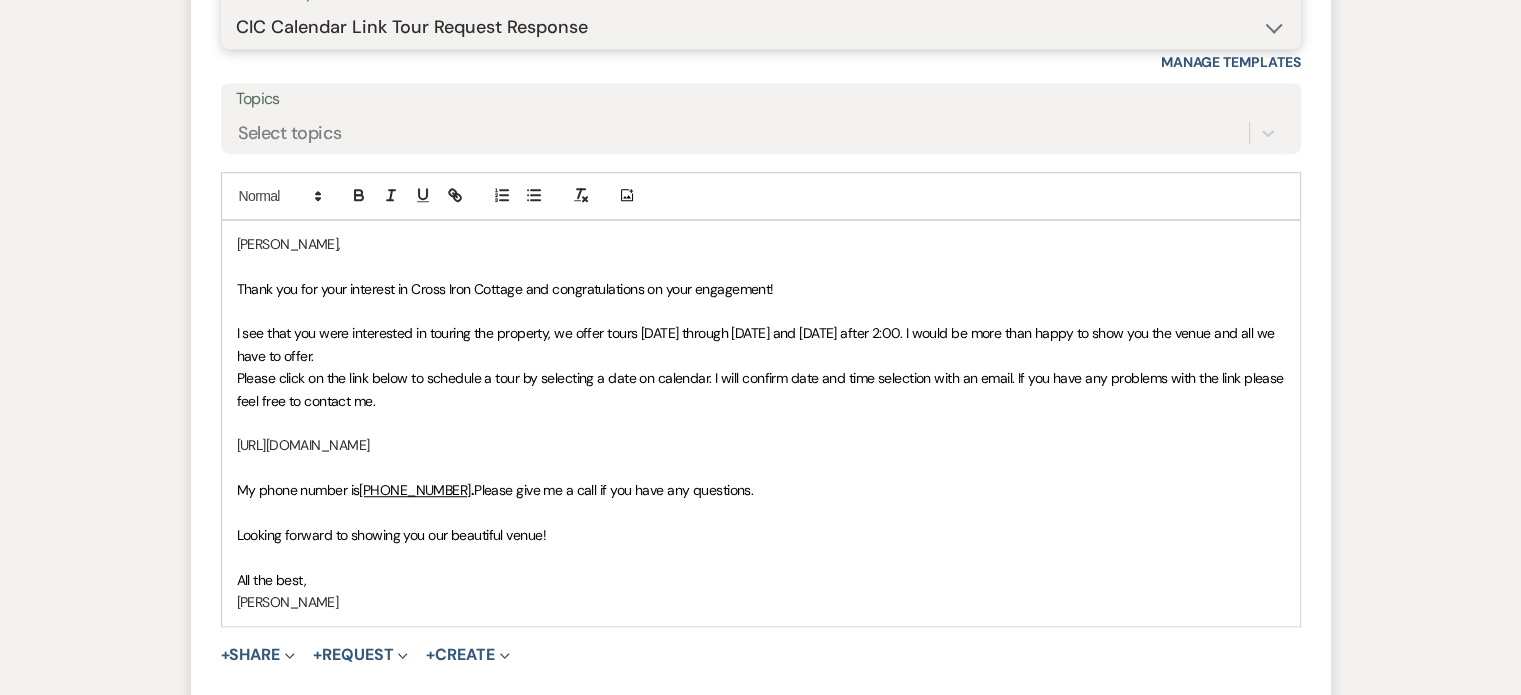 scroll, scrollTop: 1359, scrollLeft: 0, axis: vertical 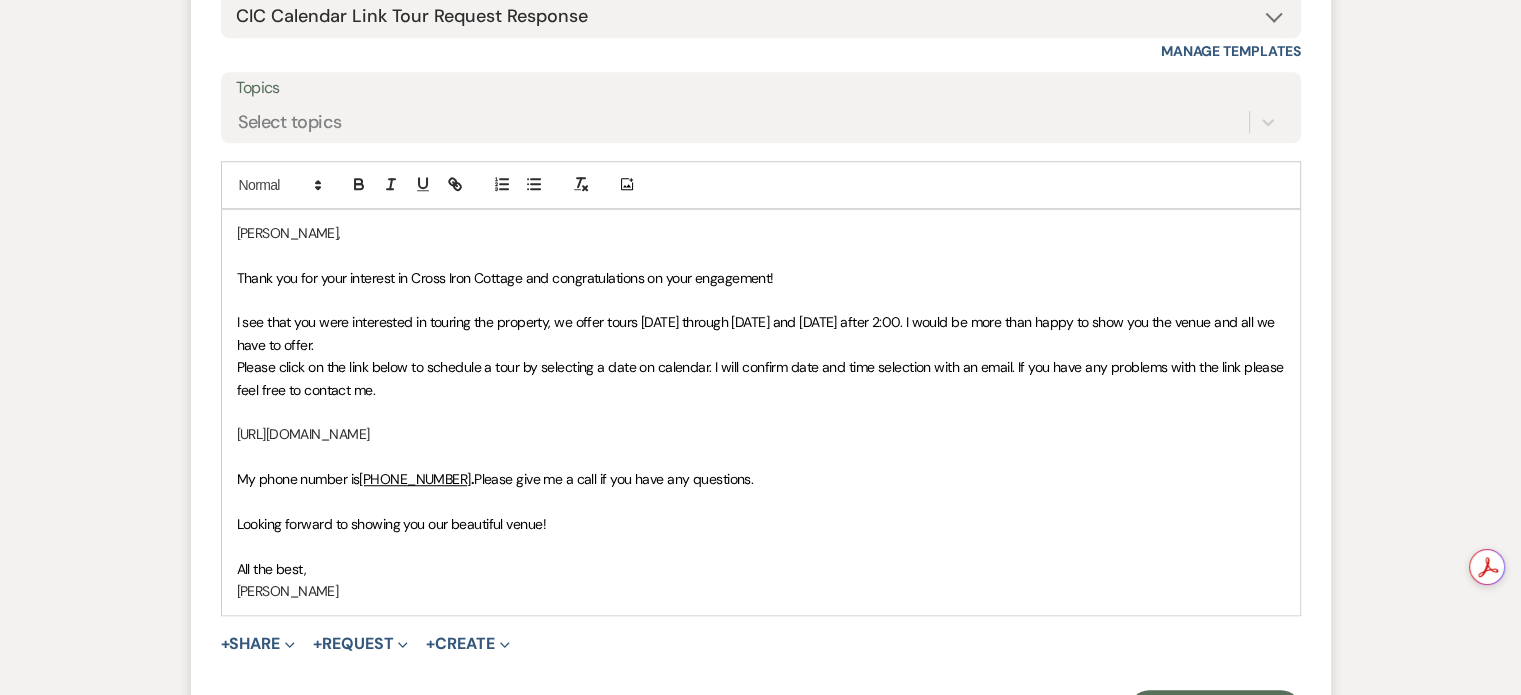 click on "Thank you for your interest in Cross Iron Cottage and congratulations on your engagement!" at bounding box center [761, 278] 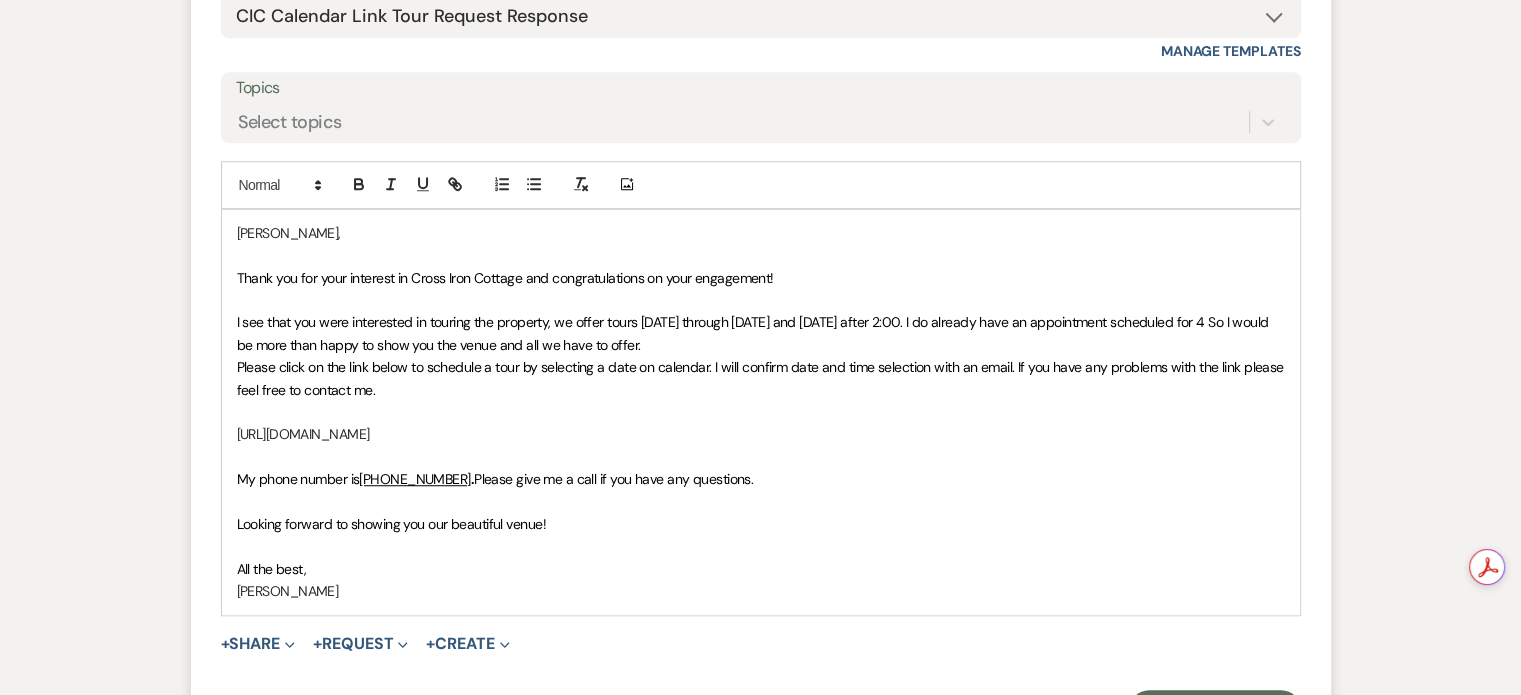 click on "I see that you were interested in touring the property, we offer tours [DATE] through [DATE] and [DATE] after 2:00. I do already have an appointment scheduled for 4 So I would be more than happy to show you the venue and all we have to offer." at bounding box center [761, 333] 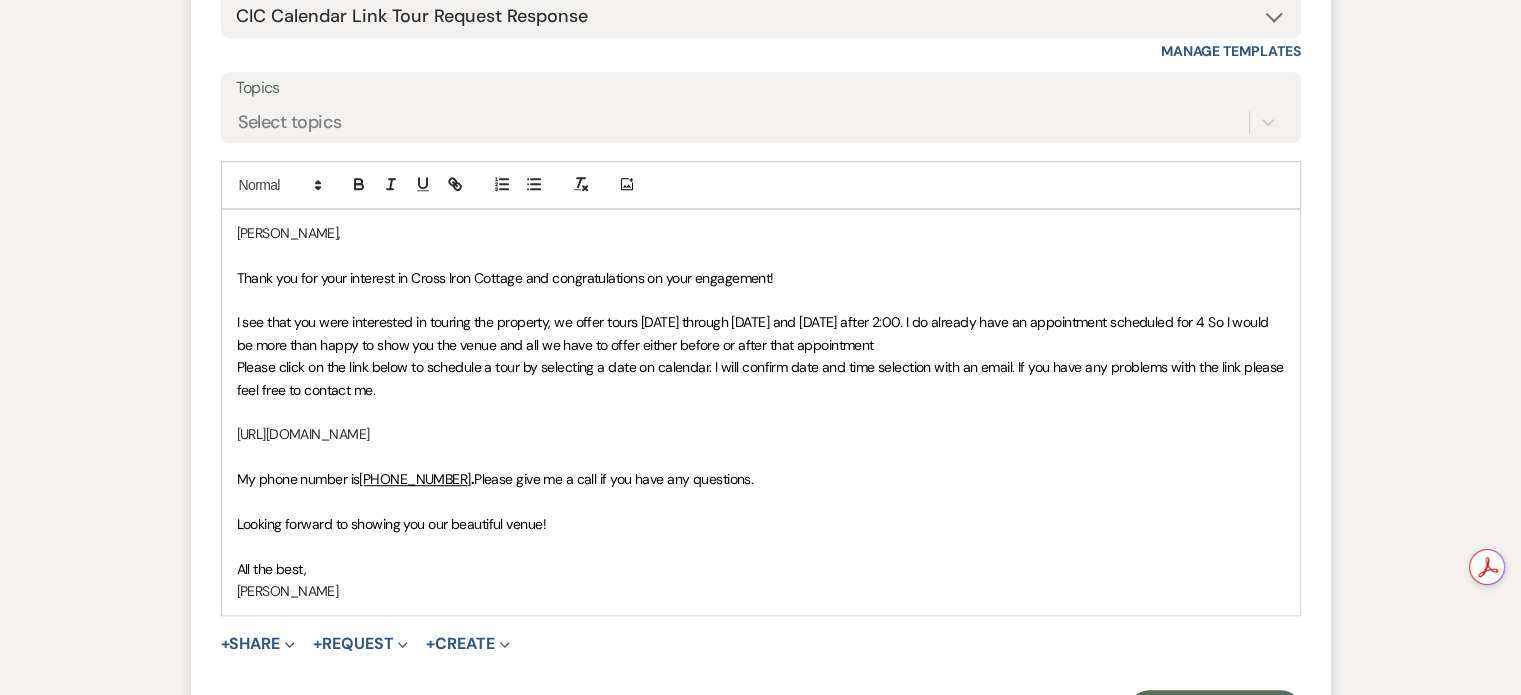 click on "Please click on the link below to schedule a tour by selecting a date on calendar. I will confirm date and time selection with an email. If you have any problems with the link please feel free to contact me." at bounding box center [762, 378] 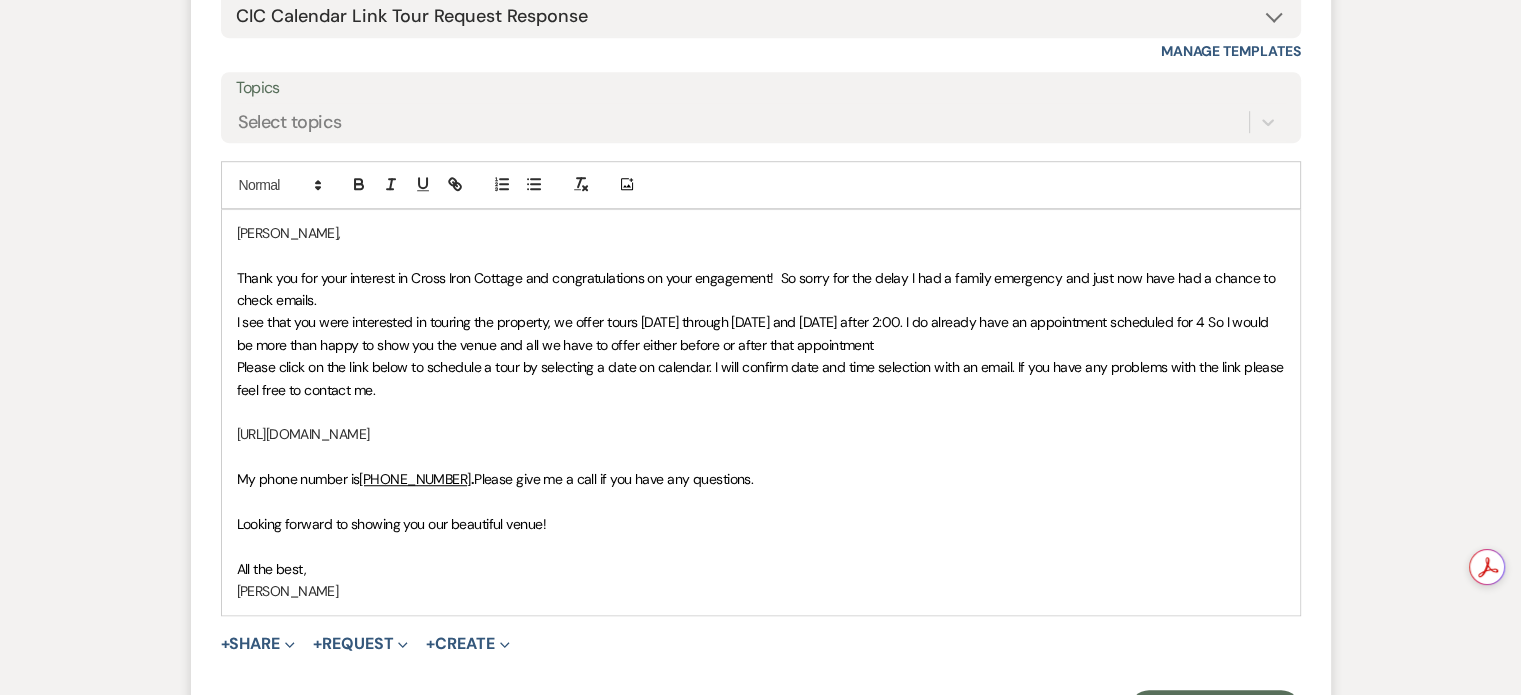 click on "I see that you were interested in touring the property, we offer tours [DATE] through [DATE] and [DATE] after 2:00. I do already have an appointment scheduled for 4 So I would be more than happy to show you the venue and all we have to offer either before or after that appointment" at bounding box center [754, 333] 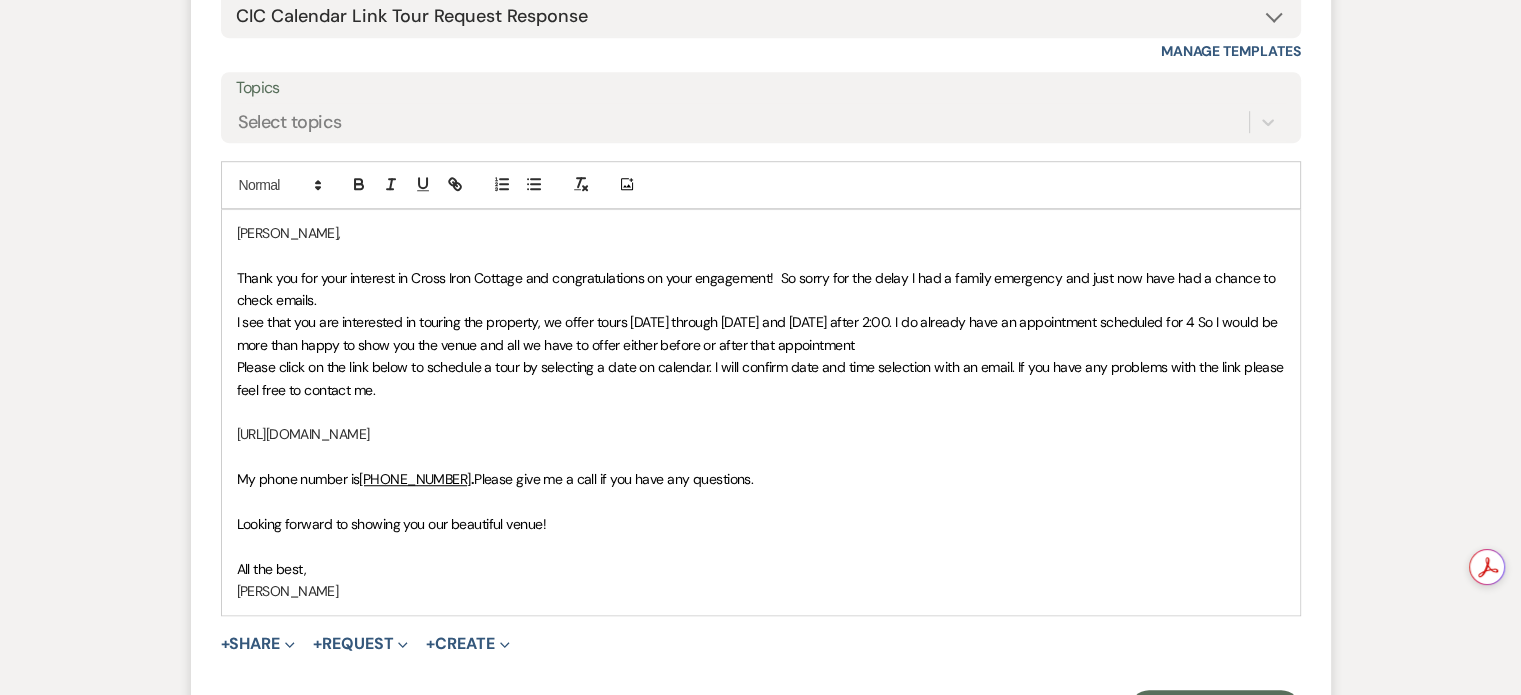 click on "I see that you are interested in touring the property, we offer tours [DATE] through [DATE] and [DATE] after 2:00. I do already have an appointment scheduled for 4 So I would be more than happy to show you the venue and all we have to offer either before or after that appointment" at bounding box center [761, 333] 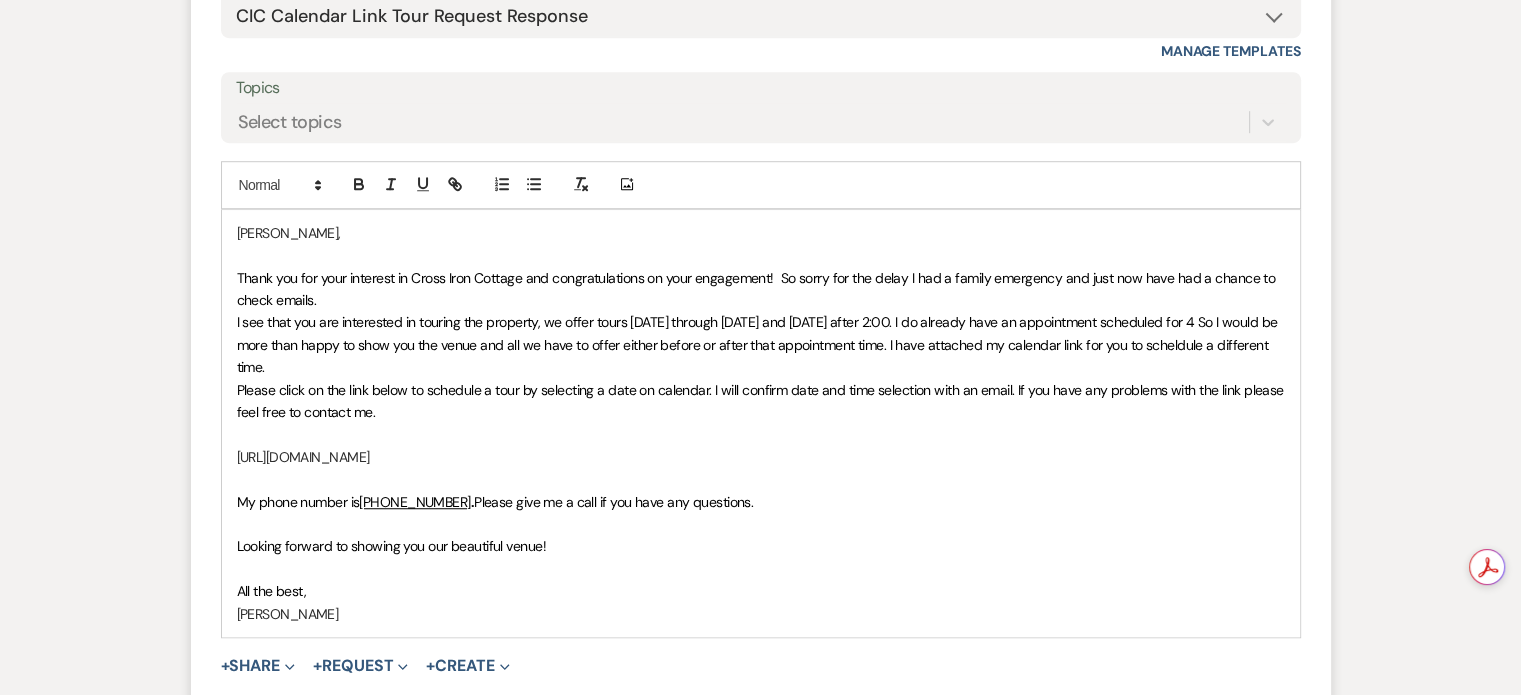 click on "I see that you are interested in touring the property, we offer tours [DATE] through [DATE] and [DATE] after 2:00. I do already have an appointment scheduled for 4 So I would be more than happy to show you the venue and all we have to offer either before or after that appointment time. I have attached my calendar link for you to scheldule a different time." at bounding box center [759, 344] 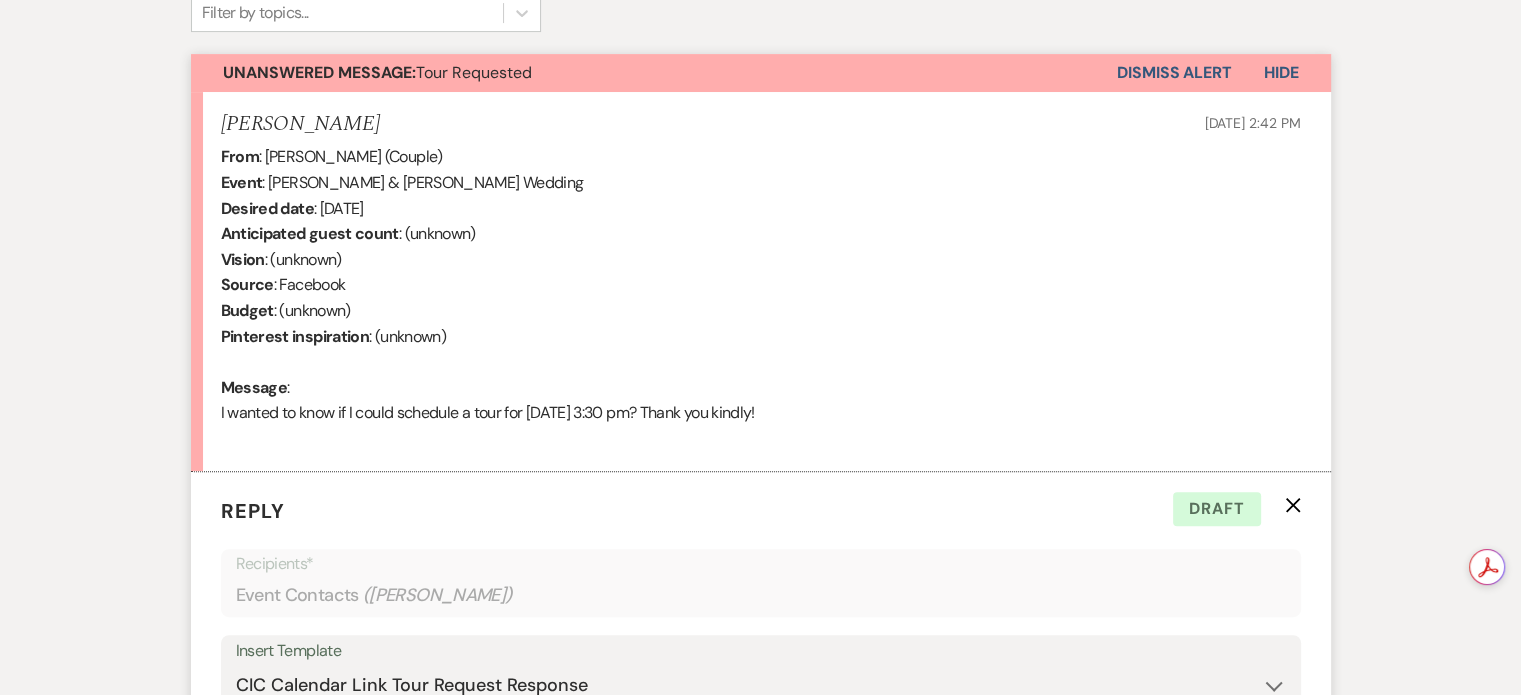scroll, scrollTop: 684, scrollLeft: 0, axis: vertical 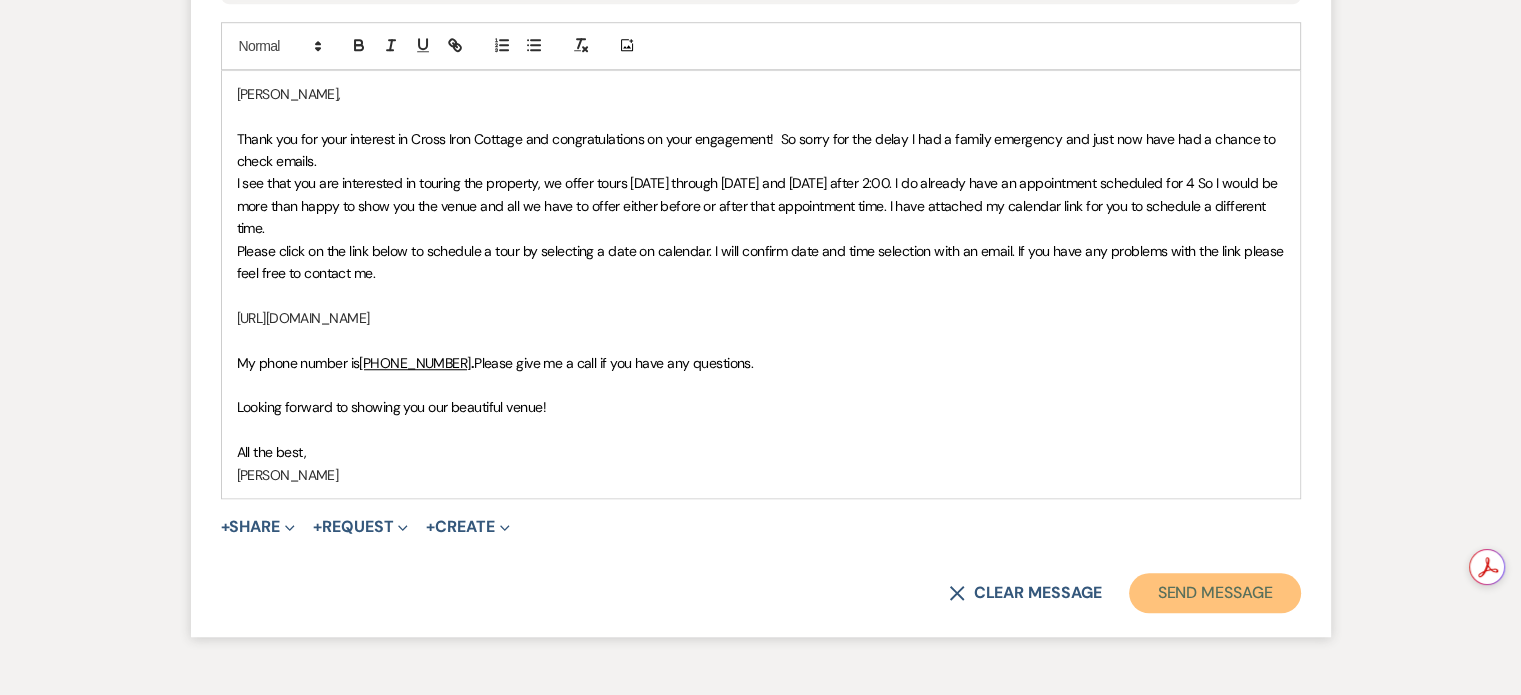click on "Send Message" at bounding box center [1214, 593] 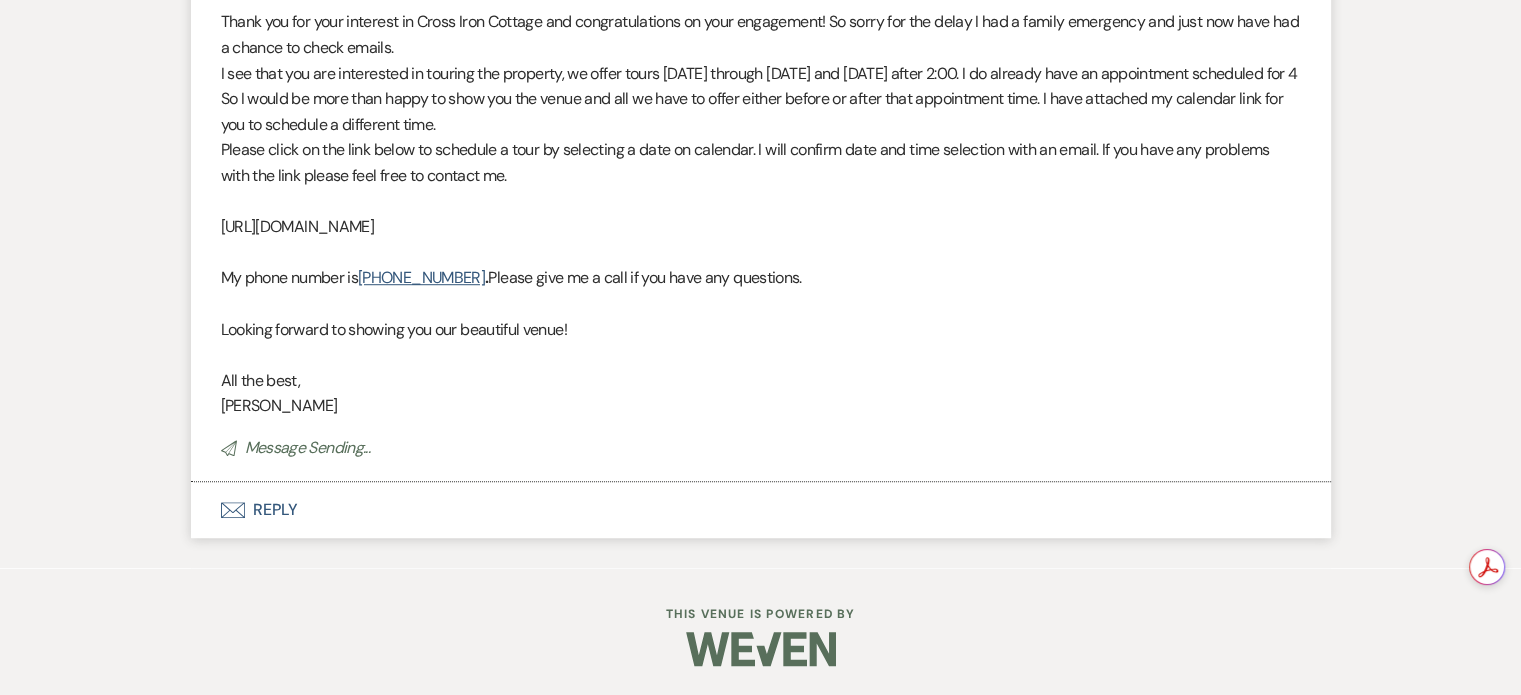 scroll, scrollTop: 1233, scrollLeft: 0, axis: vertical 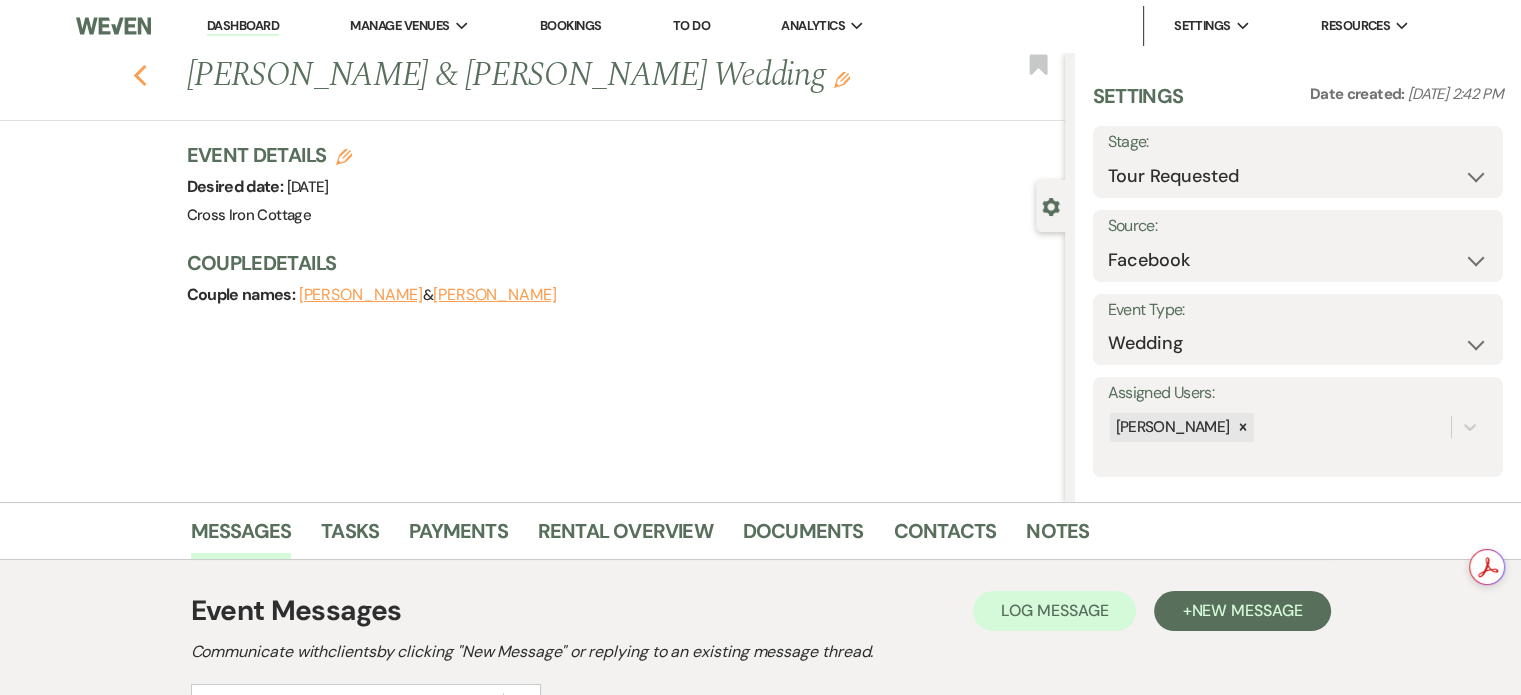 click 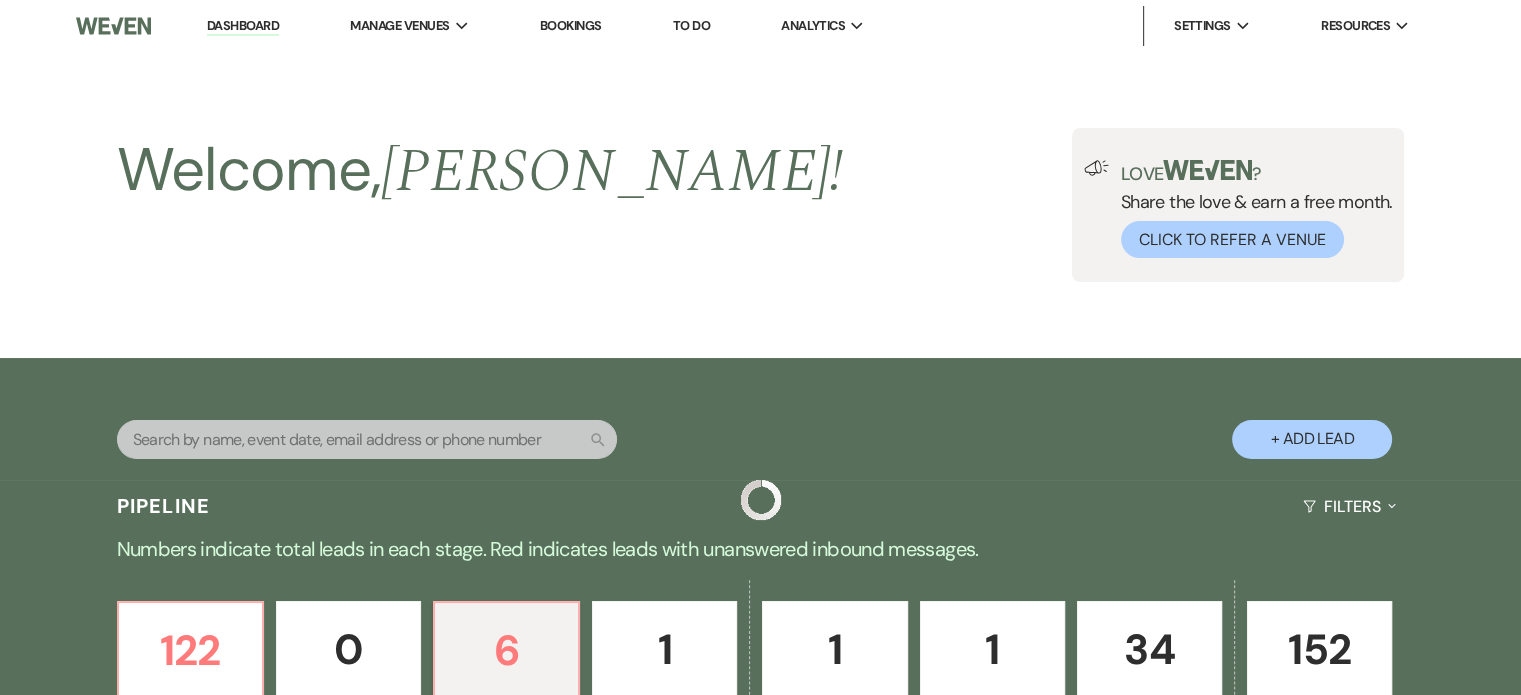 scroll, scrollTop: 554, scrollLeft: 0, axis: vertical 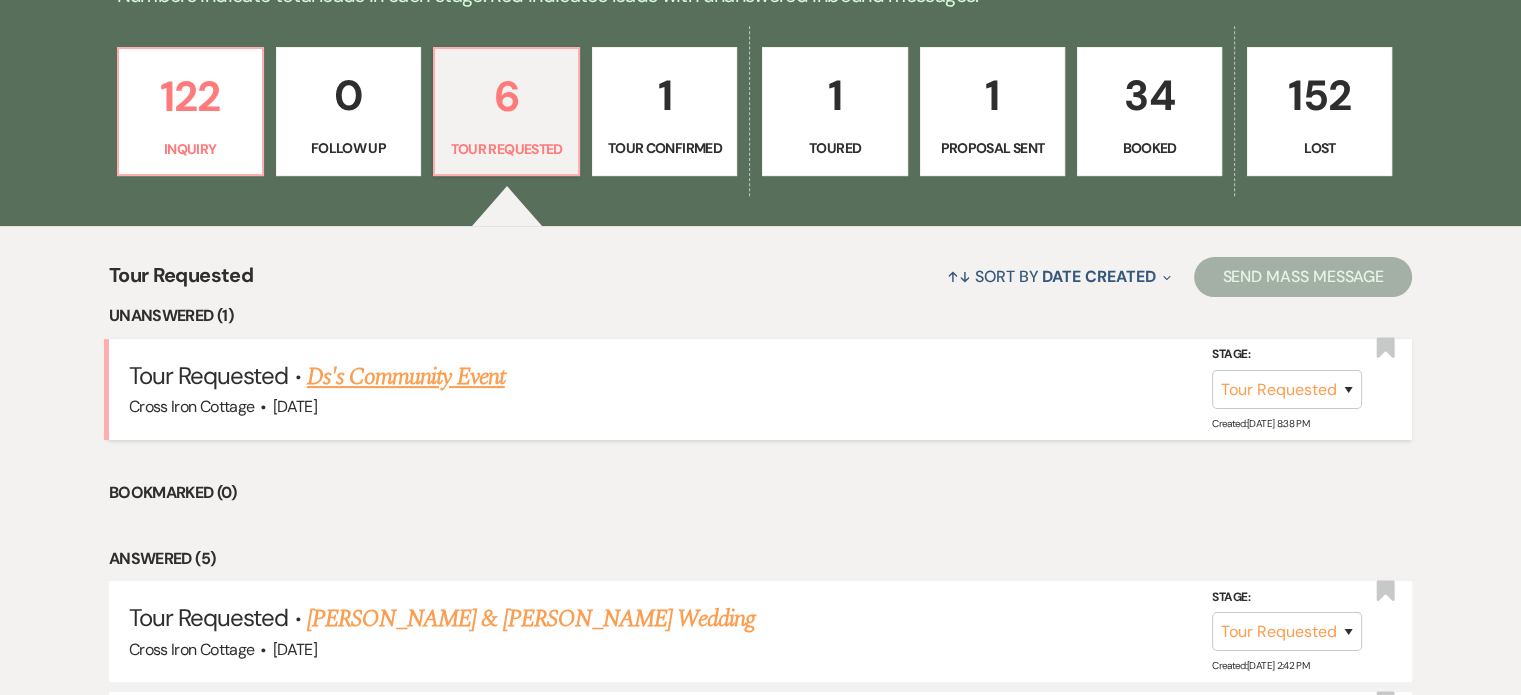 click on "Ds's Community Event" at bounding box center [406, 377] 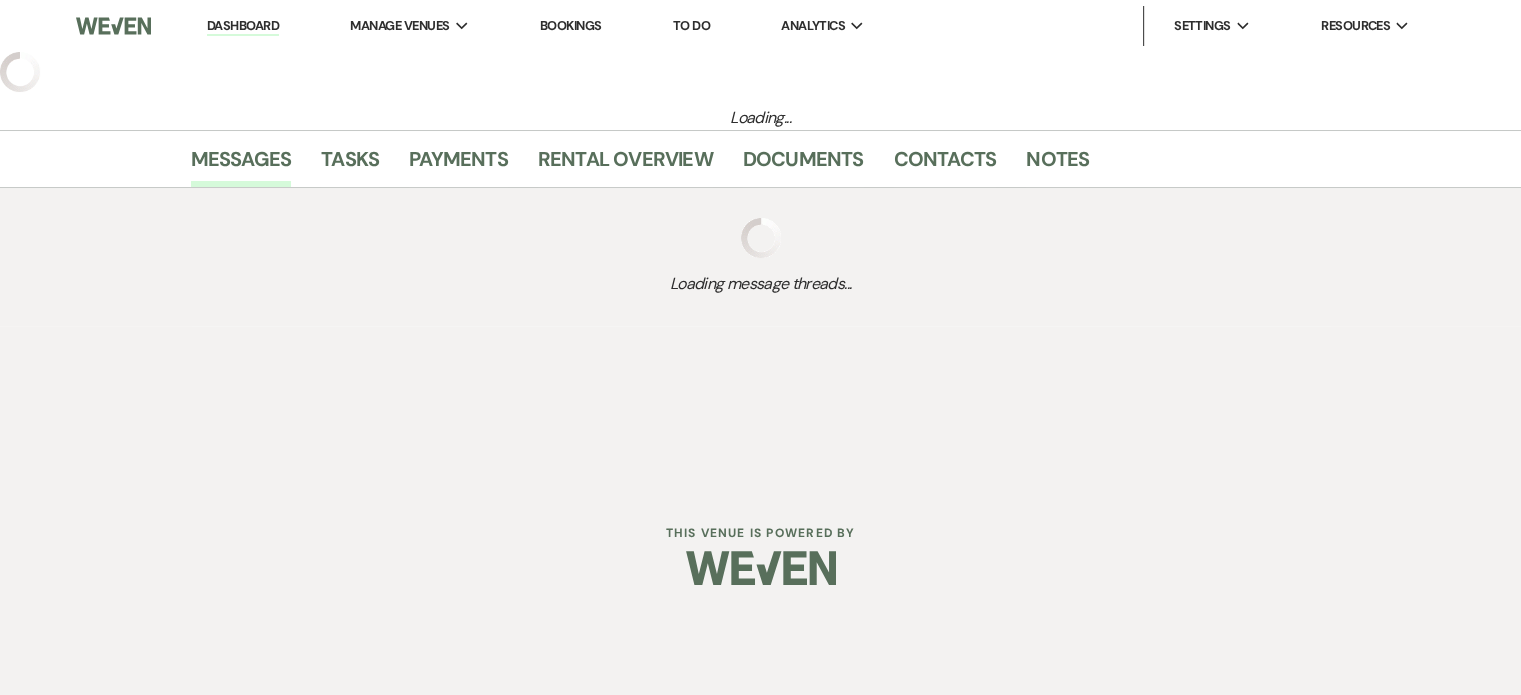 scroll, scrollTop: 0, scrollLeft: 0, axis: both 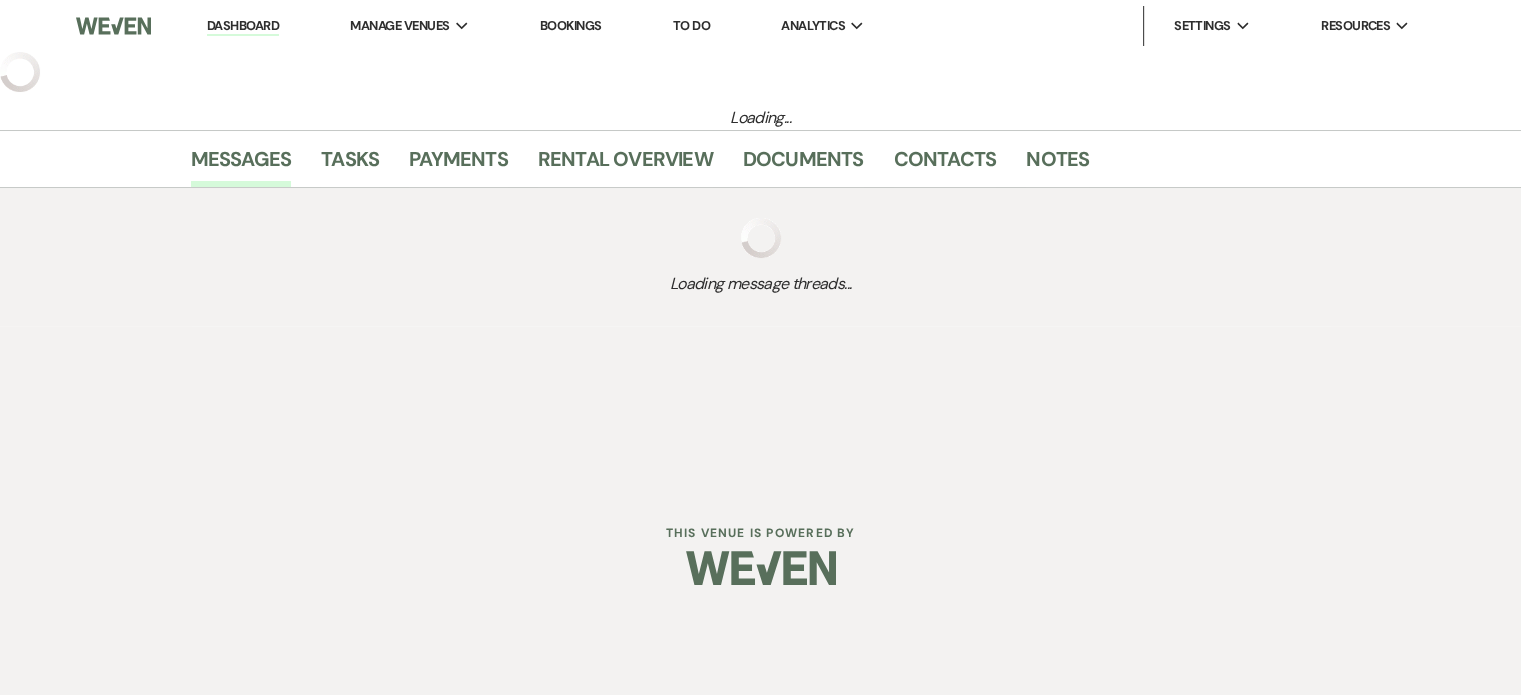 select on "2" 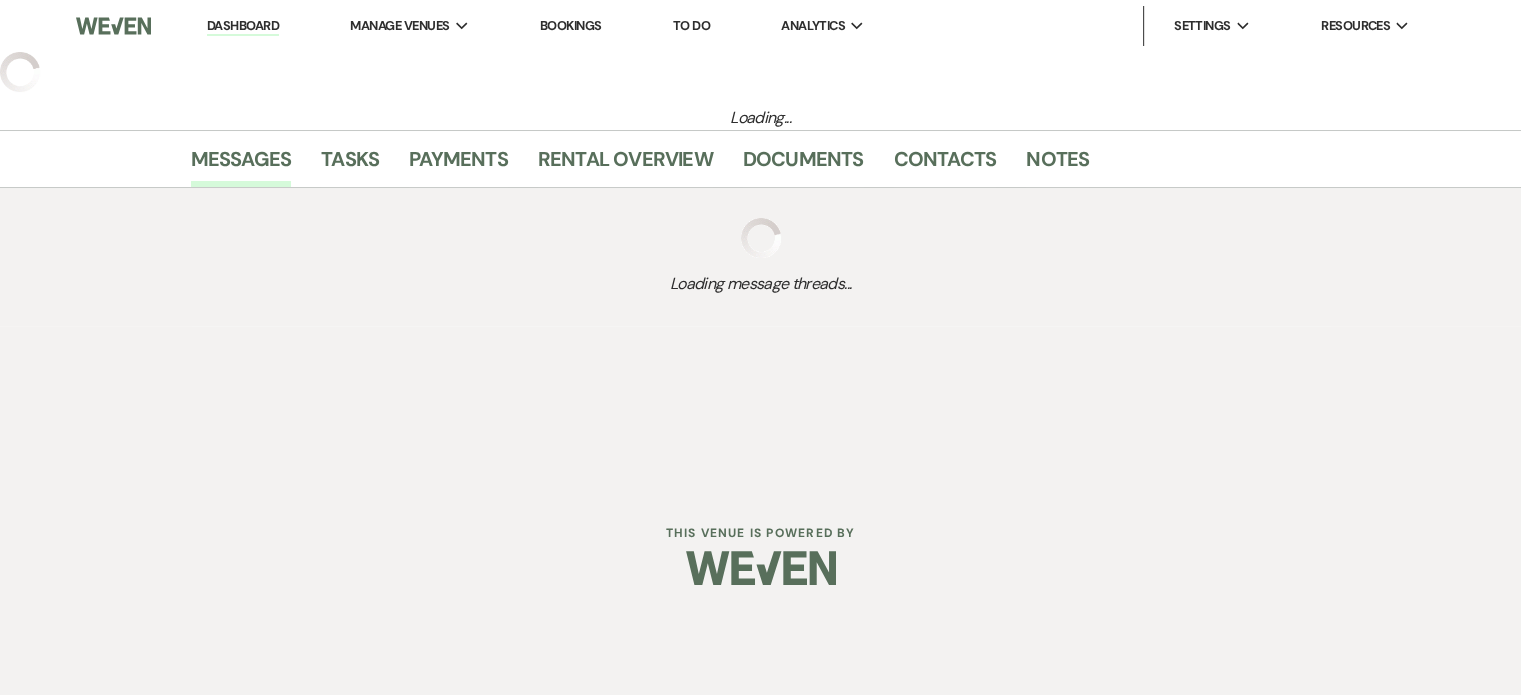select on "5" 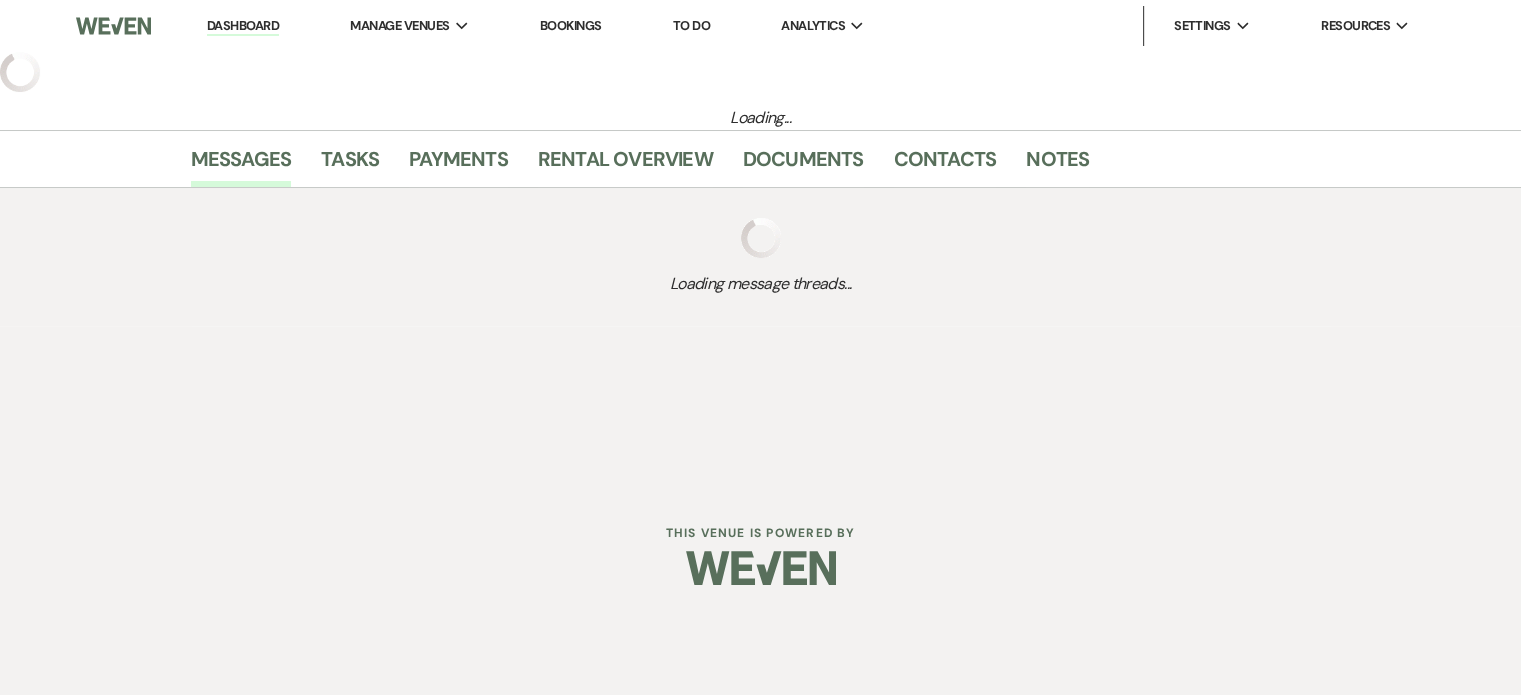 select on "7" 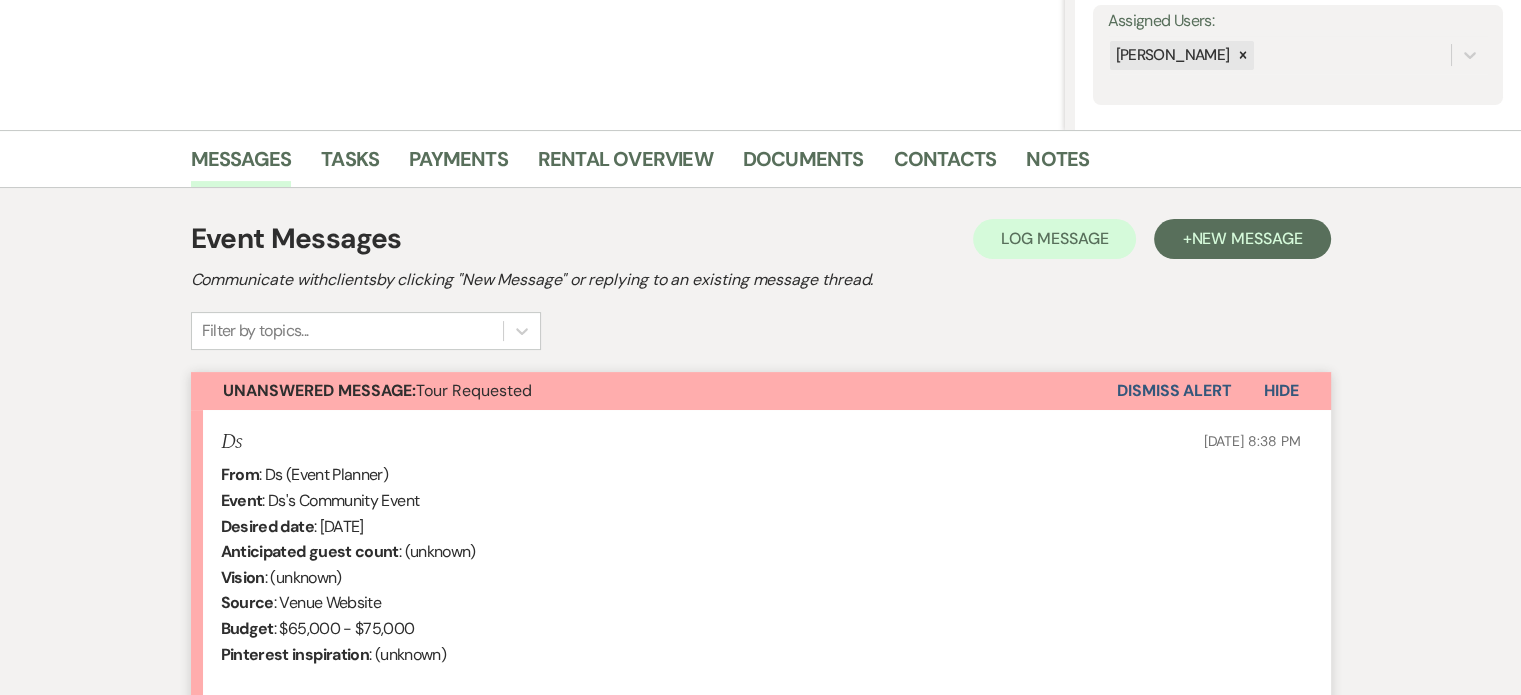 scroll, scrollTop: 375, scrollLeft: 0, axis: vertical 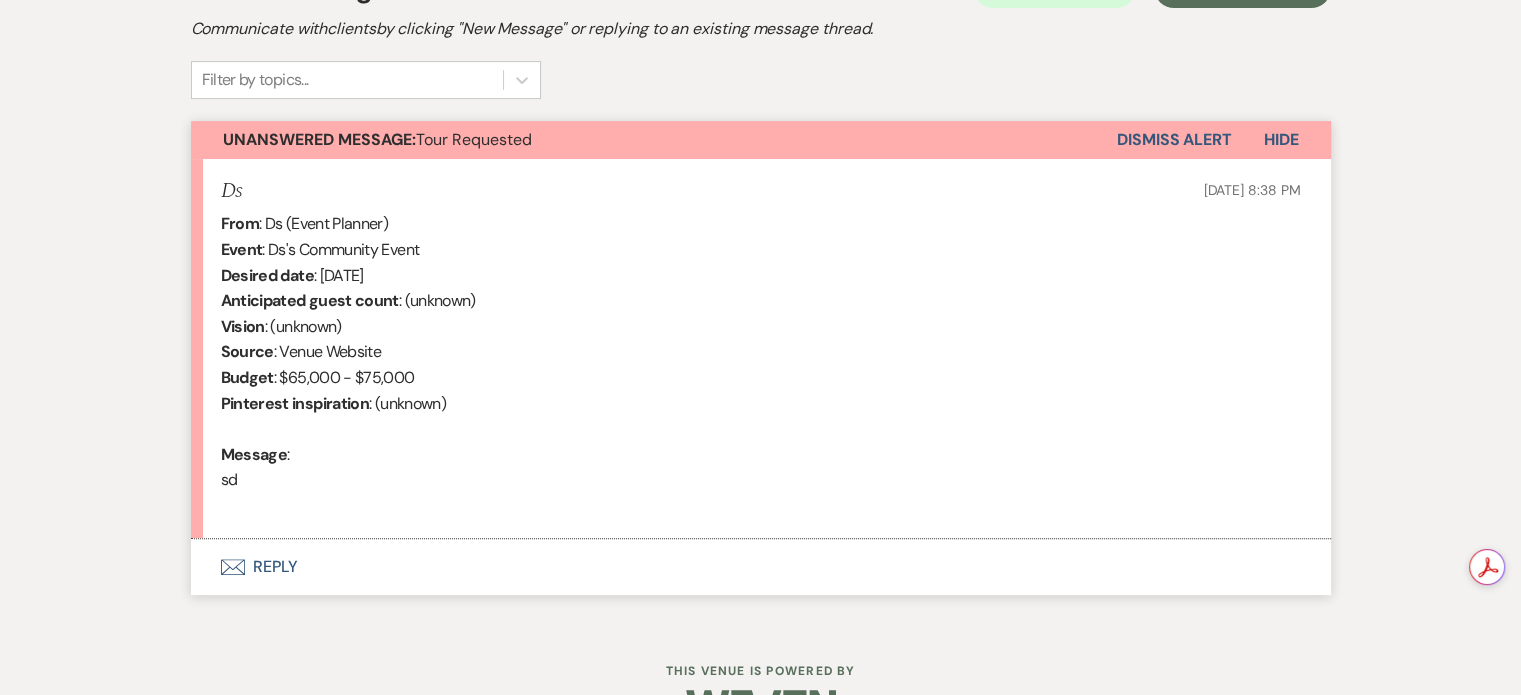click on "Dismiss Alert" at bounding box center [1174, 140] 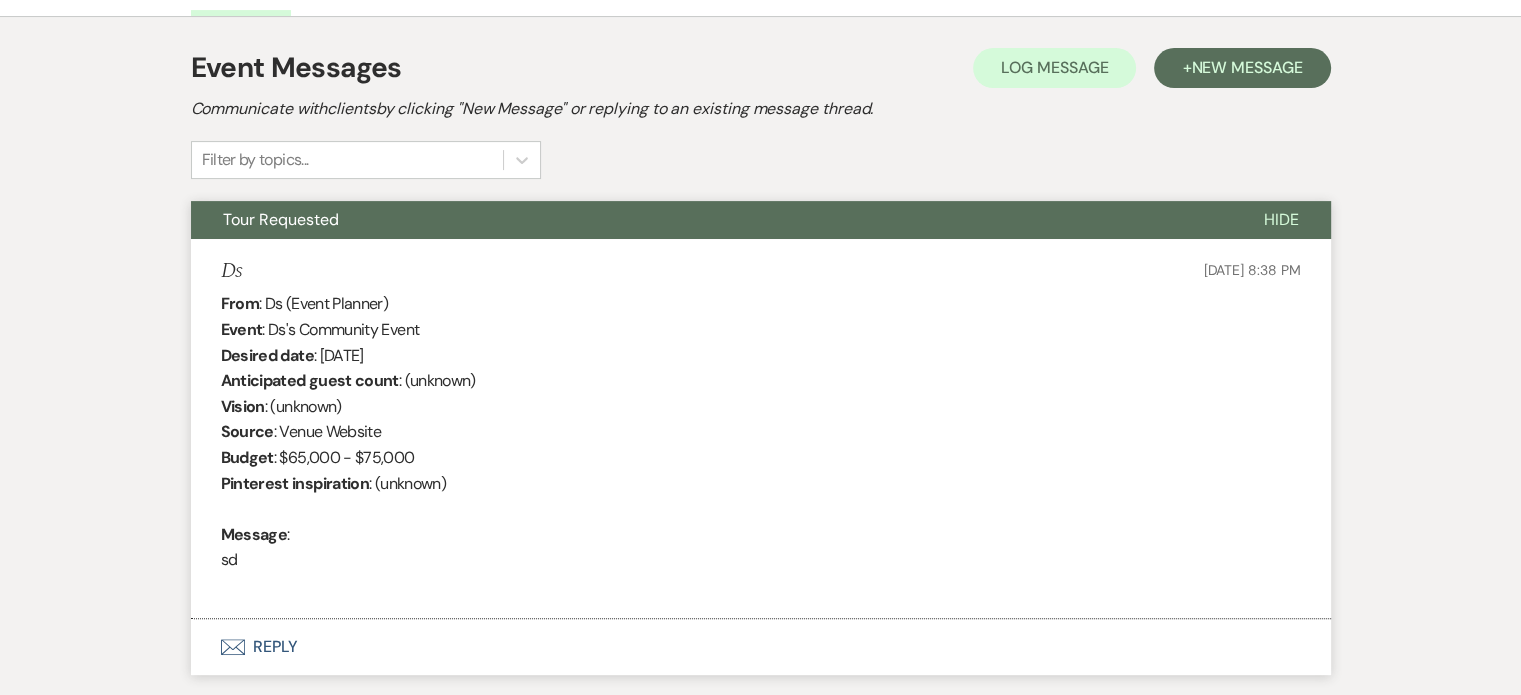 scroll, scrollTop: 526, scrollLeft: 0, axis: vertical 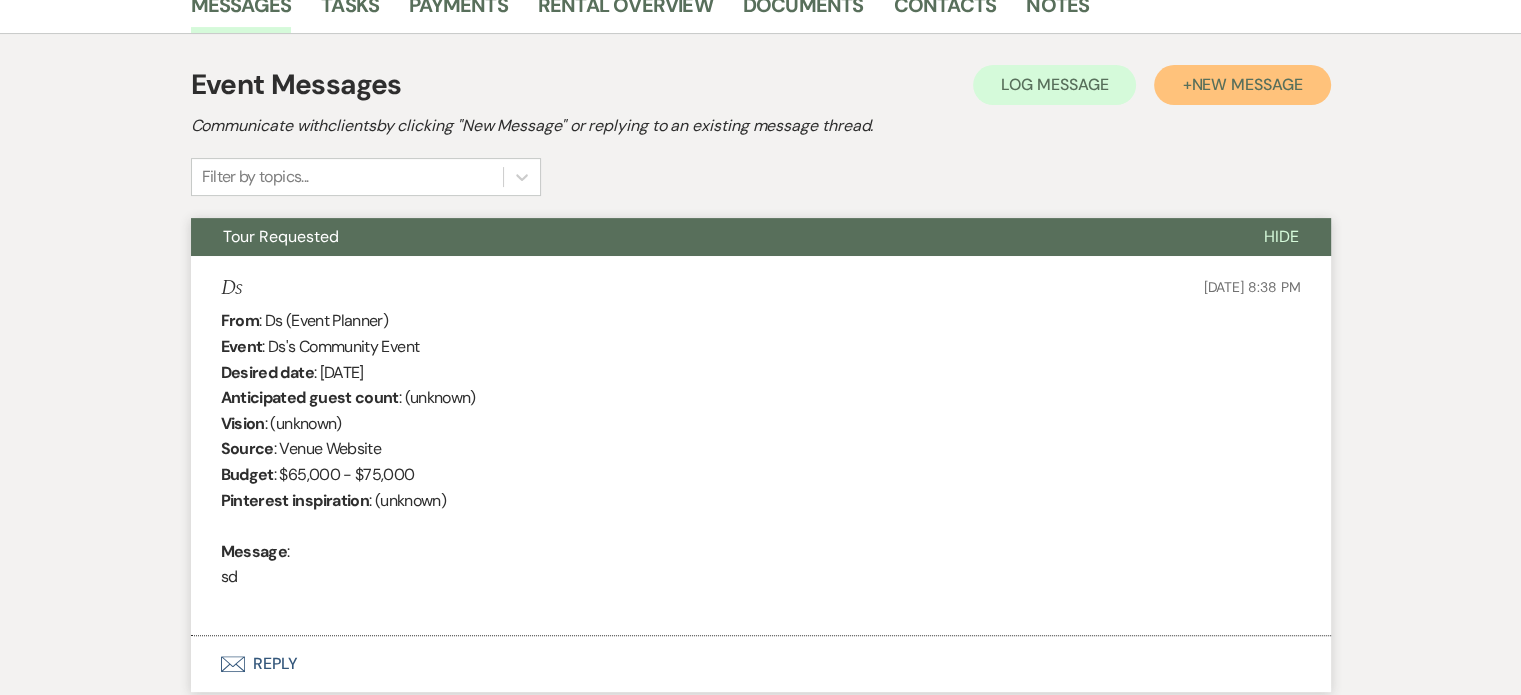 click on "New Message" at bounding box center [1246, 84] 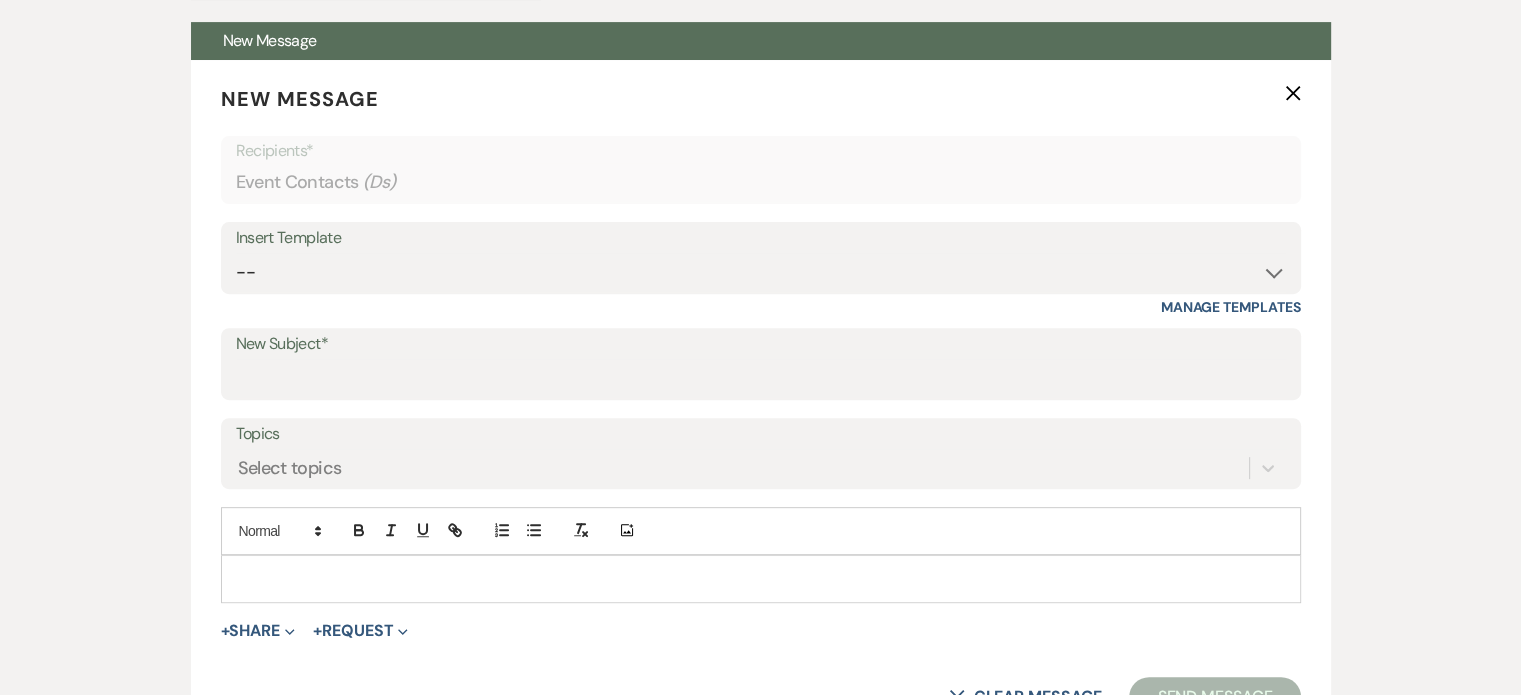 scroll, scrollTop: 735, scrollLeft: 0, axis: vertical 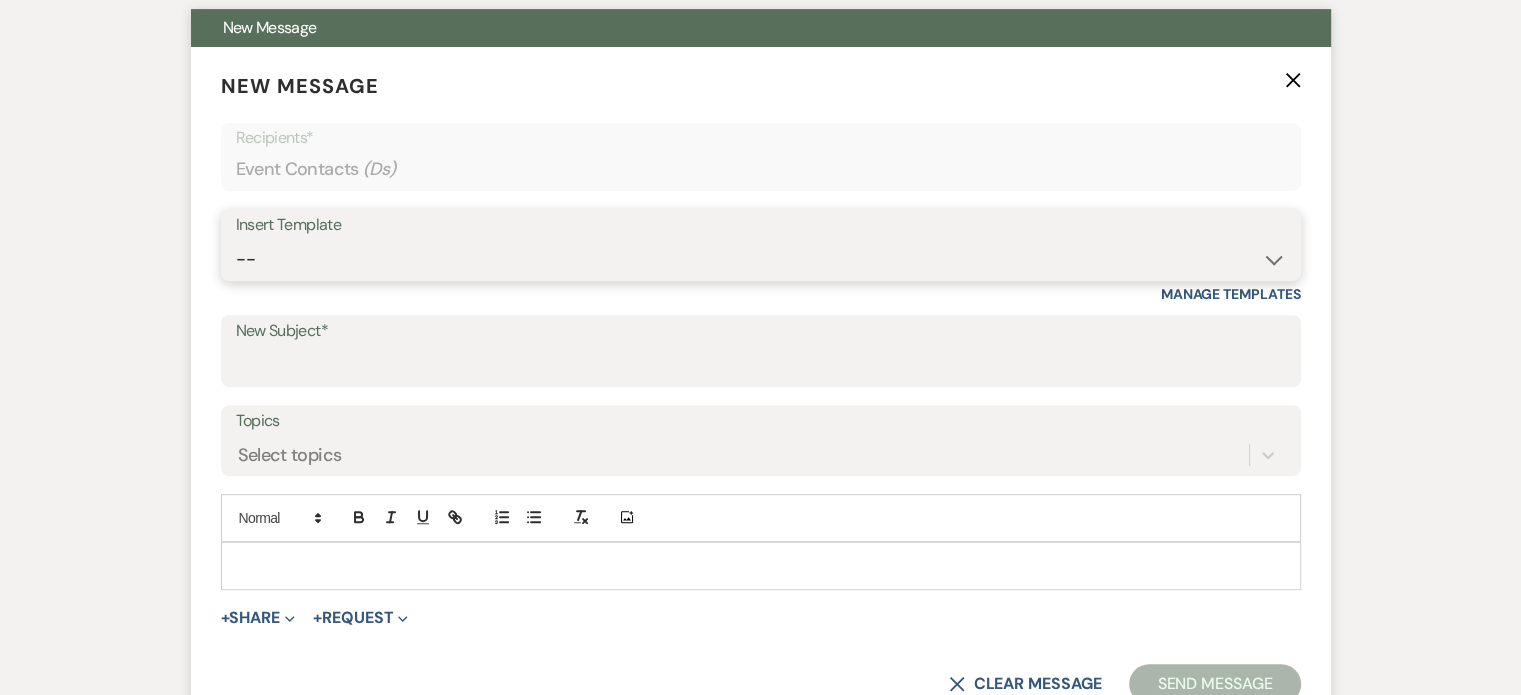 click on "-- Weven Planning Portal Introduction (Booked Events) Initial Inquiry Response Tour Request Response Follow Up Contract (Pre-Booked Leads) Documents for Conversion CIC Initial Wedding Inquiry Response CIC Calendar Link Tour Request Response CIC Wedding Follow Up with 2025 promotion CIC Tour Request Response CIC After Tour Response  CIC Tour Confirmation  Couples info for contract CIC Contract Email Event inquiries barn rental Venue Speaker Change CIC Generic Follow up Security Deposit No Return" at bounding box center [761, 259] 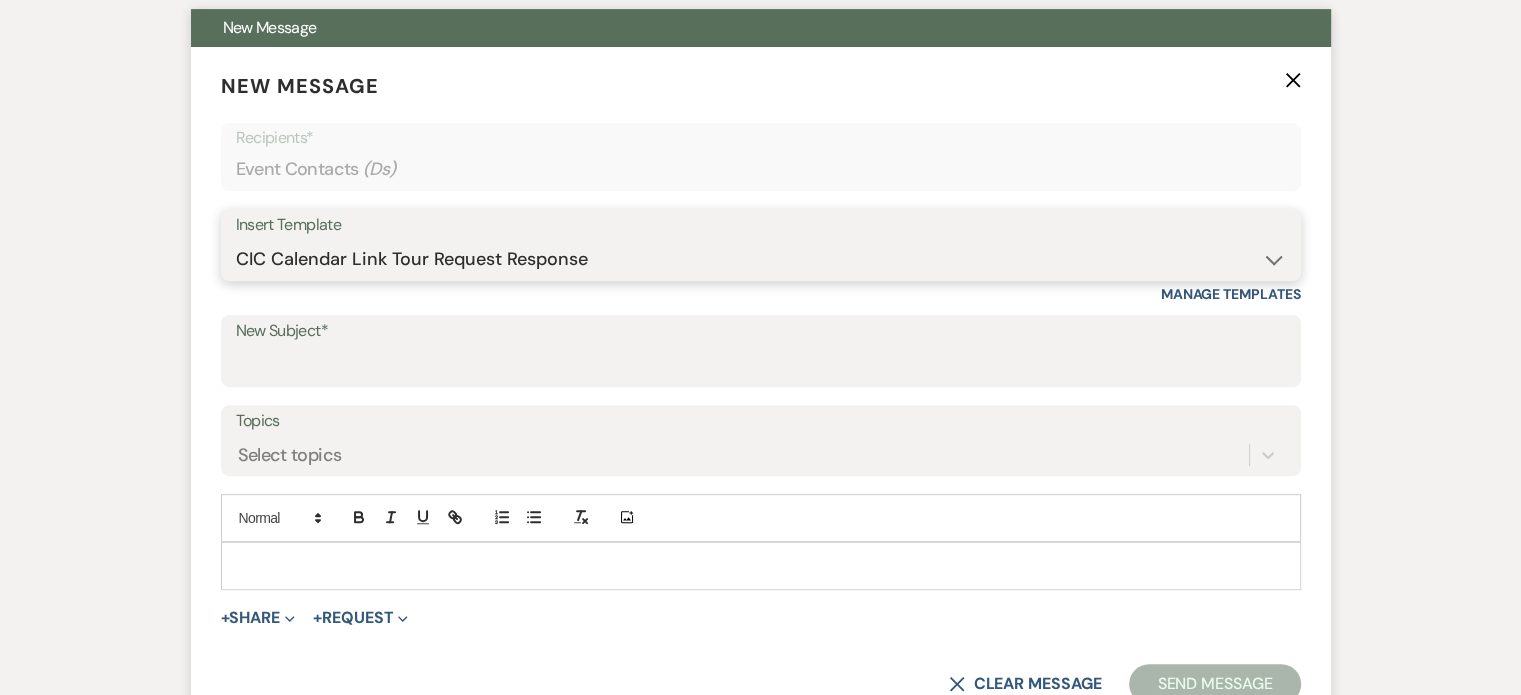 click on "-- Weven Planning Portal Introduction (Booked Events) Initial Inquiry Response Tour Request Response Follow Up Contract (Pre-Booked Leads) Documents for Conversion CIC Initial Wedding Inquiry Response CIC Calendar Link Tour Request Response CIC Wedding Follow Up with 2025 promotion CIC Tour Request Response CIC After Tour Response  CIC Tour Confirmation  Couples info for contract CIC Contract Email Event inquiries barn rental Venue Speaker Change CIC Generic Follow up Security Deposit No Return" at bounding box center (761, 259) 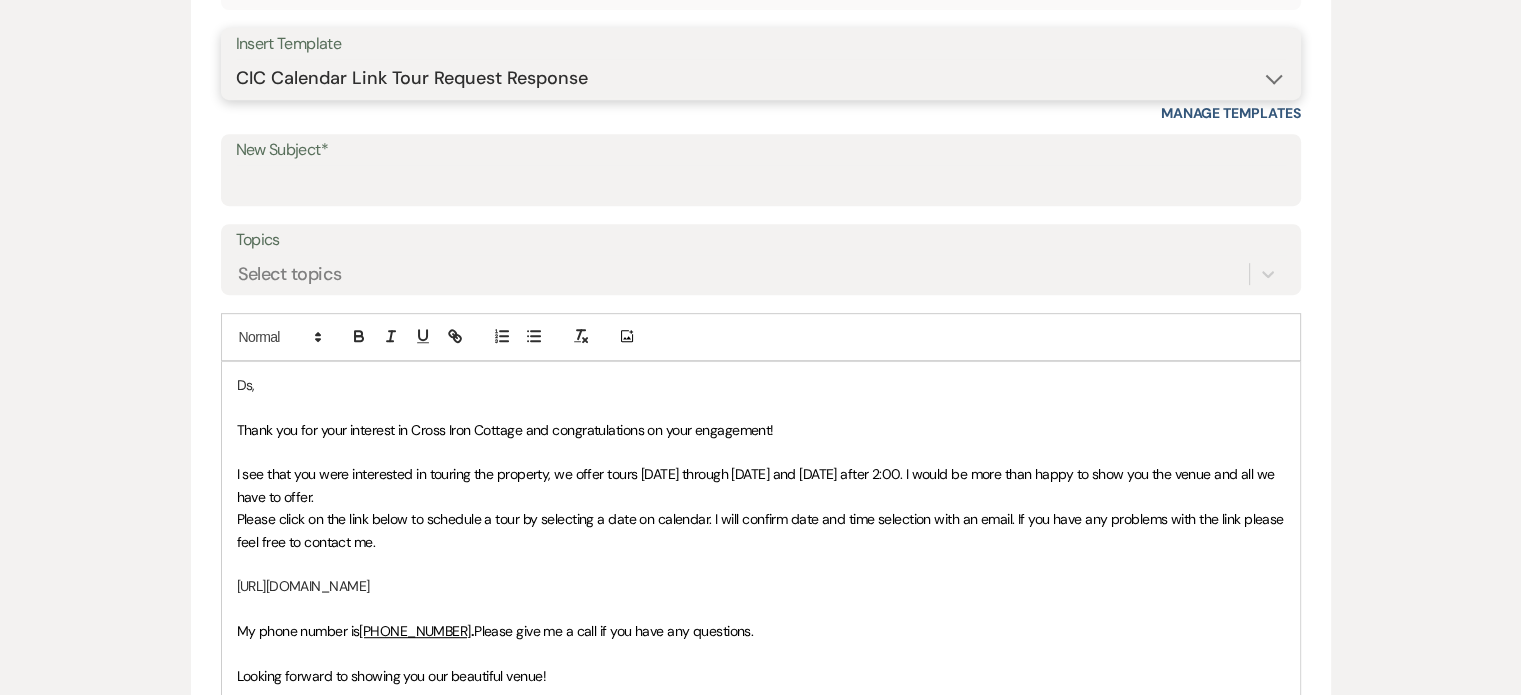 scroll, scrollTop: 925, scrollLeft: 0, axis: vertical 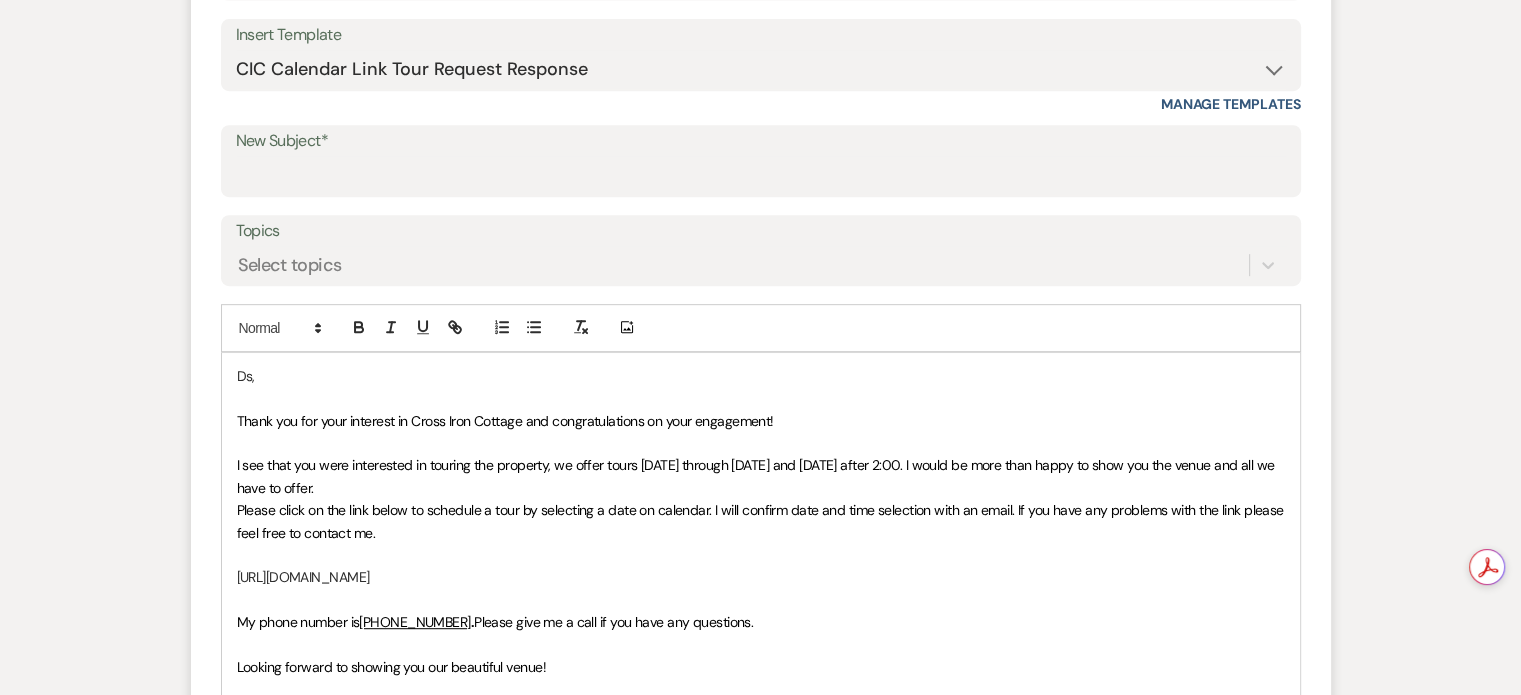 click on "I see that you were interested in touring the property, we offer tours [DATE] through [DATE] and [DATE] after 2:00. I would be more than happy to show you the venue and all we have to offer." at bounding box center (757, 476) 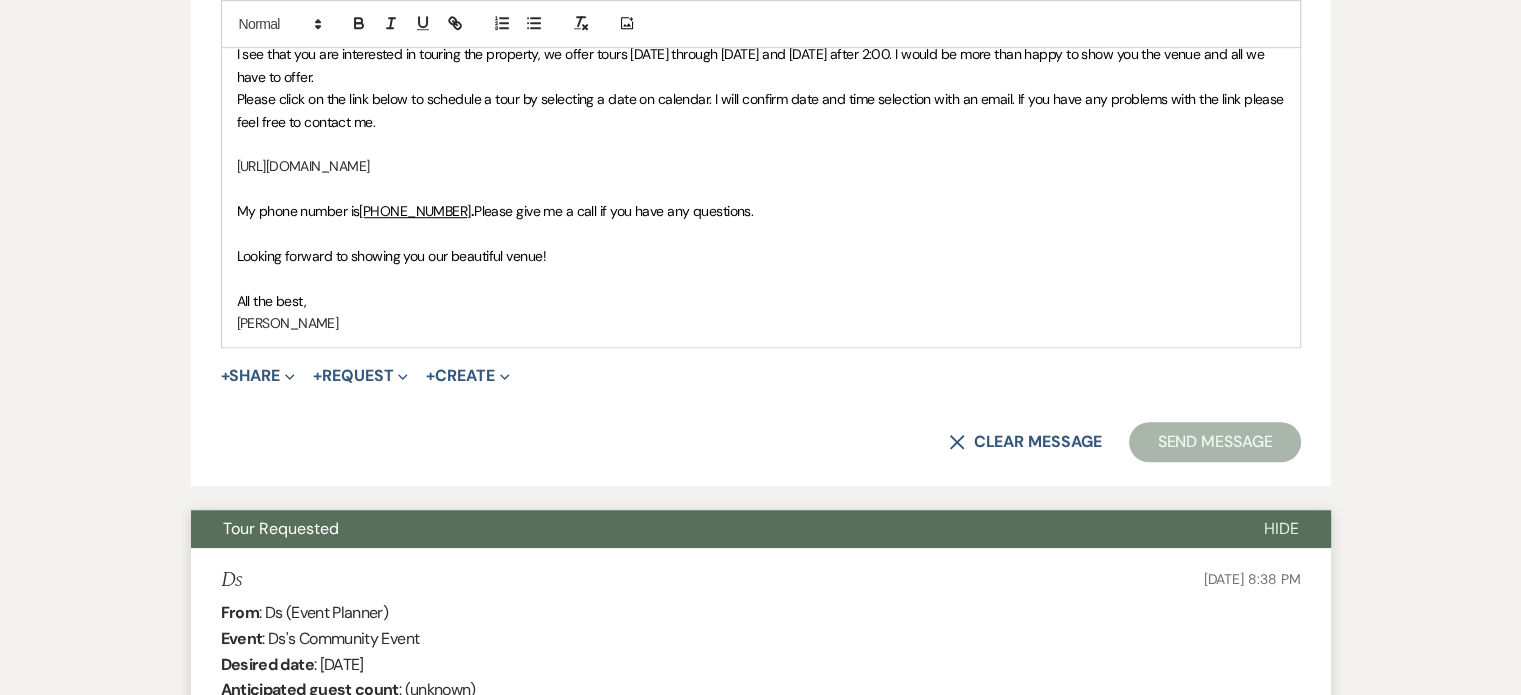 scroll, scrollTop: 1344, scrollLeft: 0, axis: vertical 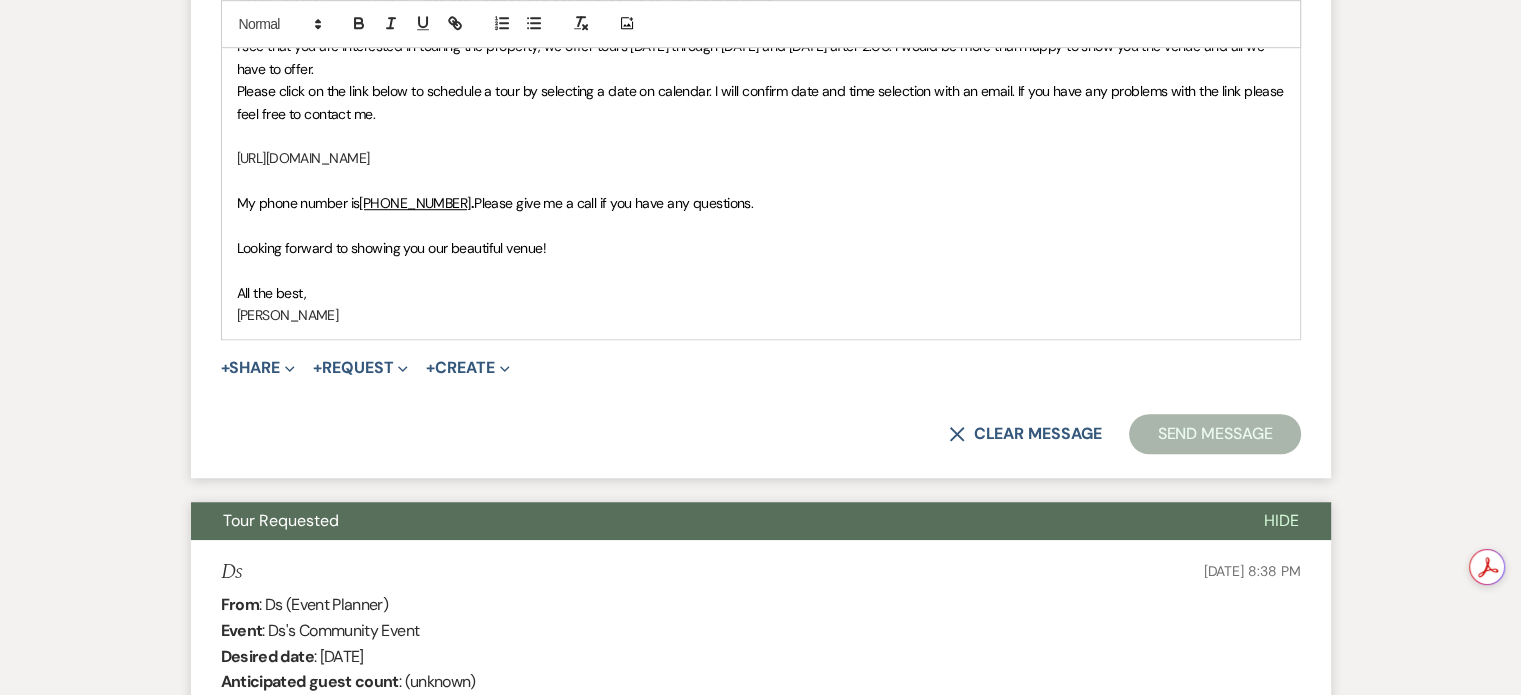 click on "Send Message" at bounding box center (1214, 434) 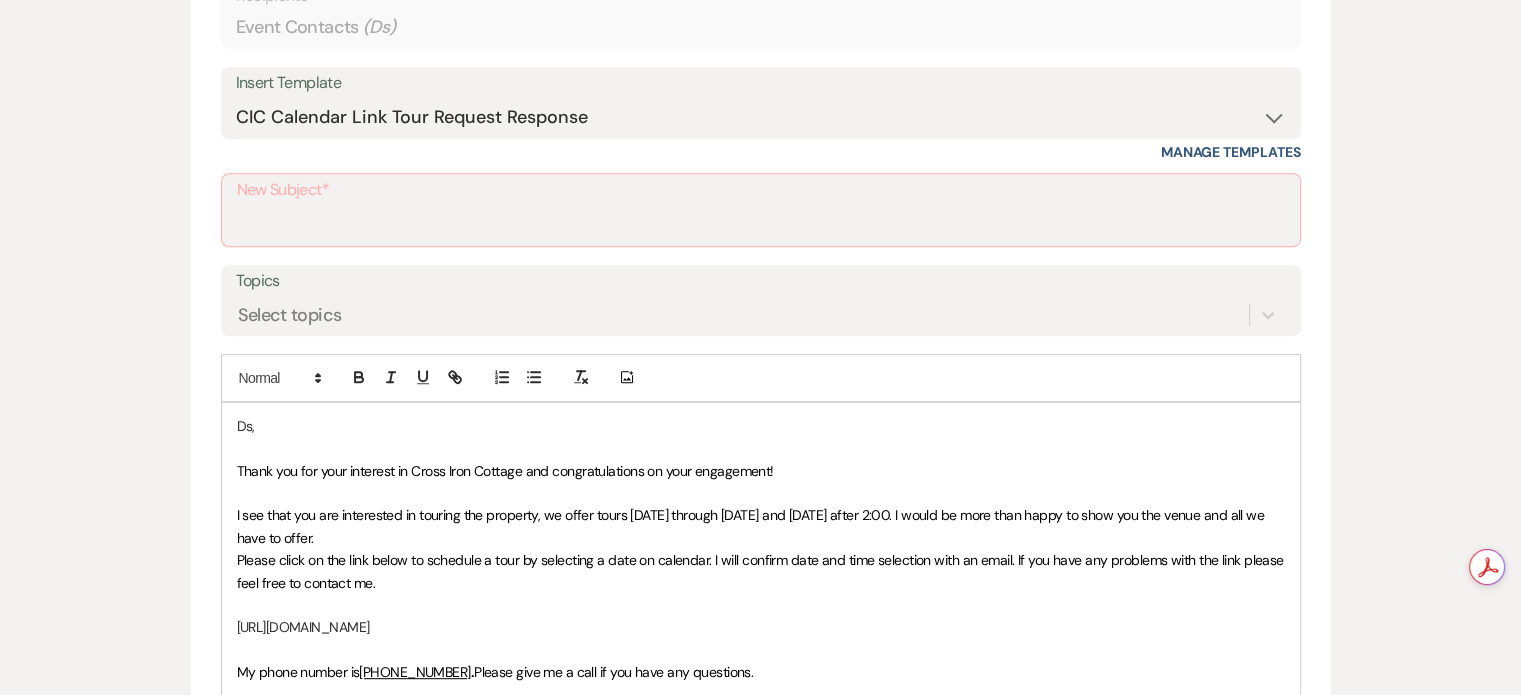 scroll, scrollTop: 829, scrollLeft: 0, axis: vertical 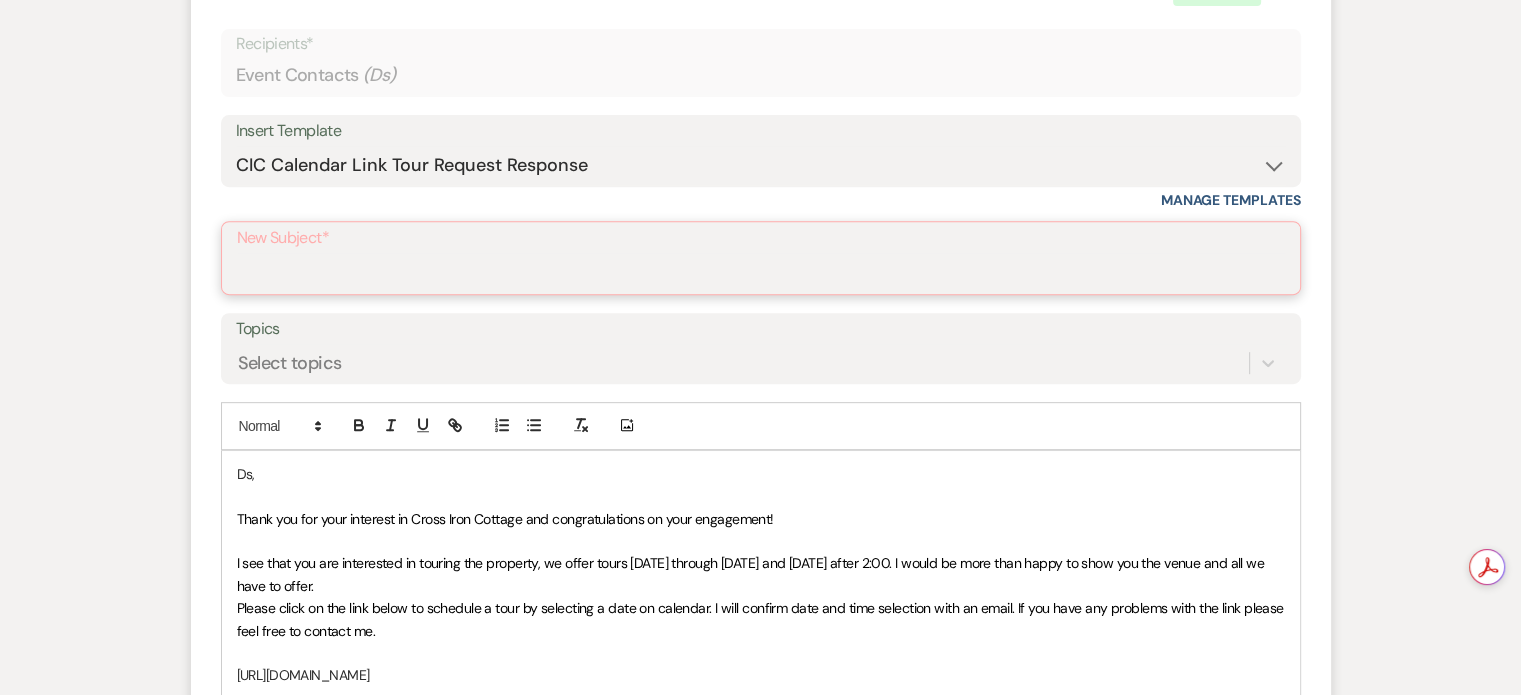 click on "New Subject*" at bounding box center (761, 272) 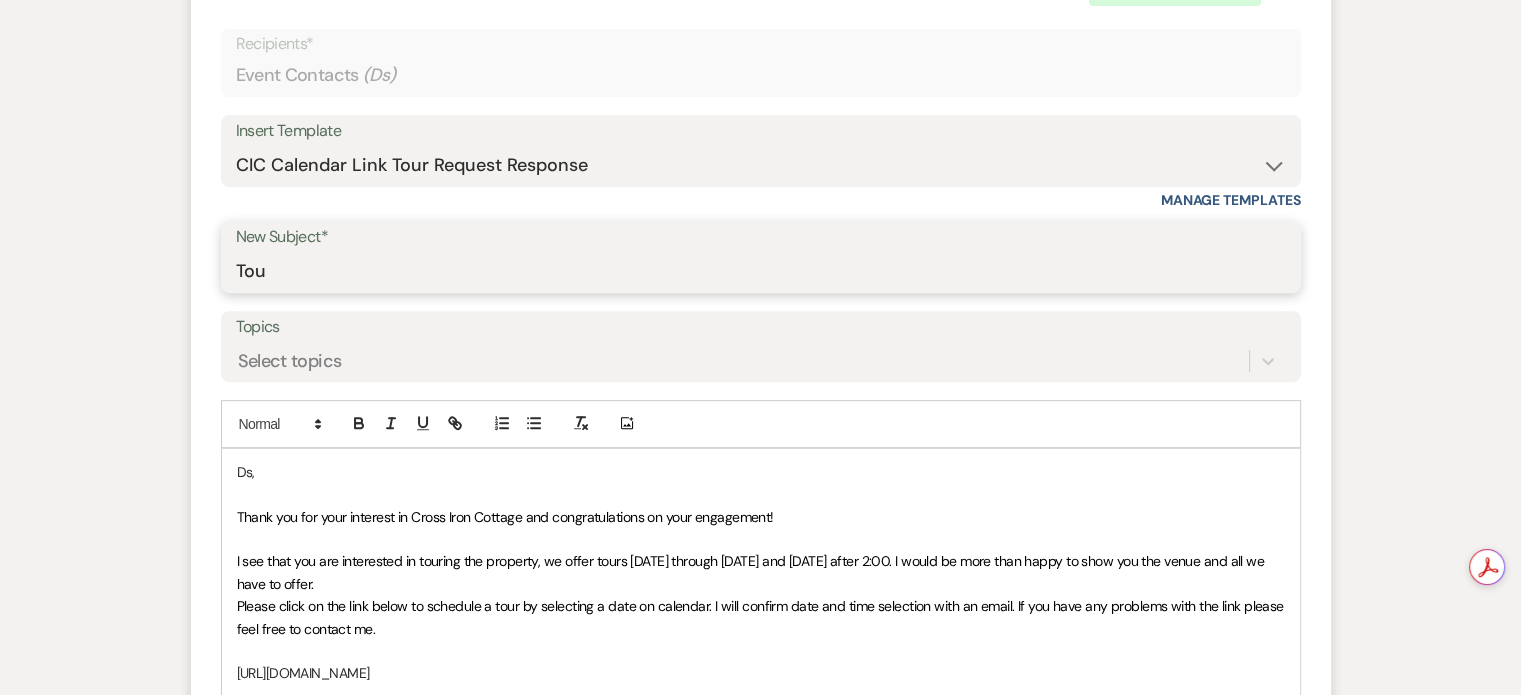 type on "Tour Request" 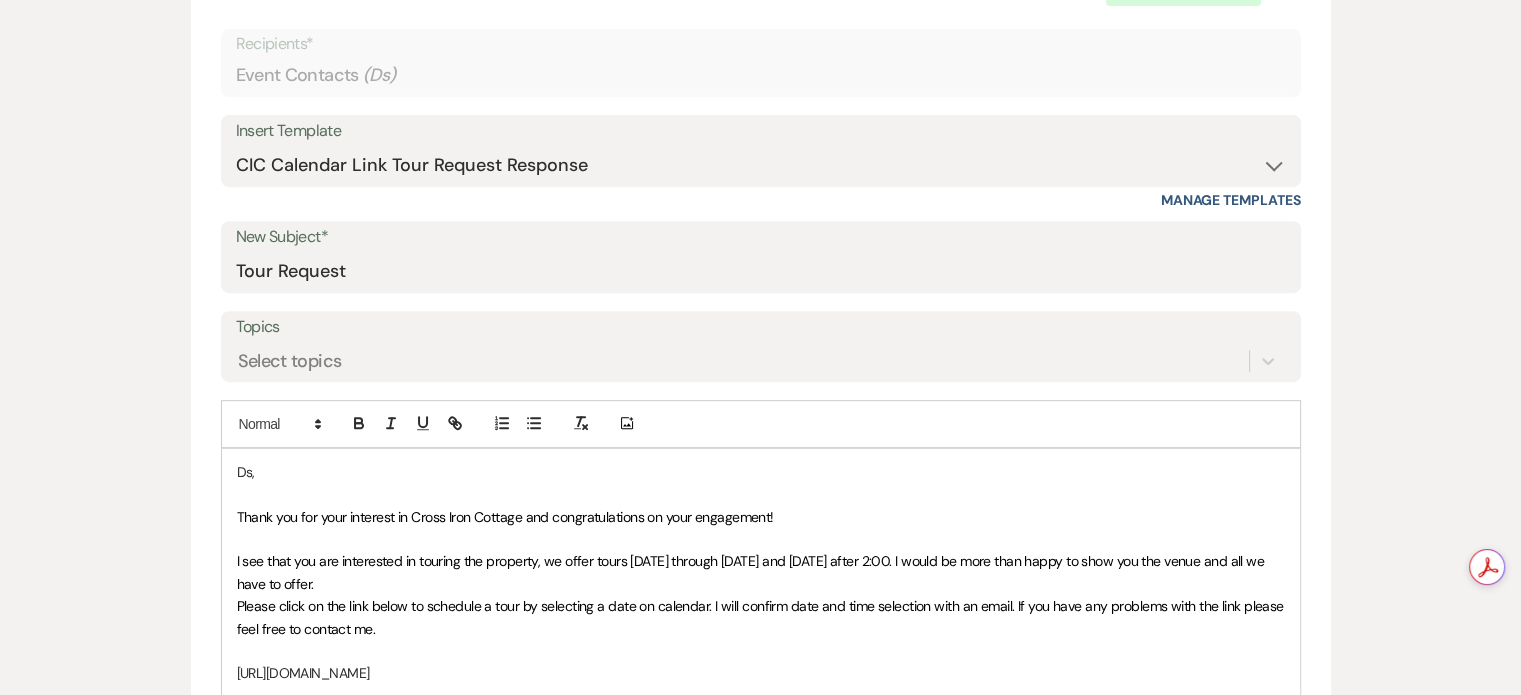 drag, startPoint x: 1526, startPoint y: 261, endPoint x: 1500, endPoint y: 435, distance: 175.93181 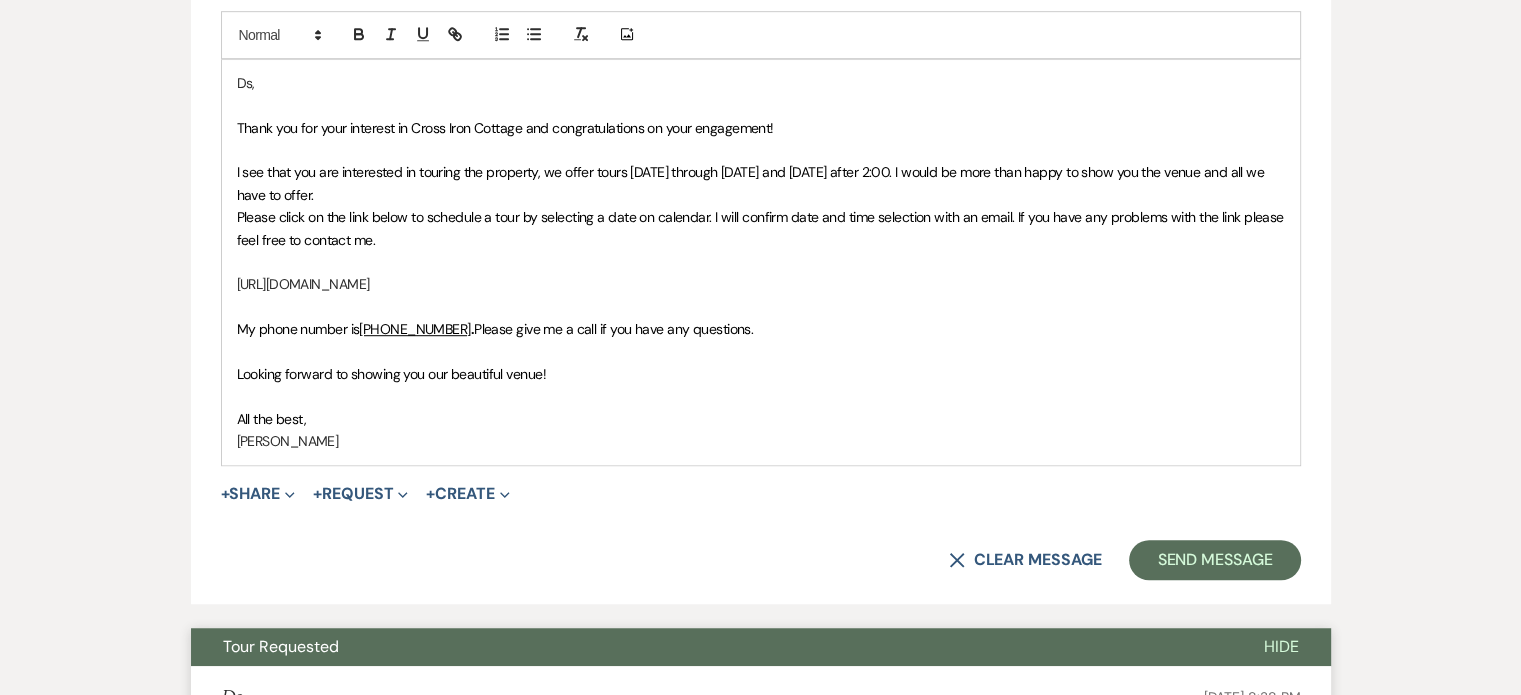 scroll, scrollTop: 1224, scrollLeft: 0, axis: vertical 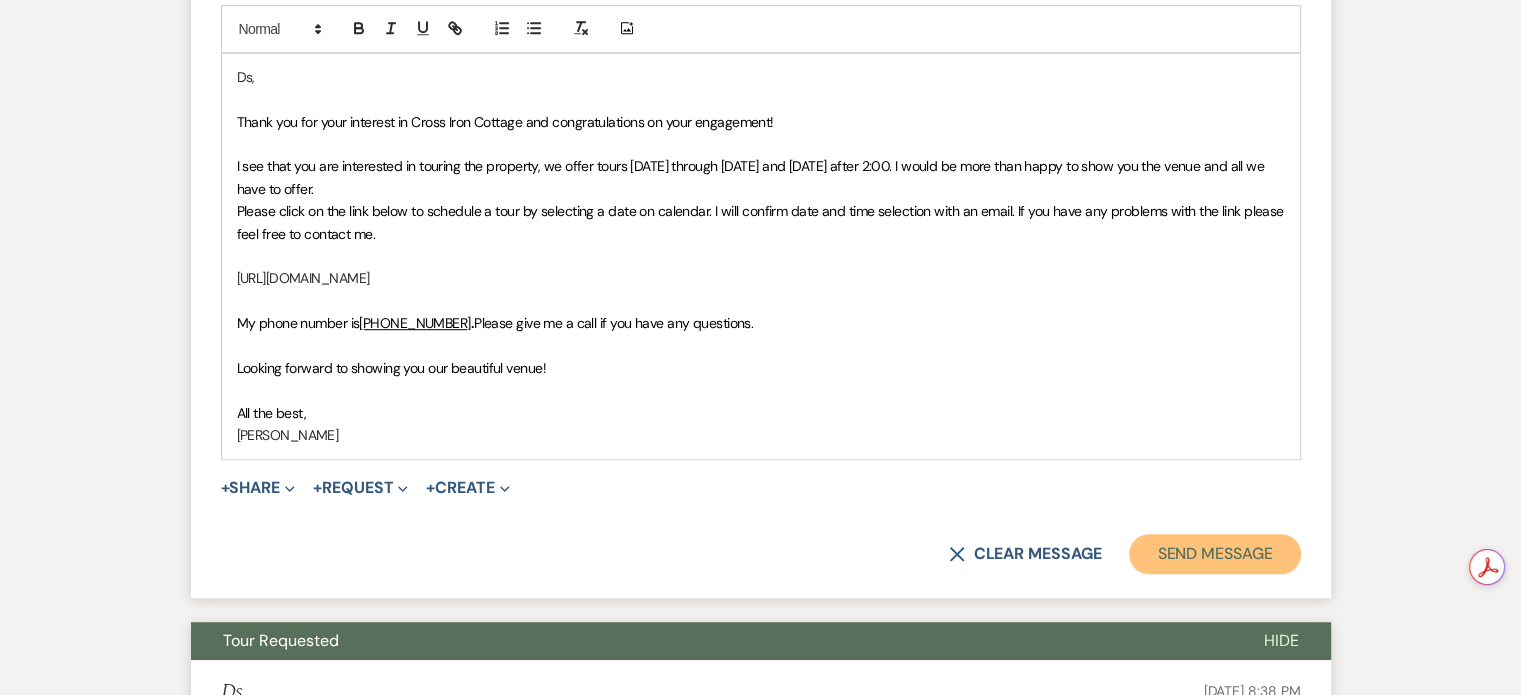 click on "Send Message" at bounding box center [1214, 554] 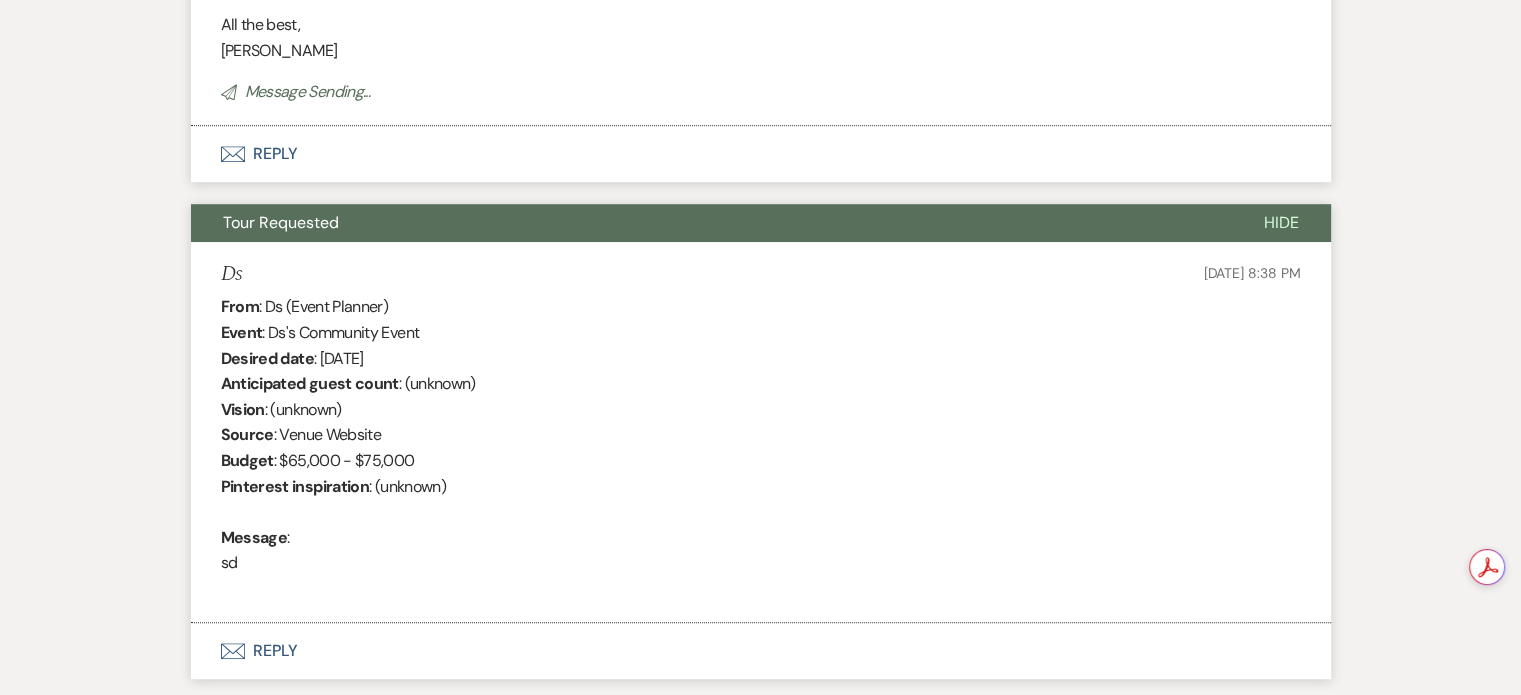 scroll, scrollTop: 482, scrollLeft: 0, axis: vertical 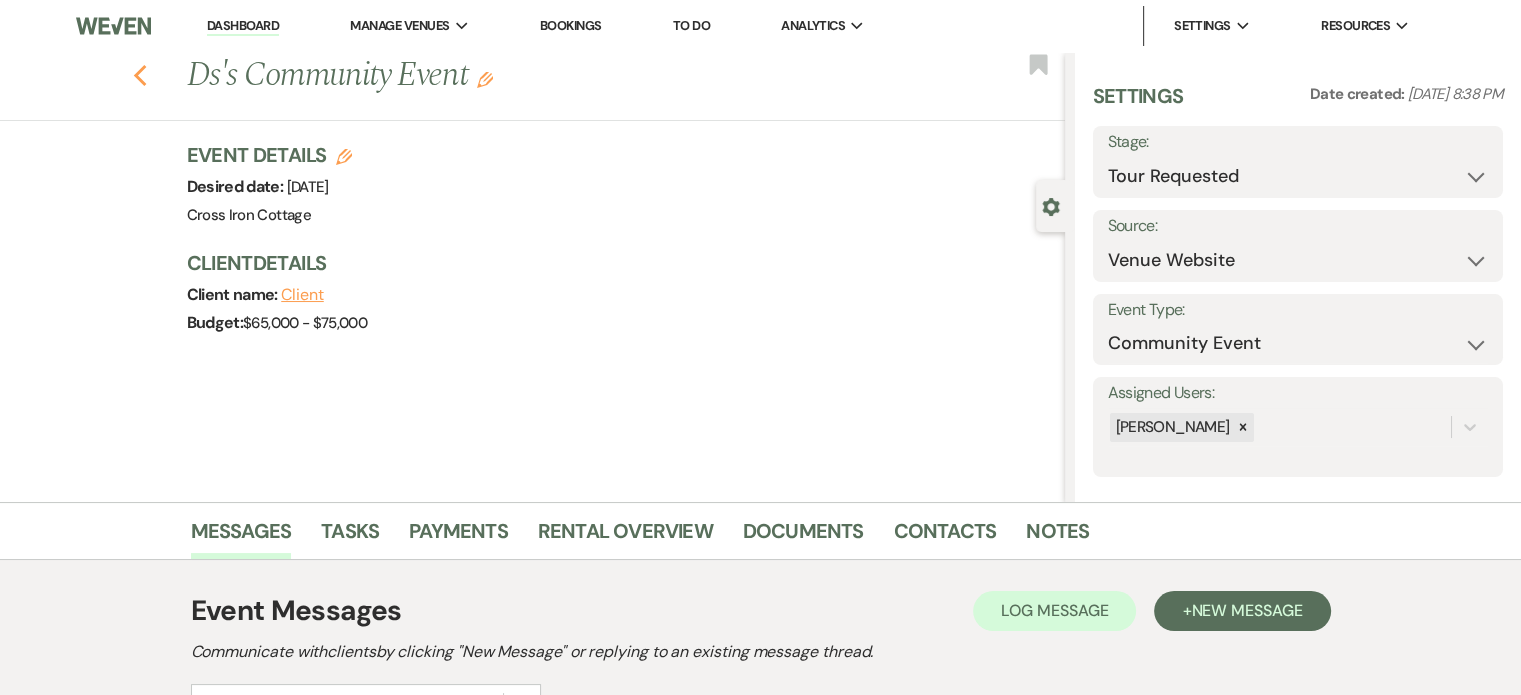 click on "Previous" 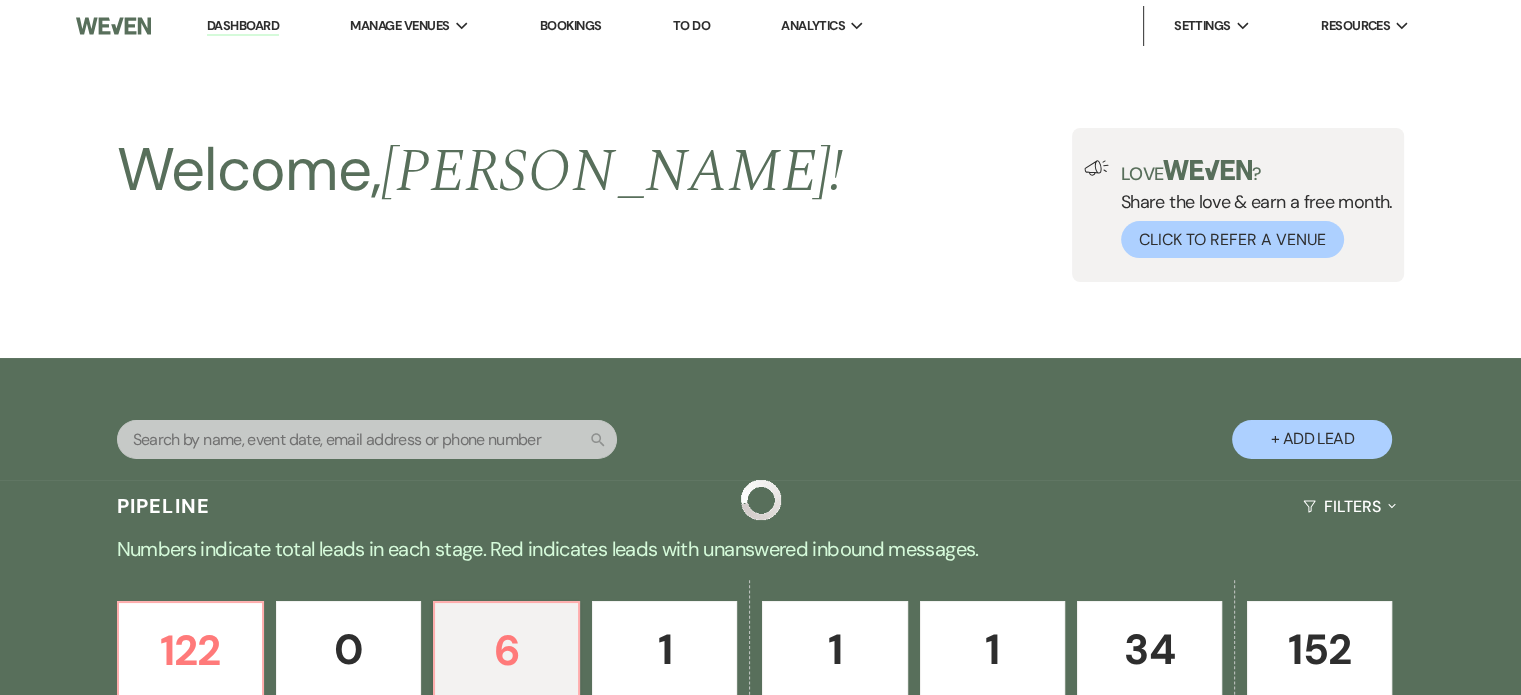 scroll, scrollTop: 554, scrollLeft: 0, axis: vertical 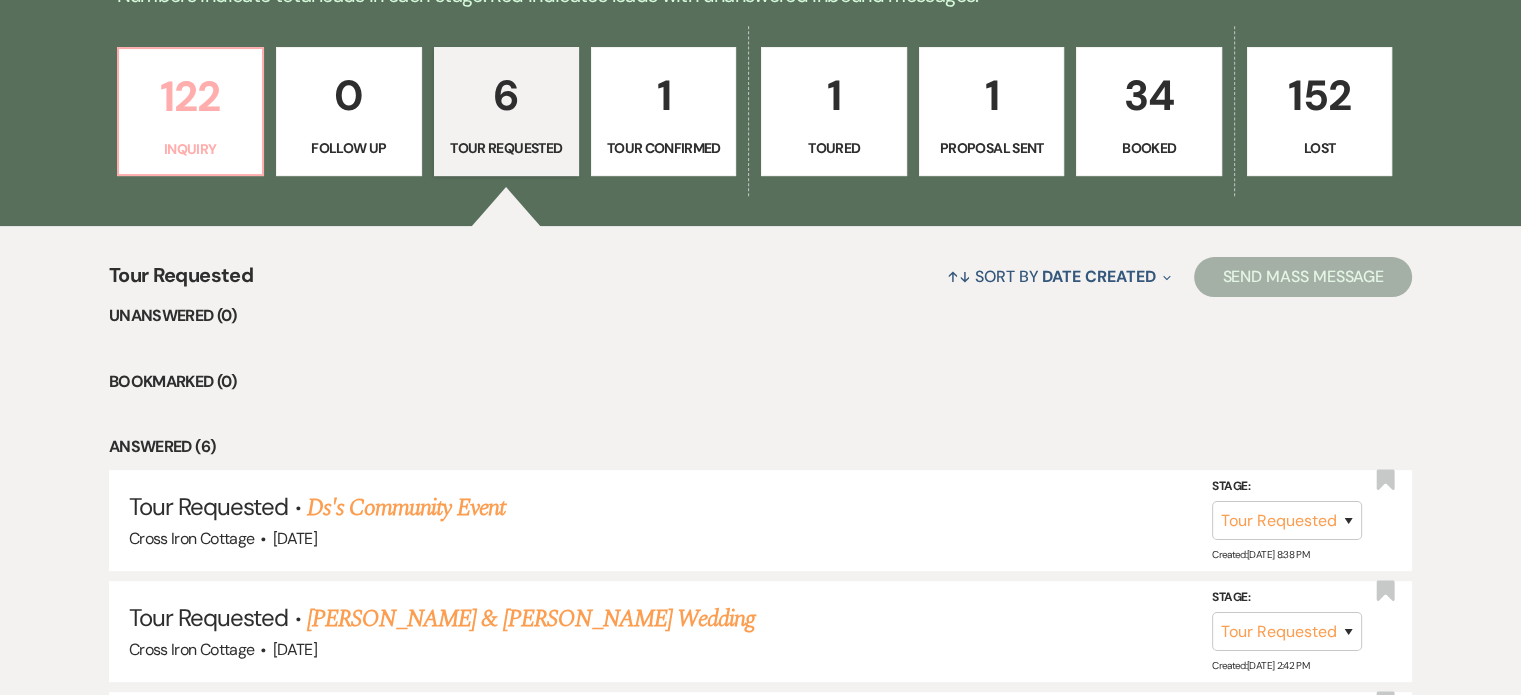 click on "122" at bounding box center (190, 96) 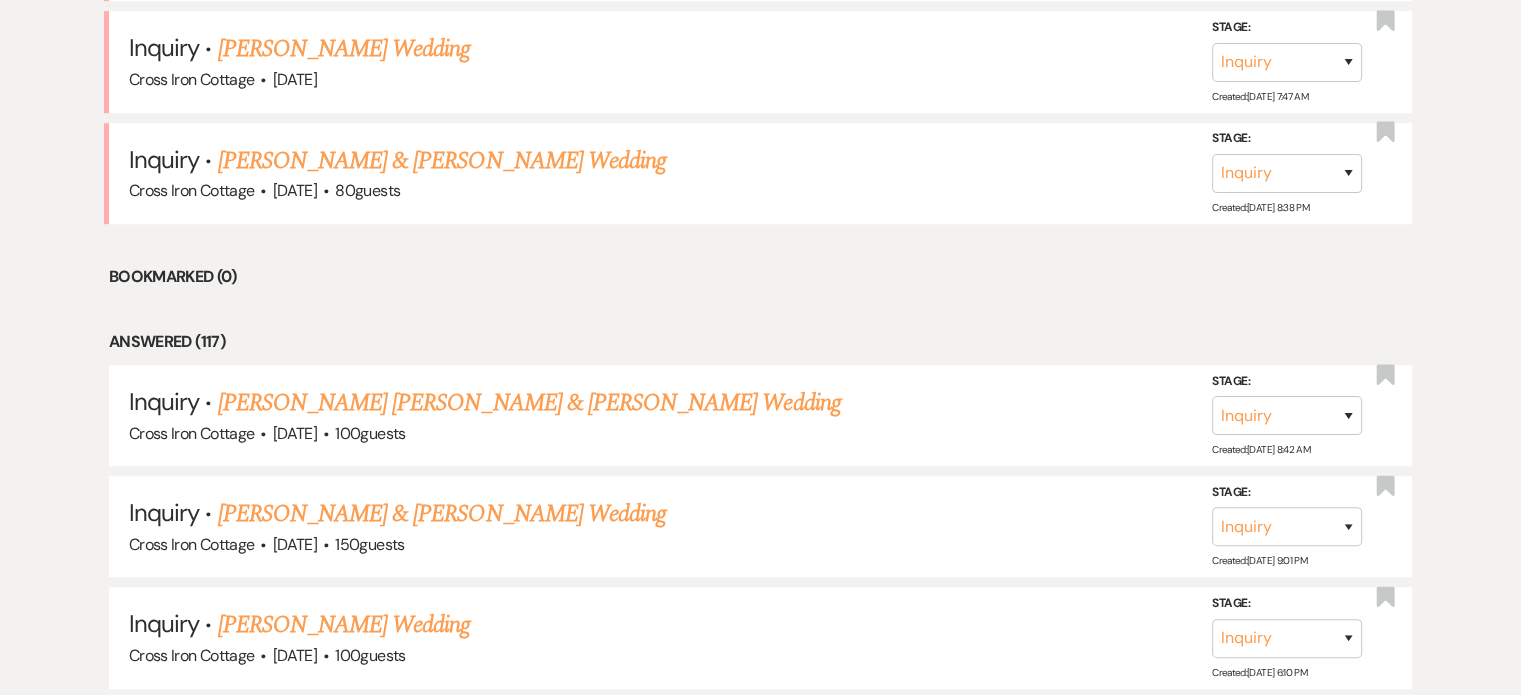 scroll, scrollTop: 1090, scrollLeft: 0, axis: vertical 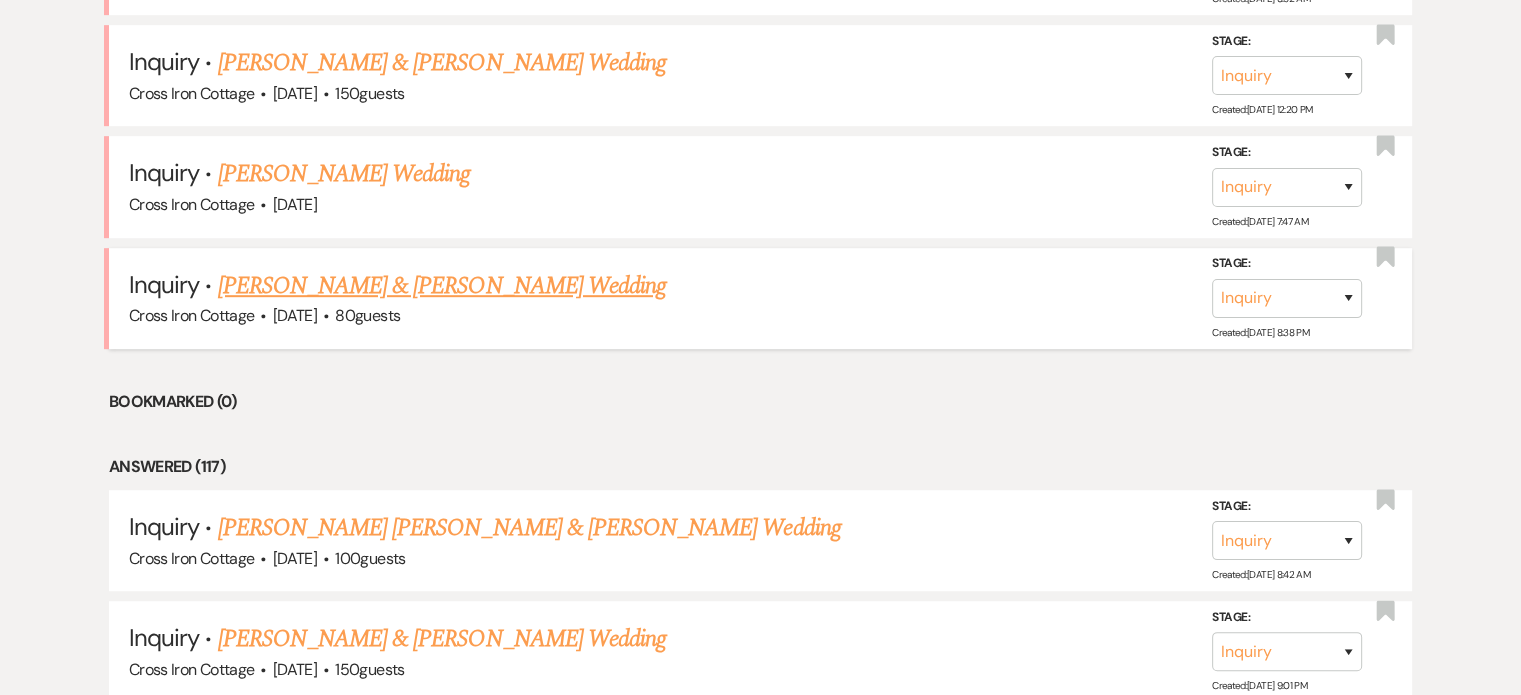 click on "[PERSON_NAME] & [PERSON_NAME] Wedding" at bounding box center (442, 286) 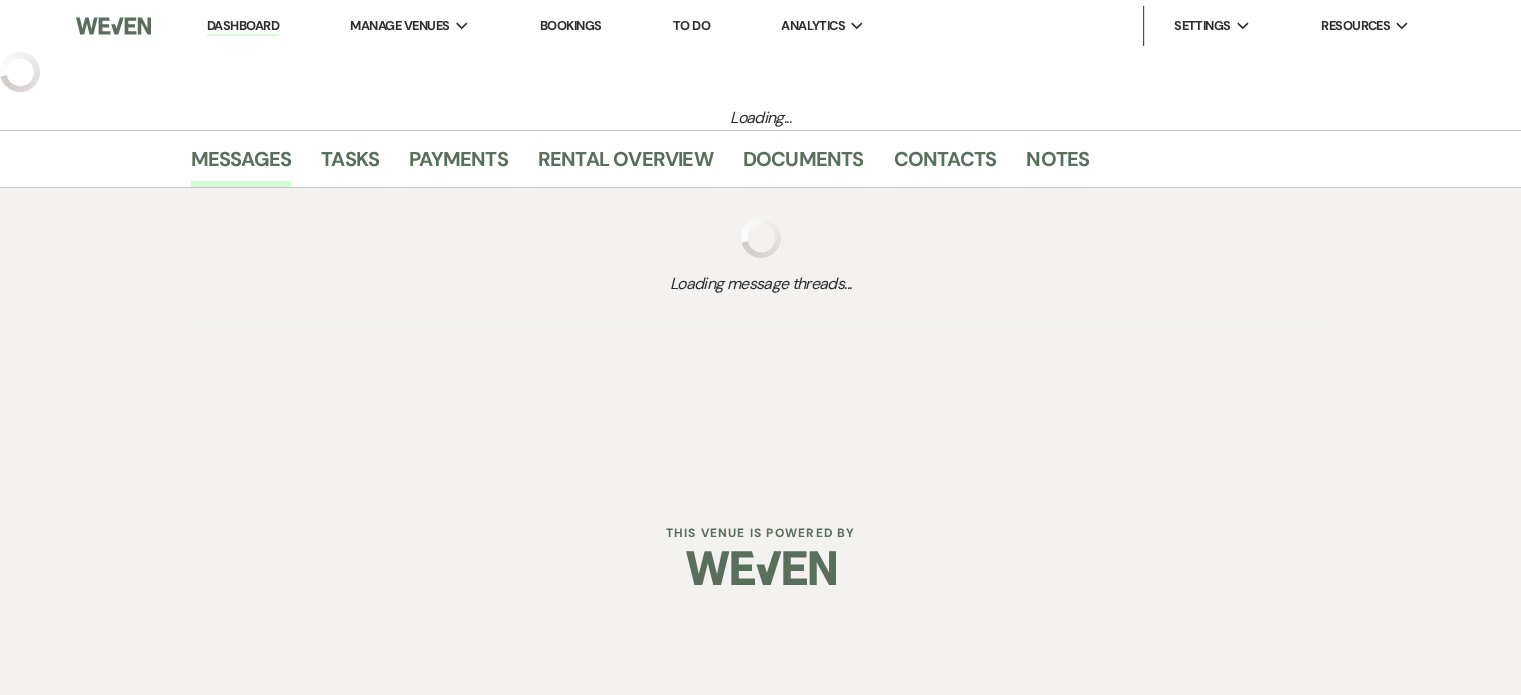 scroll, scrollTop: 0, scrollLeft: 0, axis: both 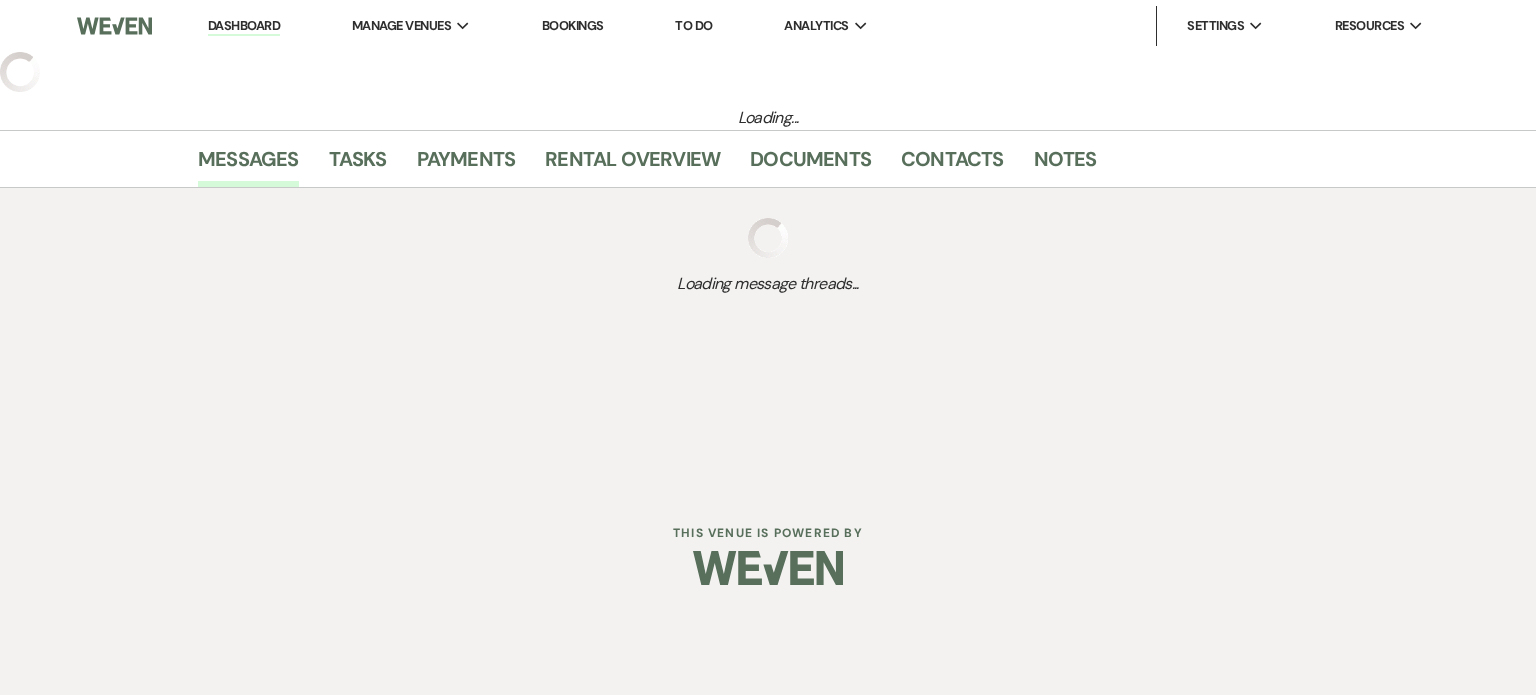select on "5" 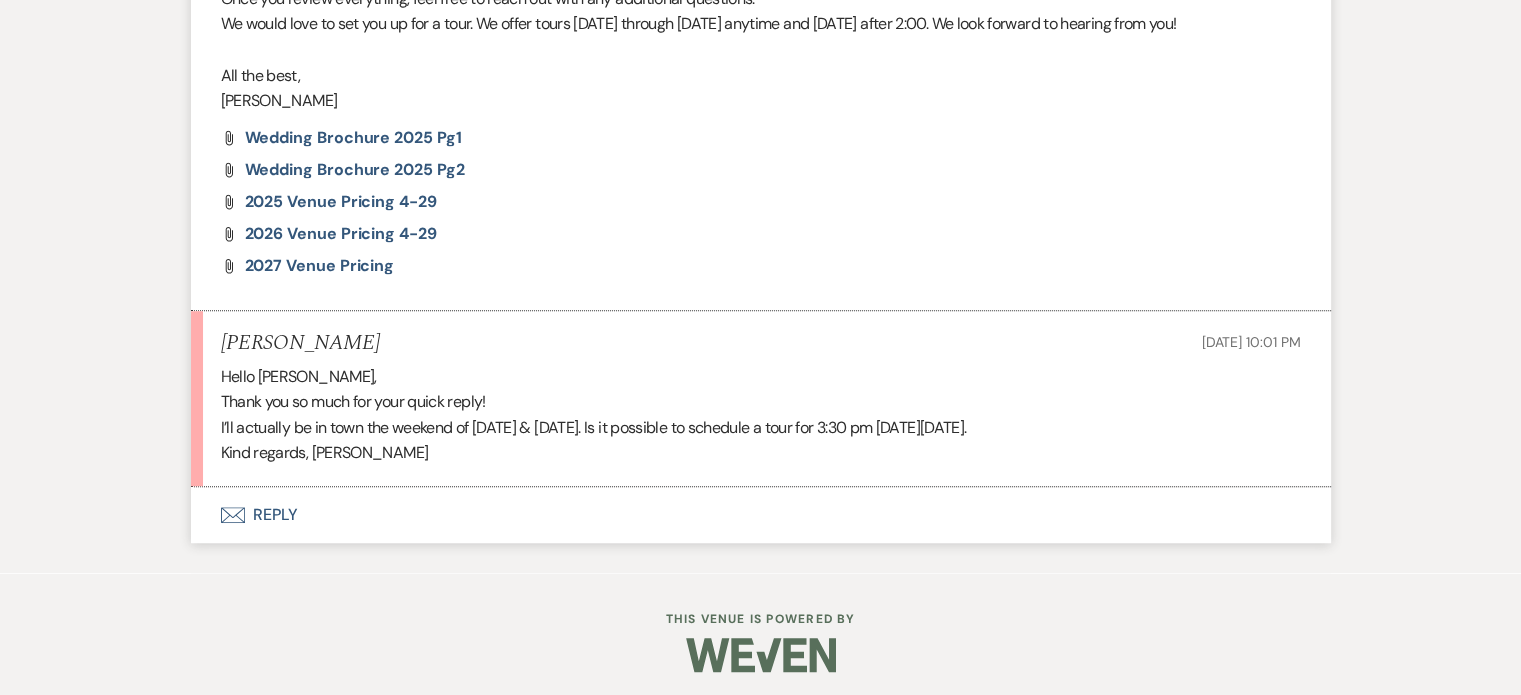 scroll, scrollTop: 1381, scrollLeft: 0, axis: vertical 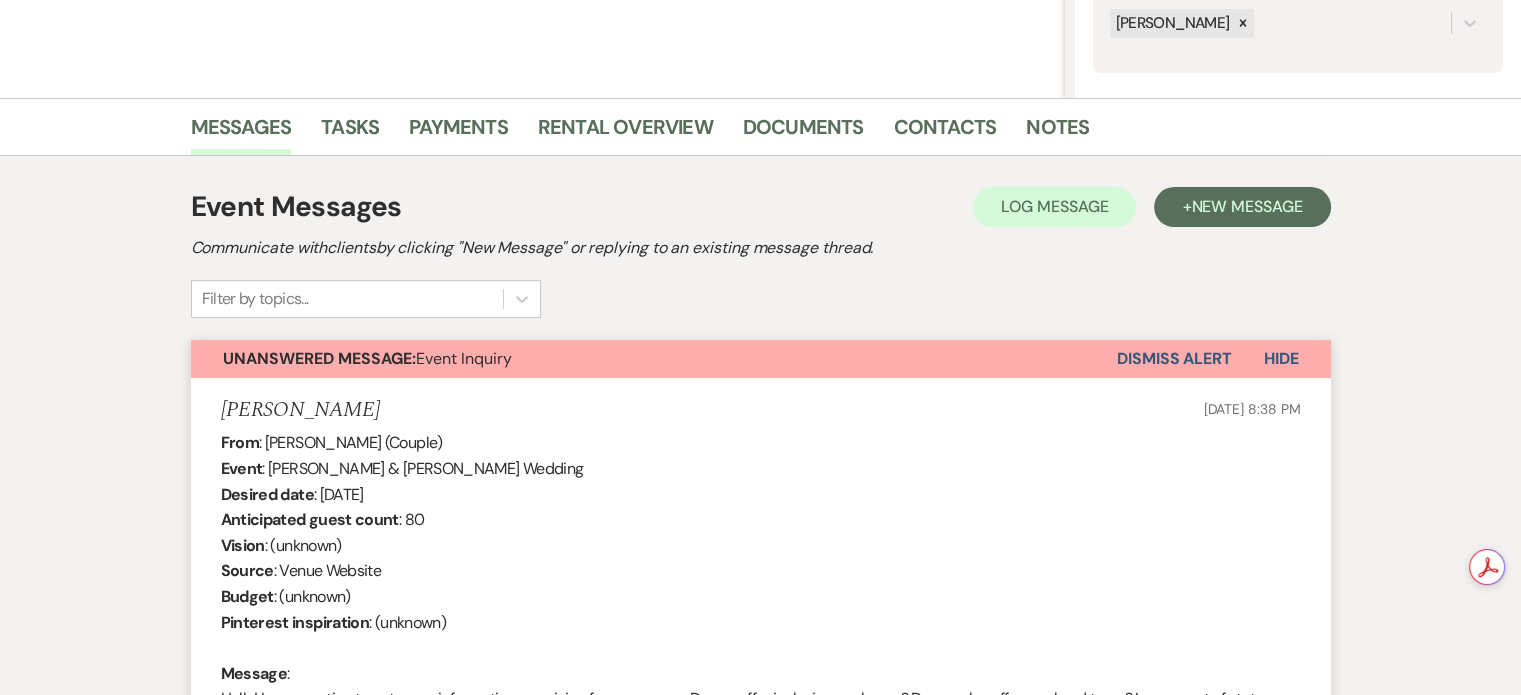 click on "Dismiss Alert" at bounding box center [1174, 359] 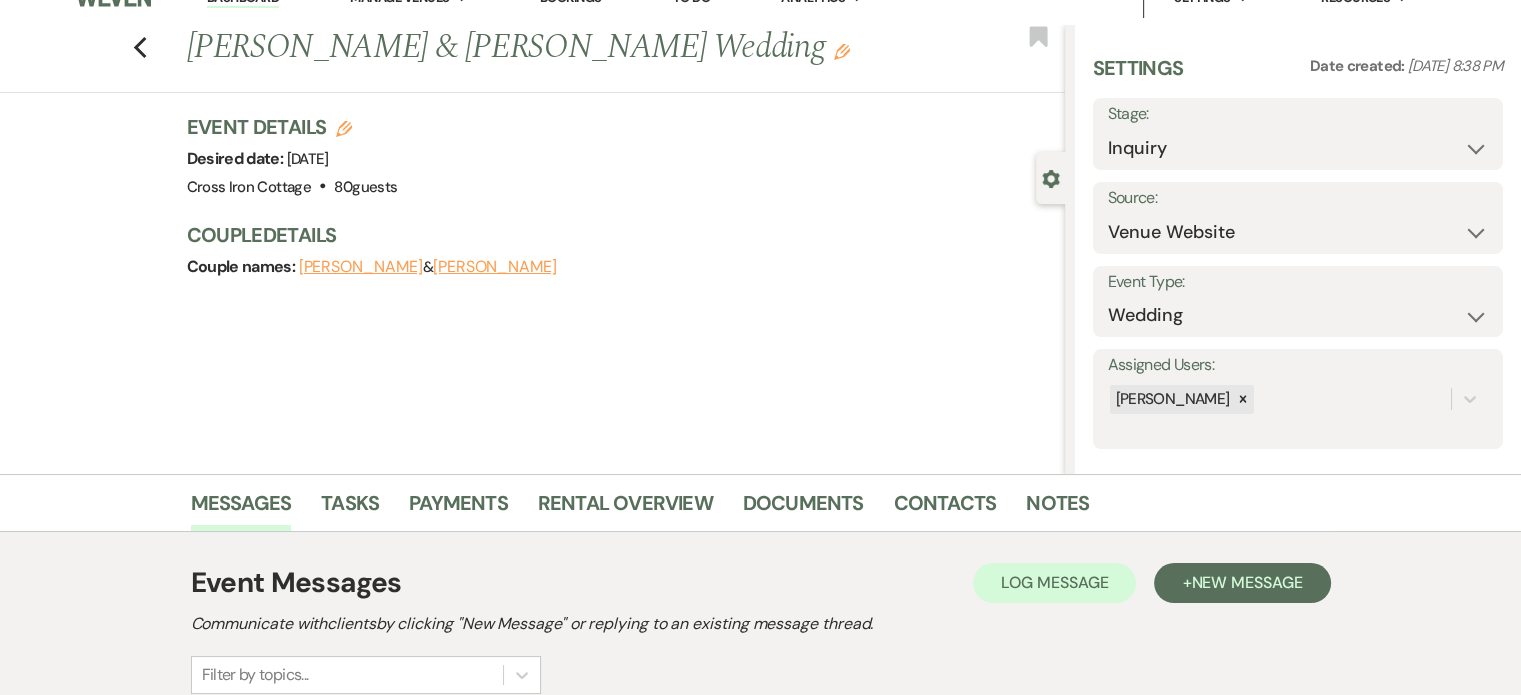 scroll, scrollTop: 0, scrollLeft: 0, axis: both 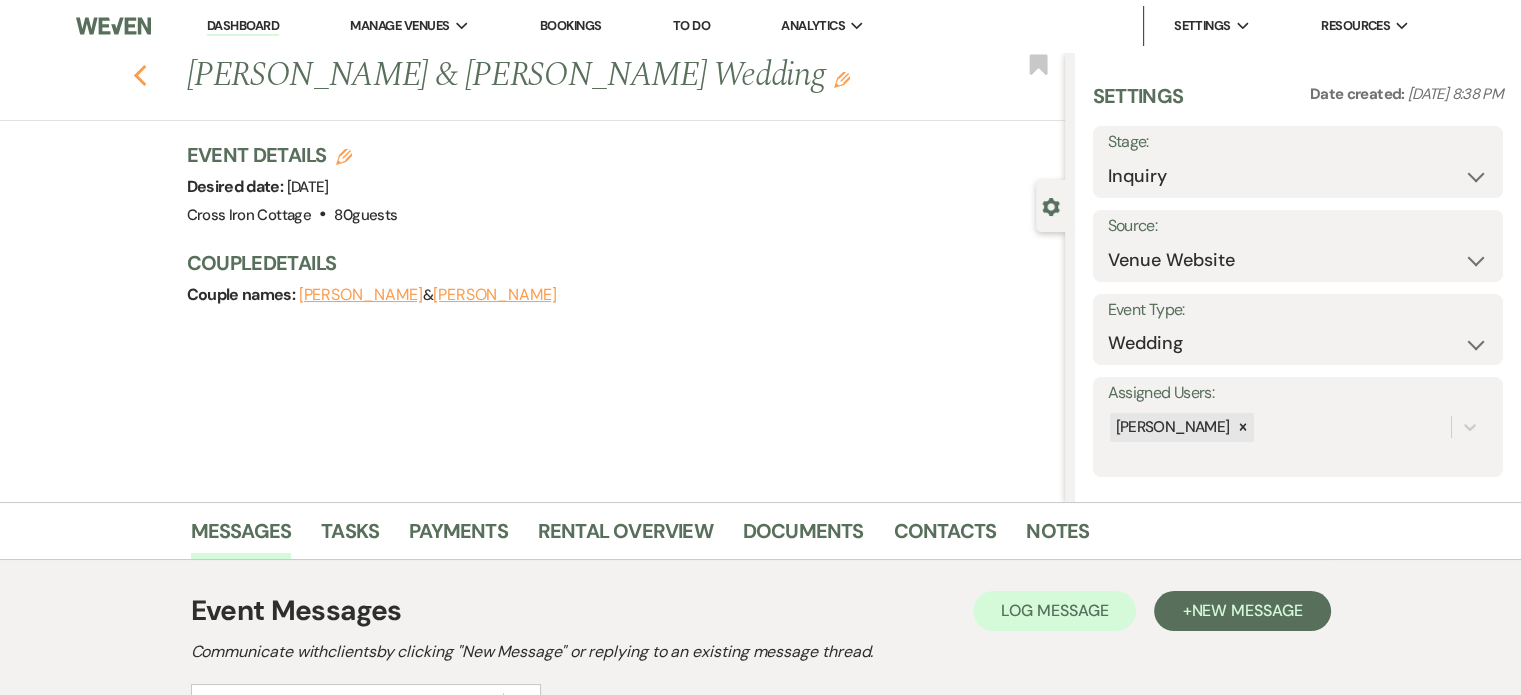 click 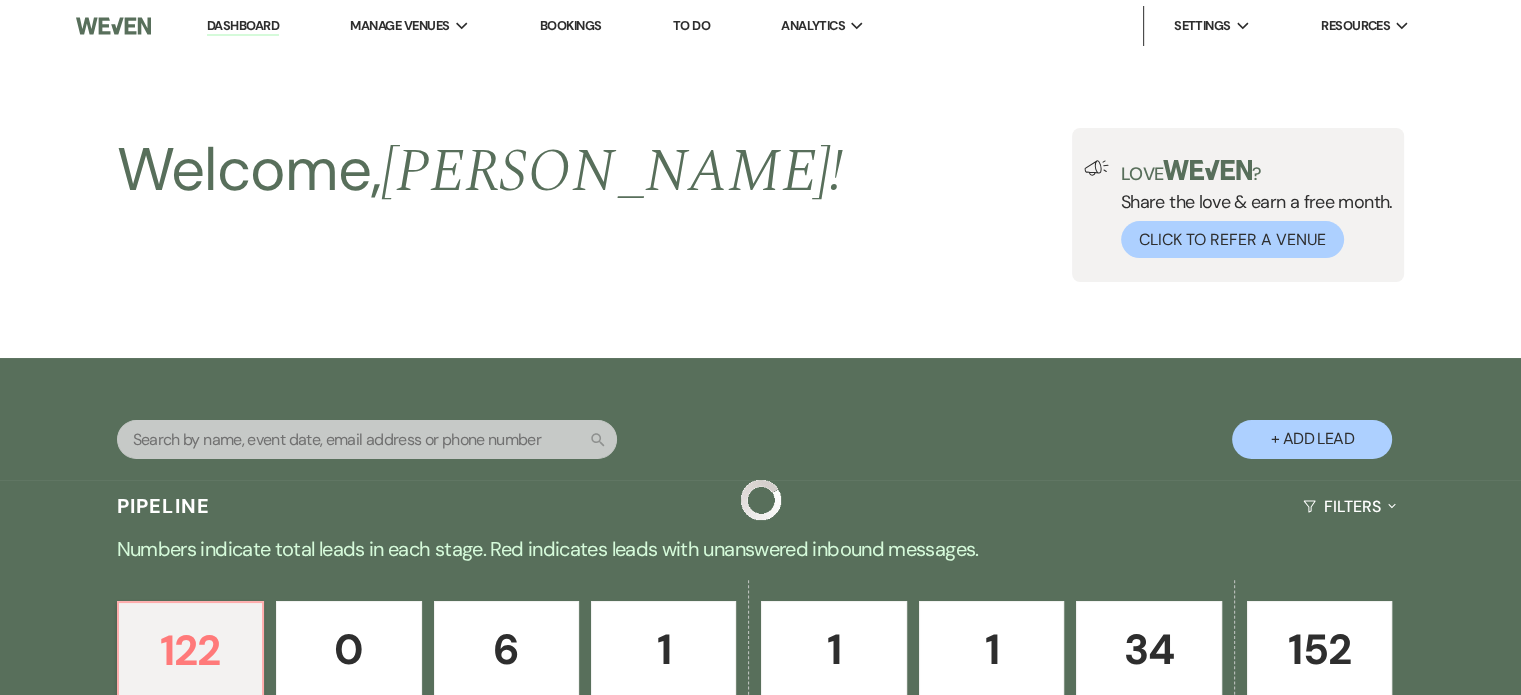 scroll, scrollTop: 1090, scrollLeft: 0, axis: vertical 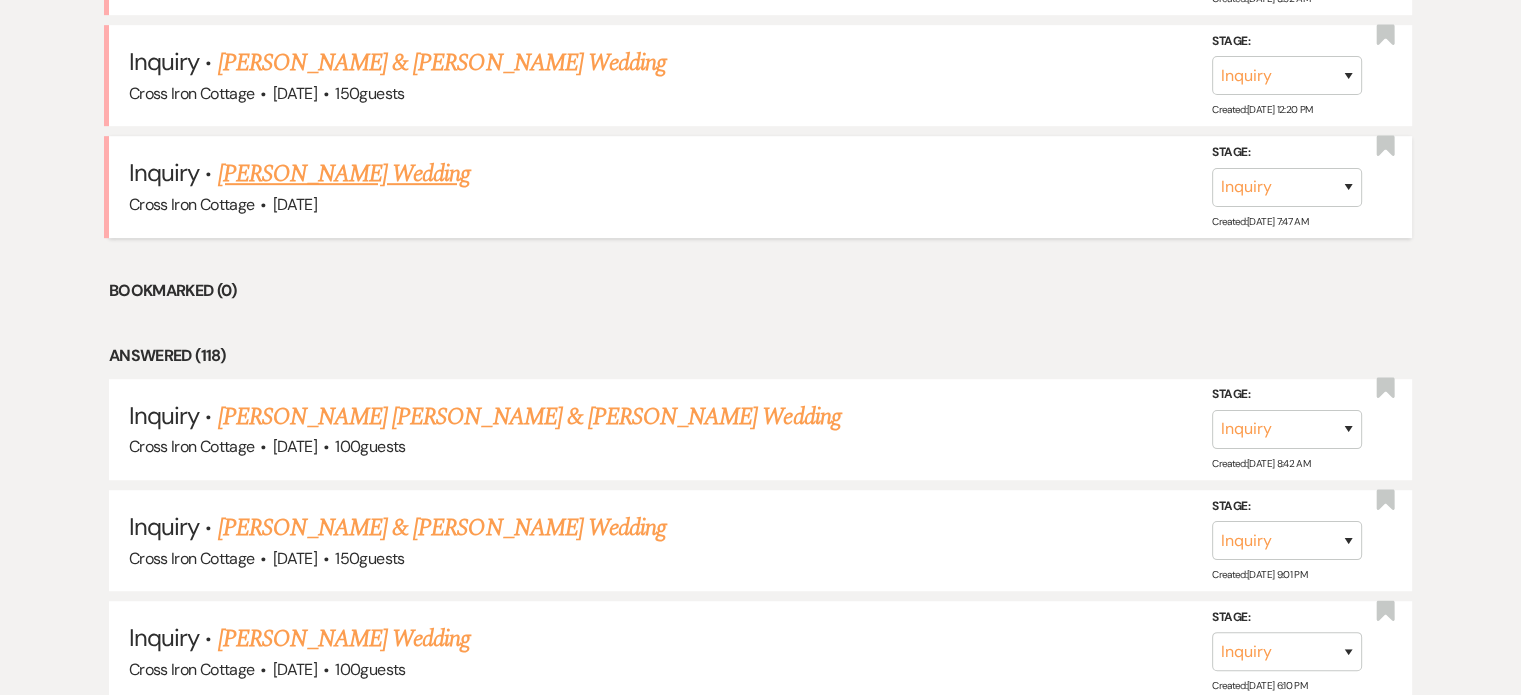 click on "[PERSON_NAME] Wedding" at bounding box center [344, 174] 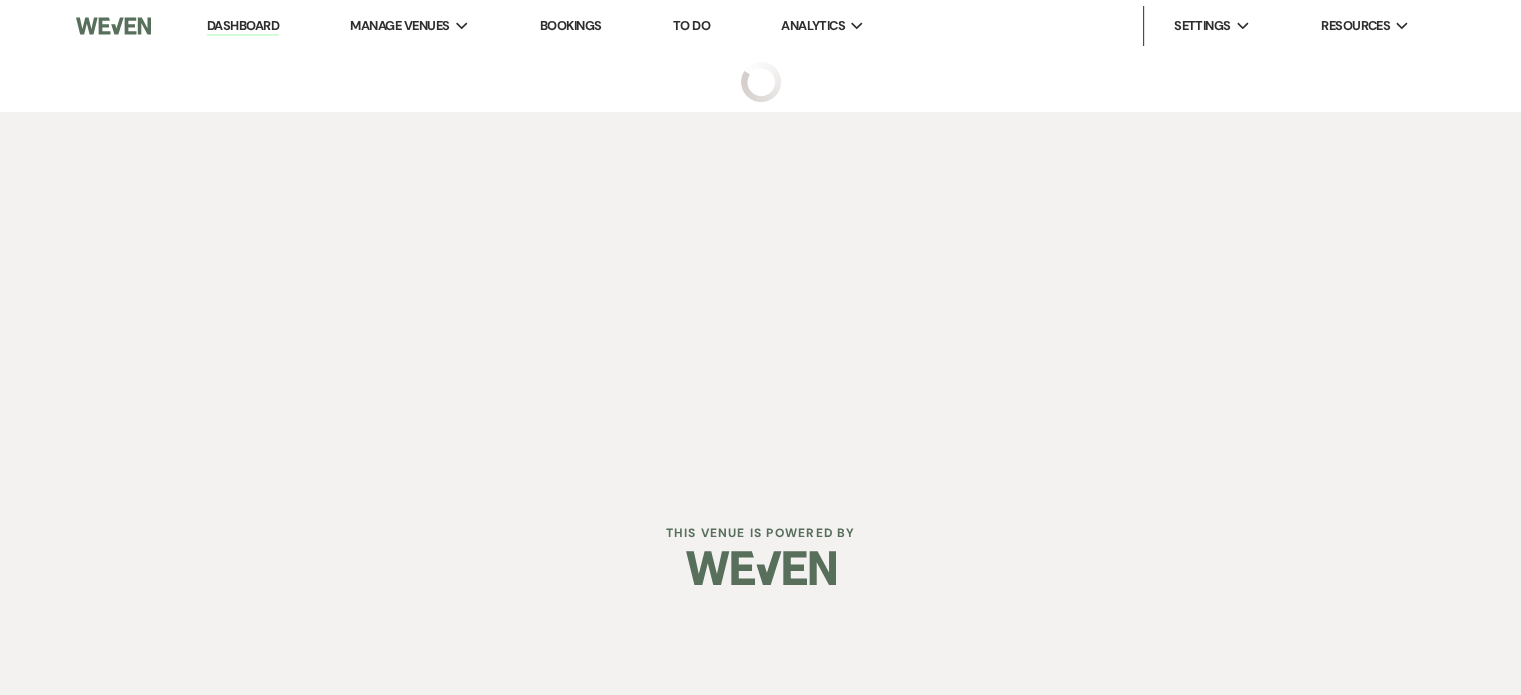 scroll, scrollTop: 0, scrollLeft: 0, axis: both 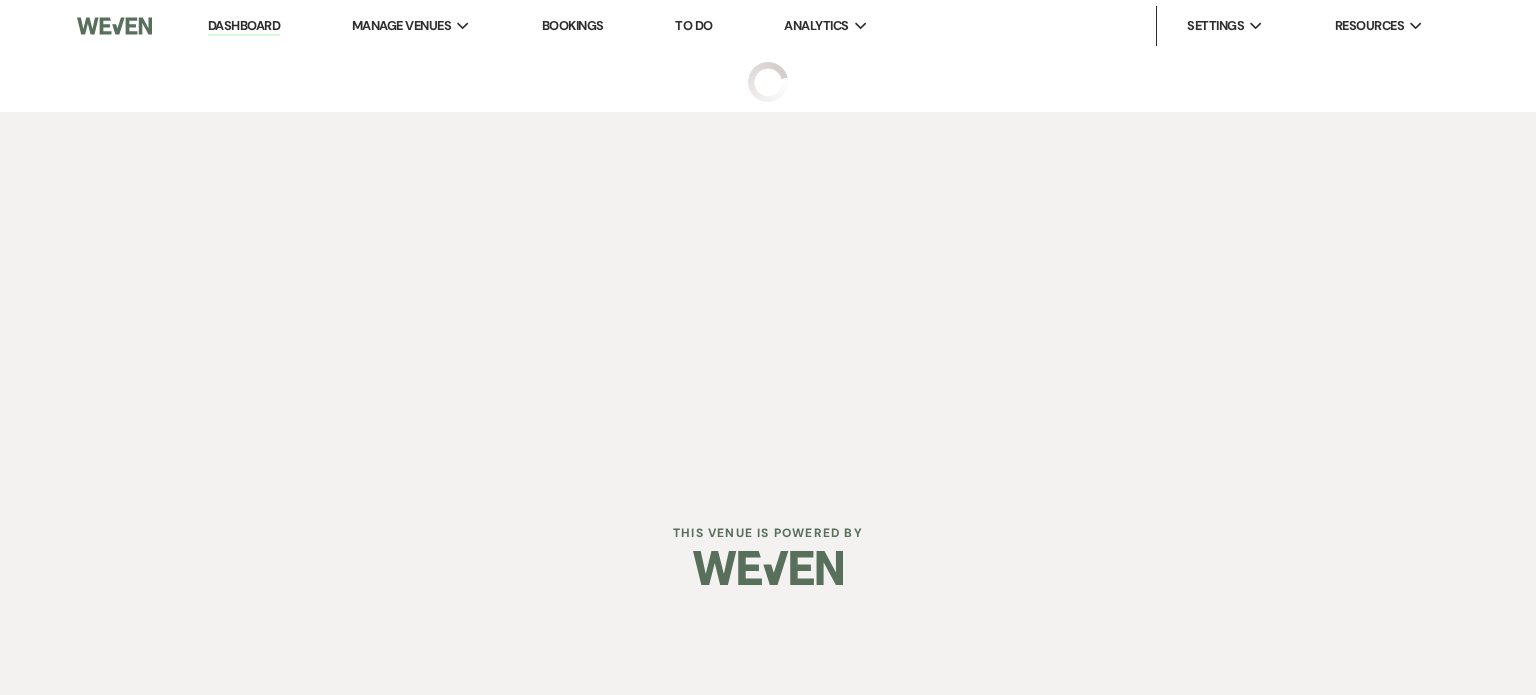 select on "5" 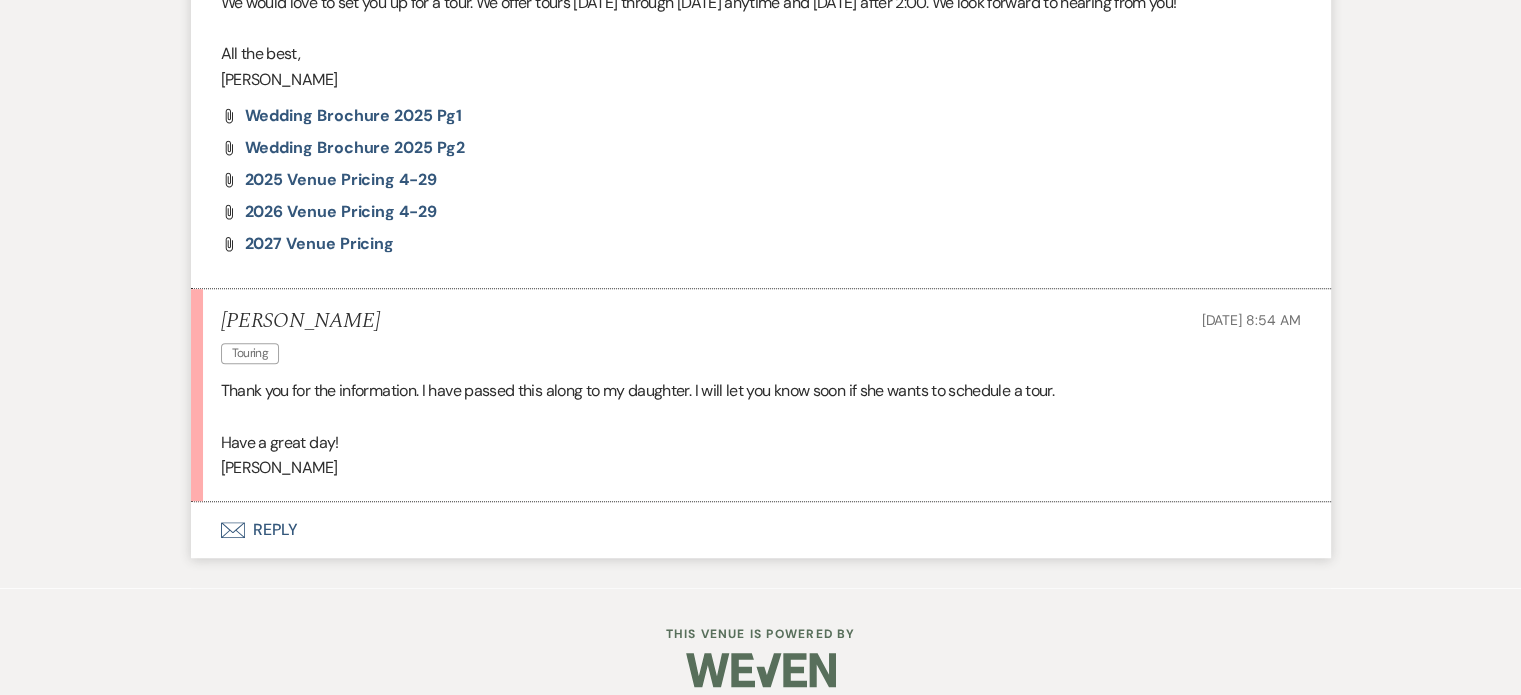 scroll, scrollTop: 1380, scrollLeft: 0, axis: vertical 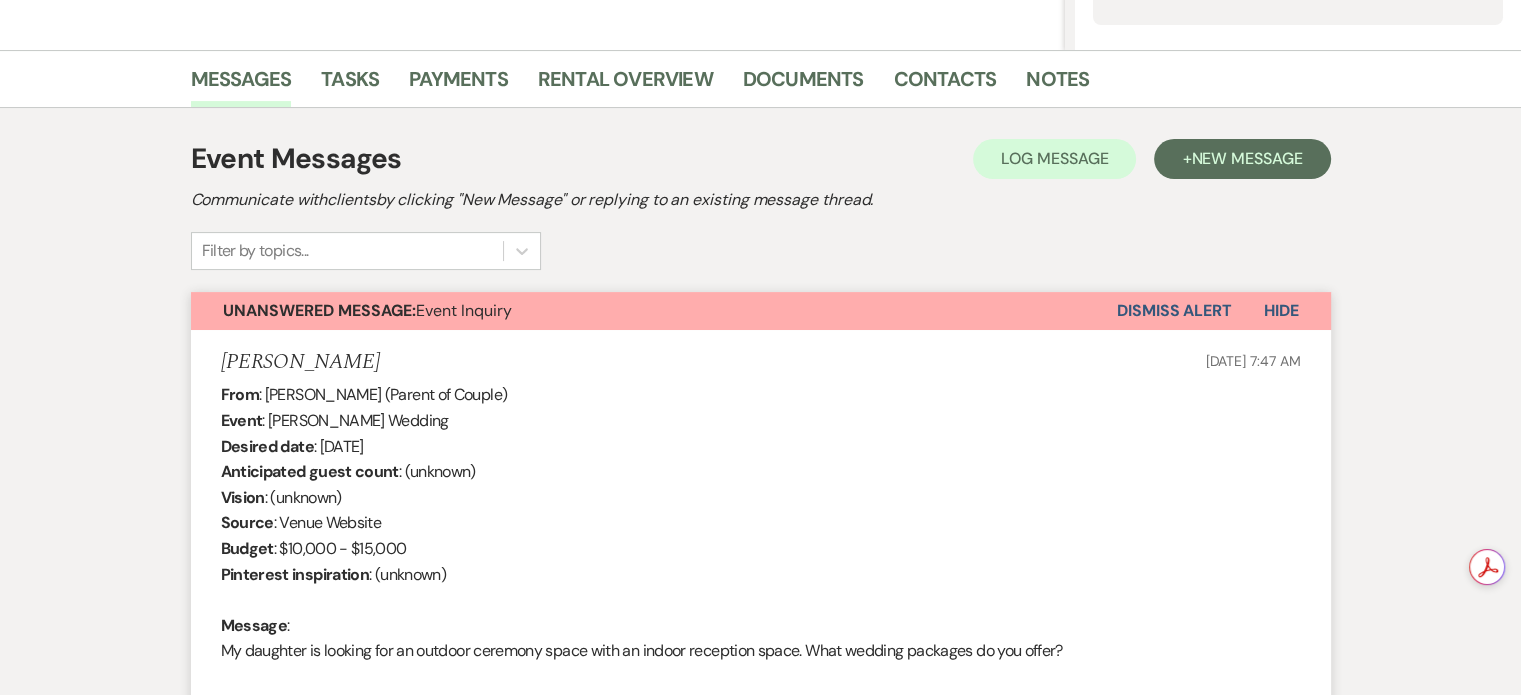 click on "Dismiss Alert" at bounding box center (1174, 311) 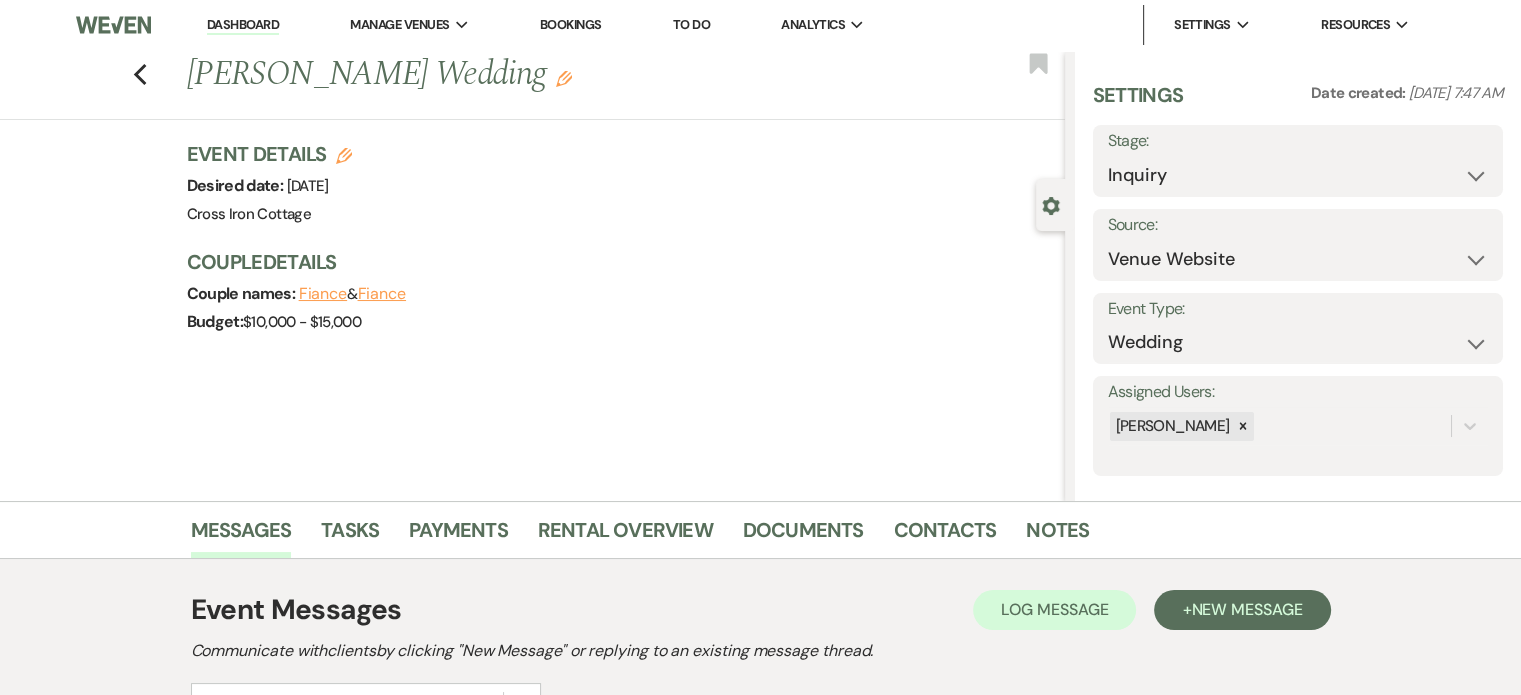 scroll, scrollTop: 0, scrollLeft: 0, axis: both 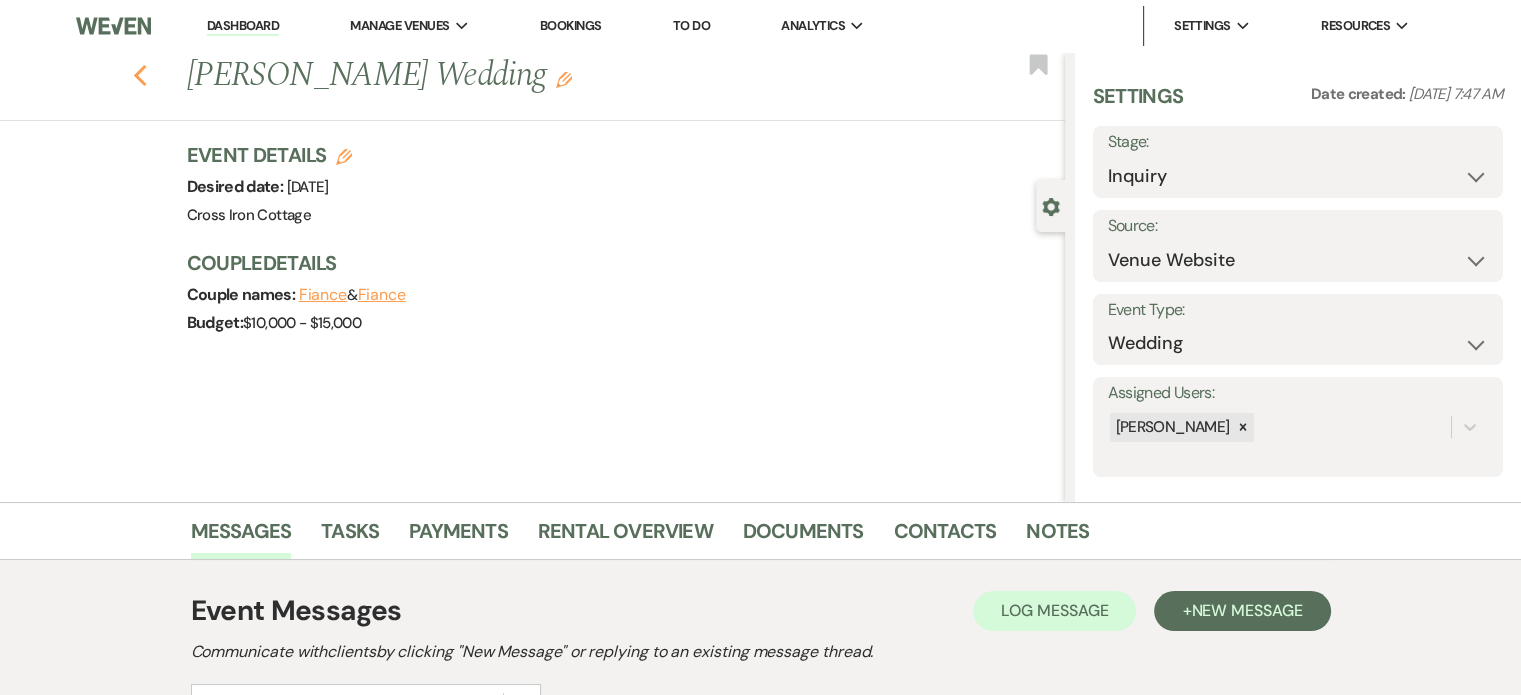 click on "Previous" 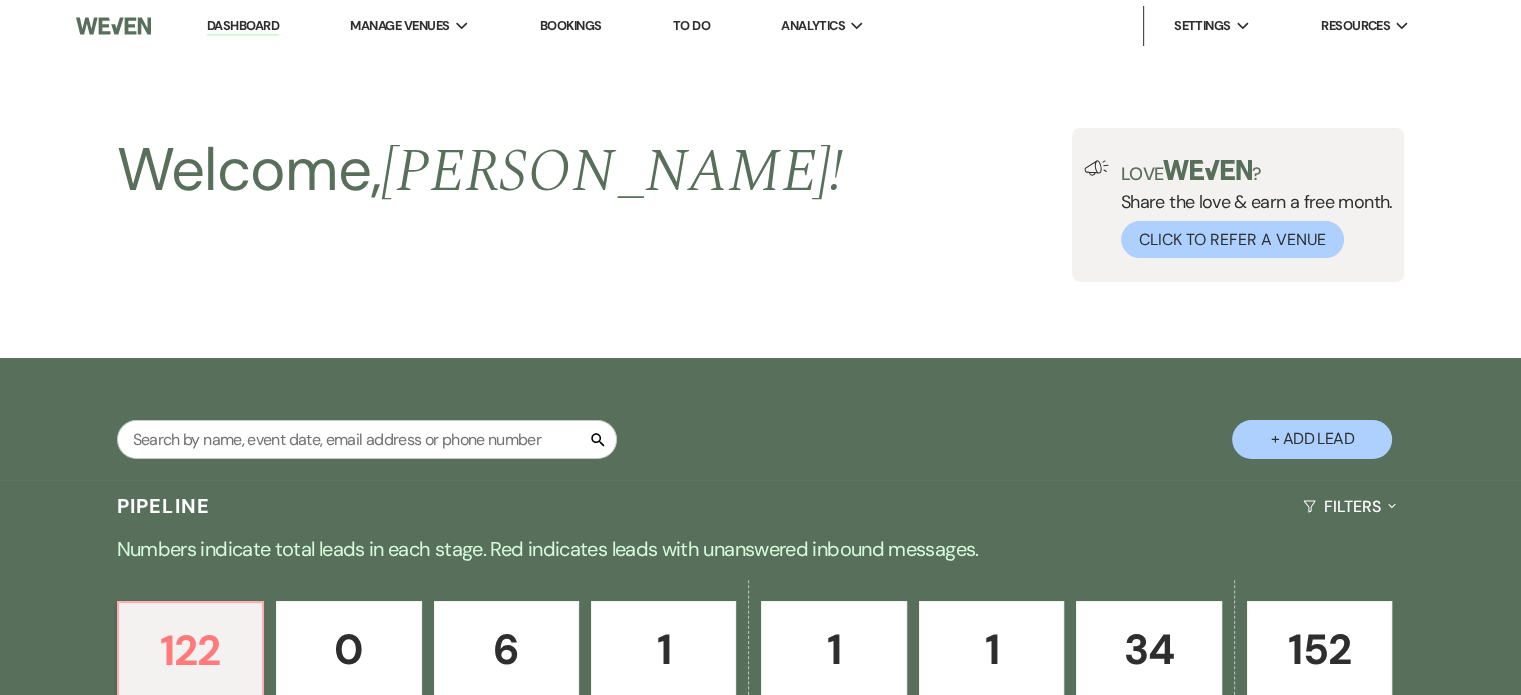 scroll, scrollTop: 1090, scrollLeft: 0, axis: vertical 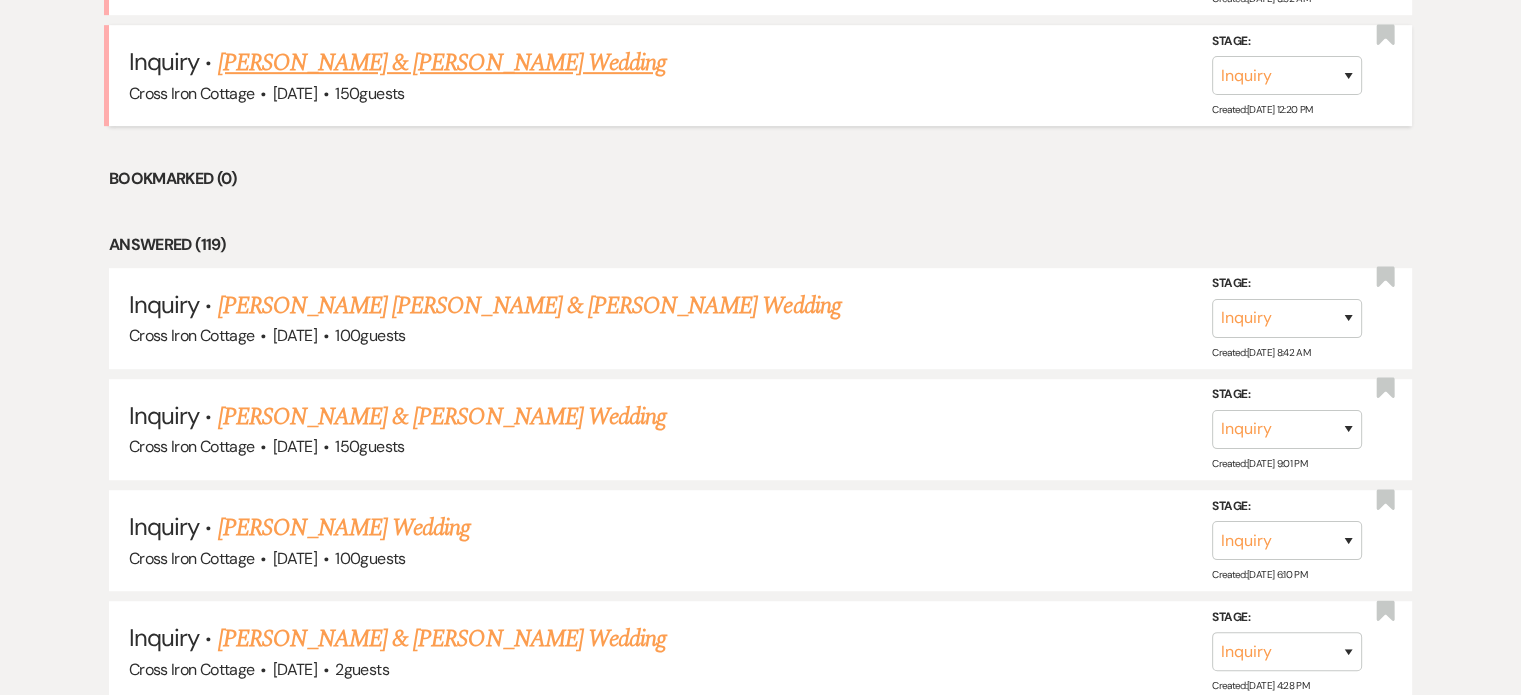 click on "[PERSON_NAME] & [PERSON_NAME] Wedding" at bounding box center [442, 63] 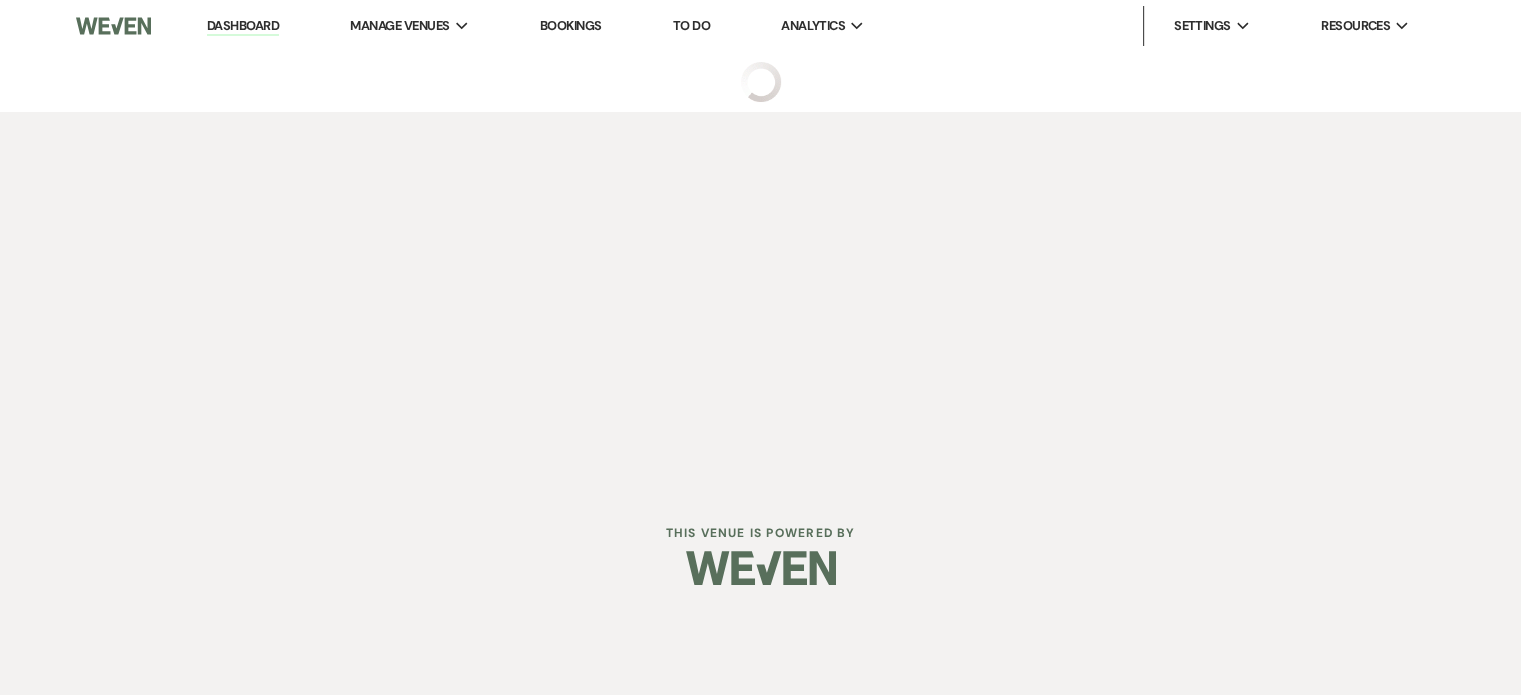 scroll, scrollTop: 0, scrollLeft: 0, axis: both 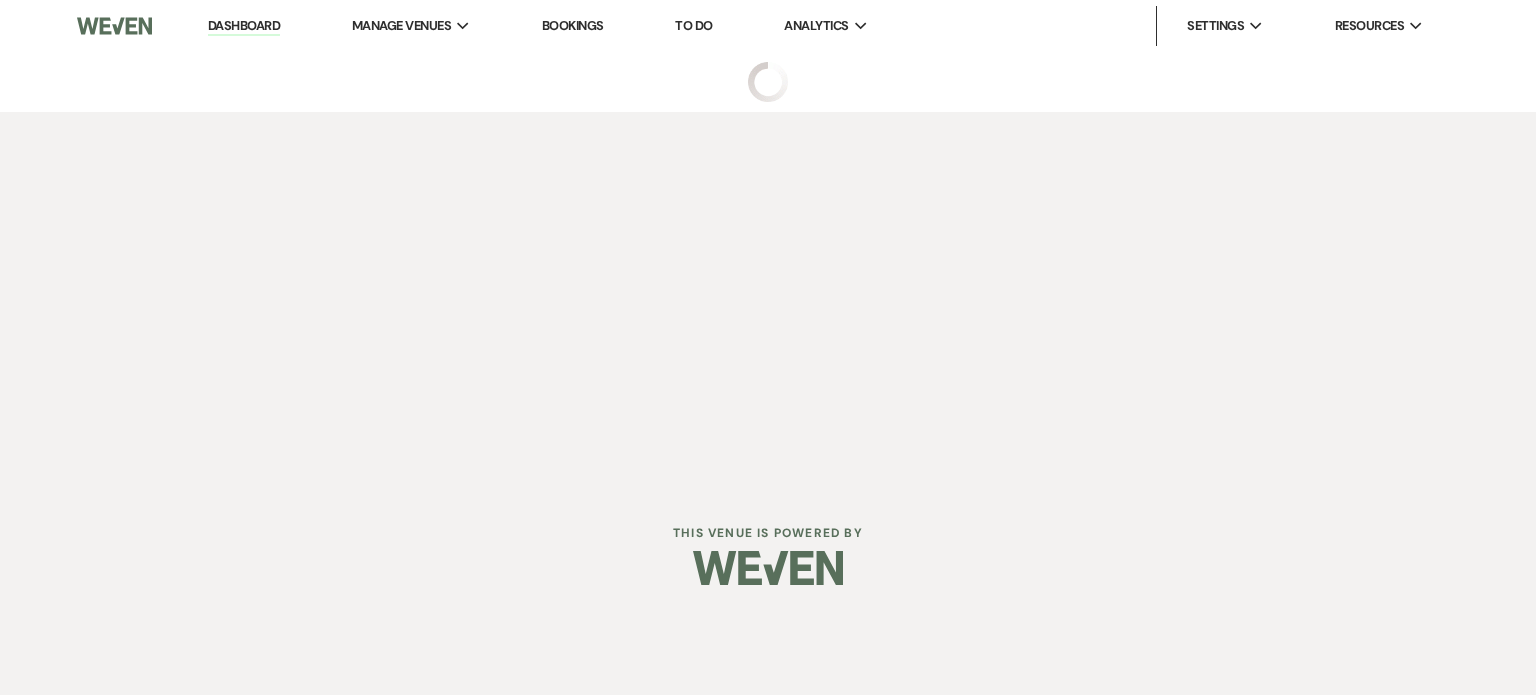select on "5" 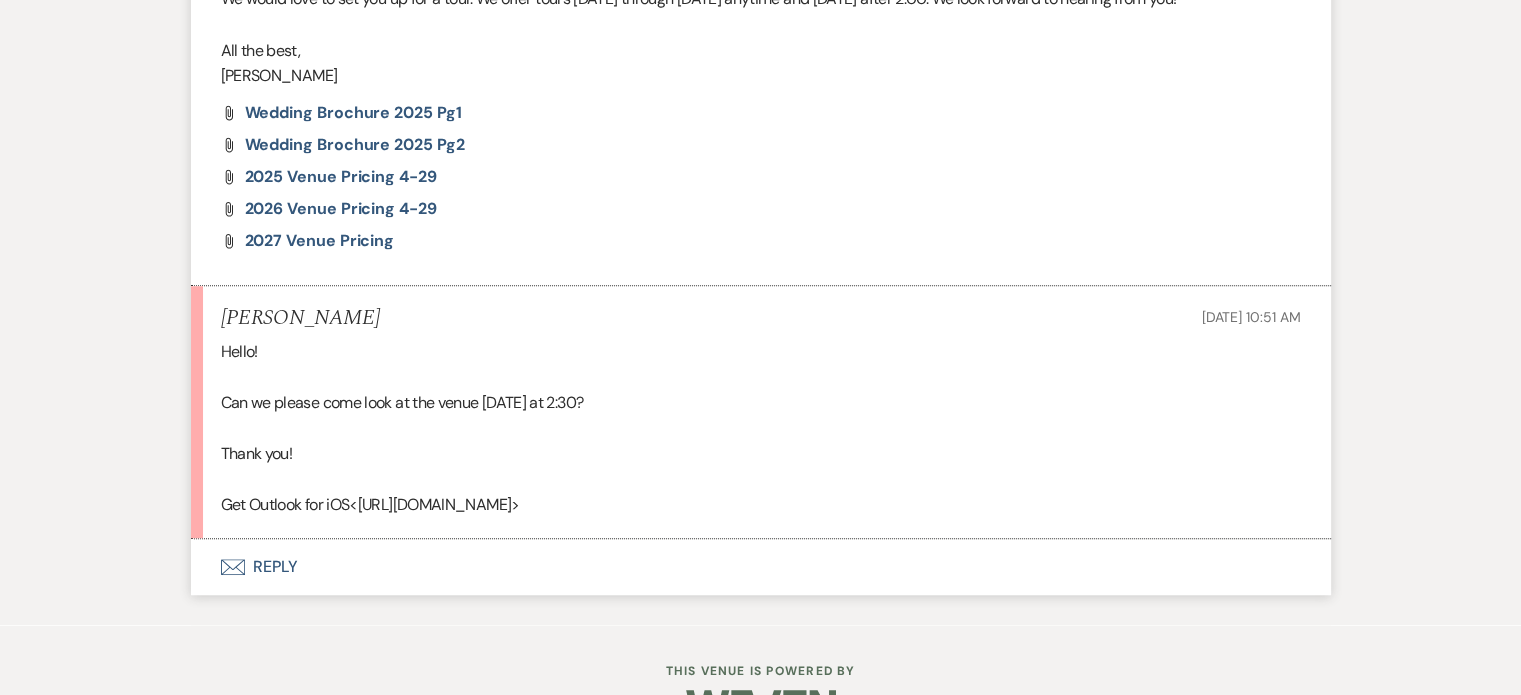 scroll, scrollTop: 1438, scrollLeft: 0, axis: vertical 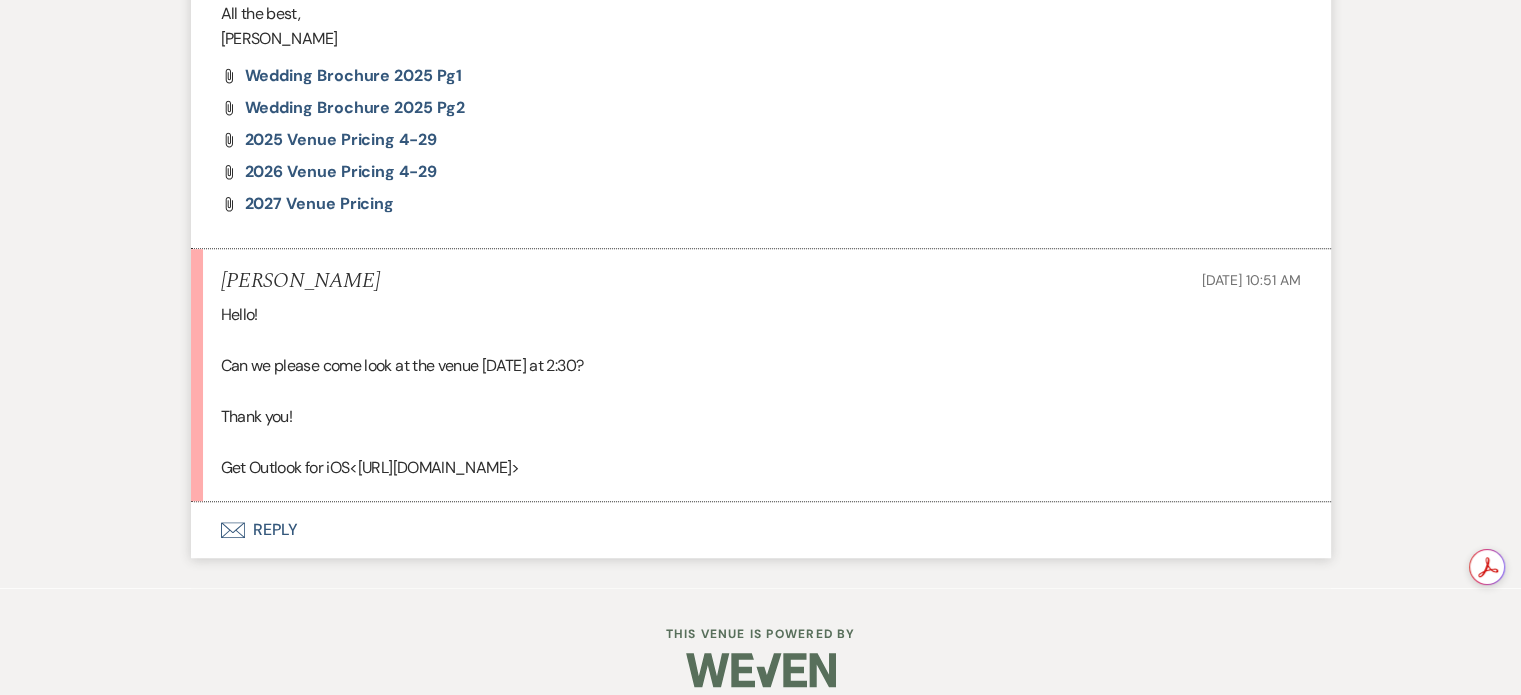 click on "Envelope Reply" at bounding box center [761, 530] 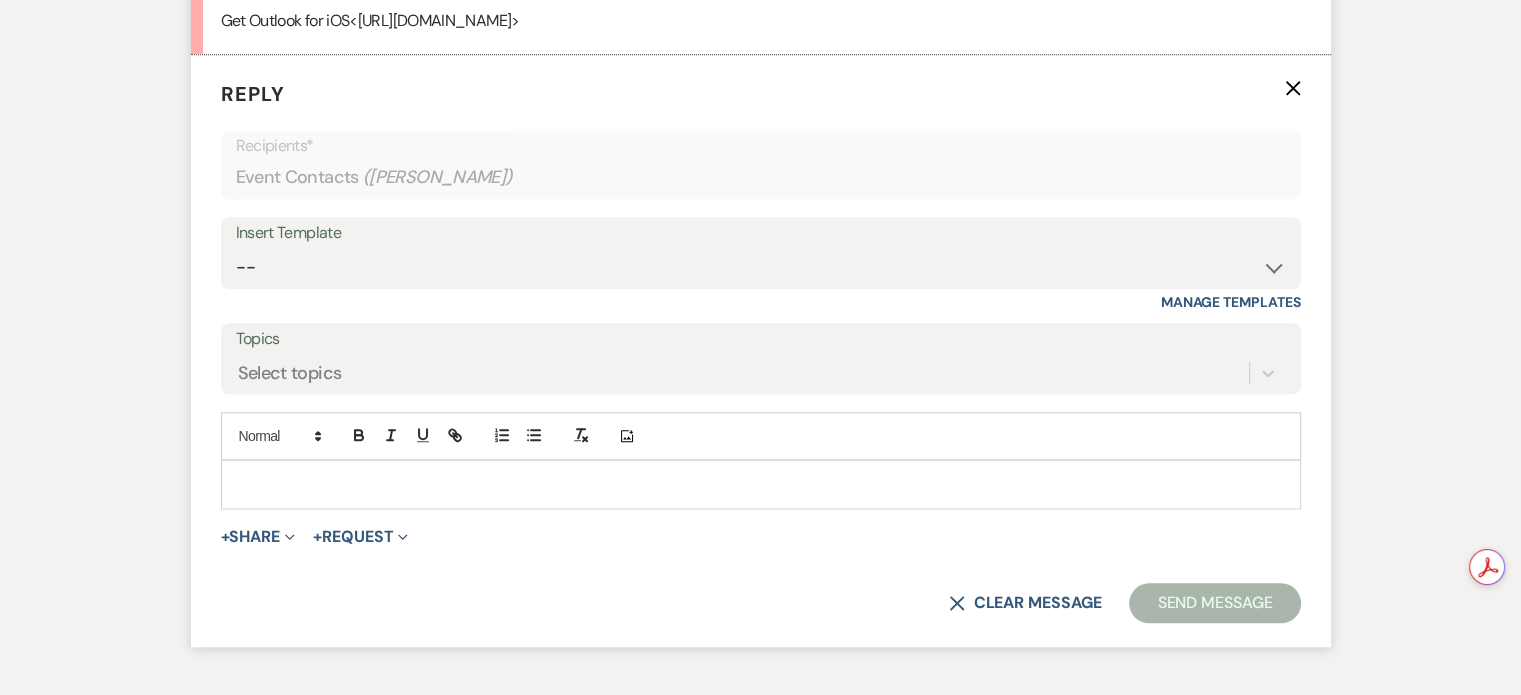 scroll, scrollTop: 1886, scrollLeft: 0, axis: vertical 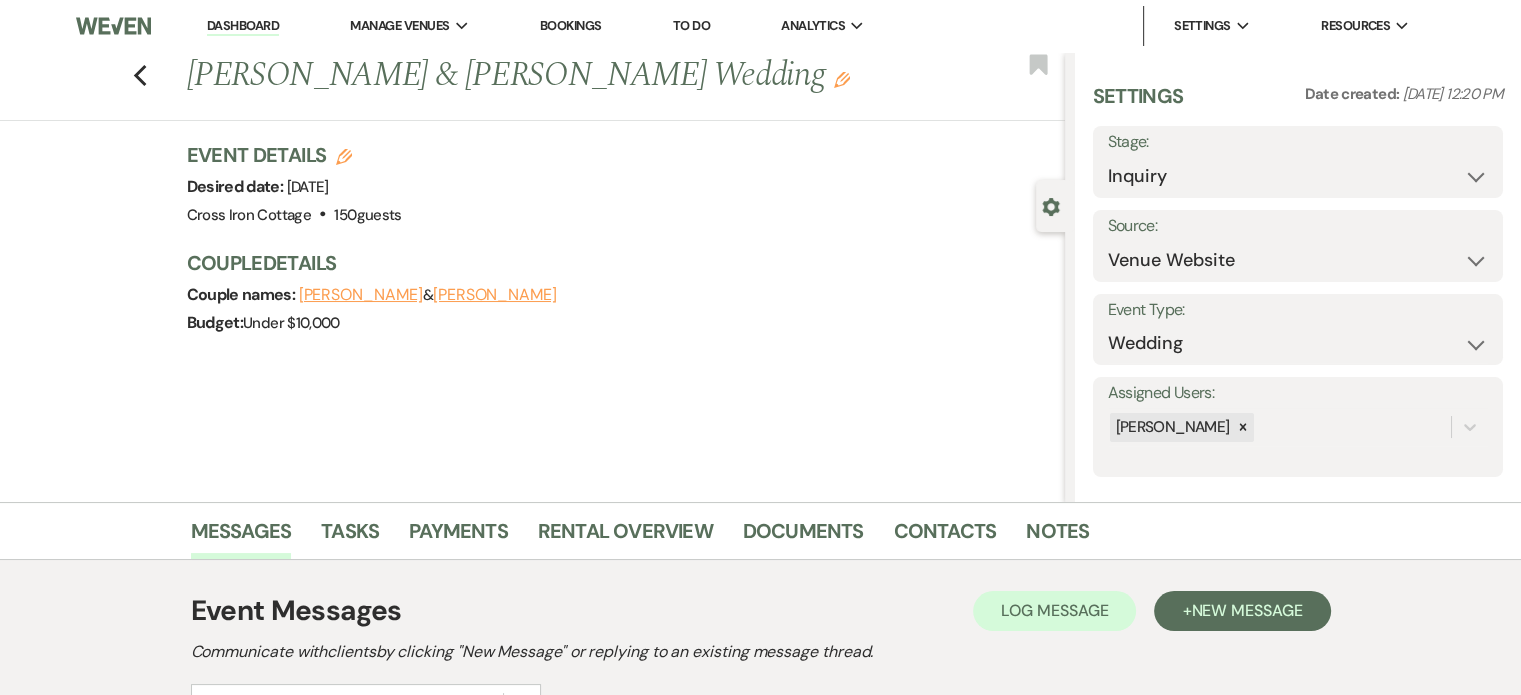click on "[PERSON_NAME]" at bounding box center (495, 295) 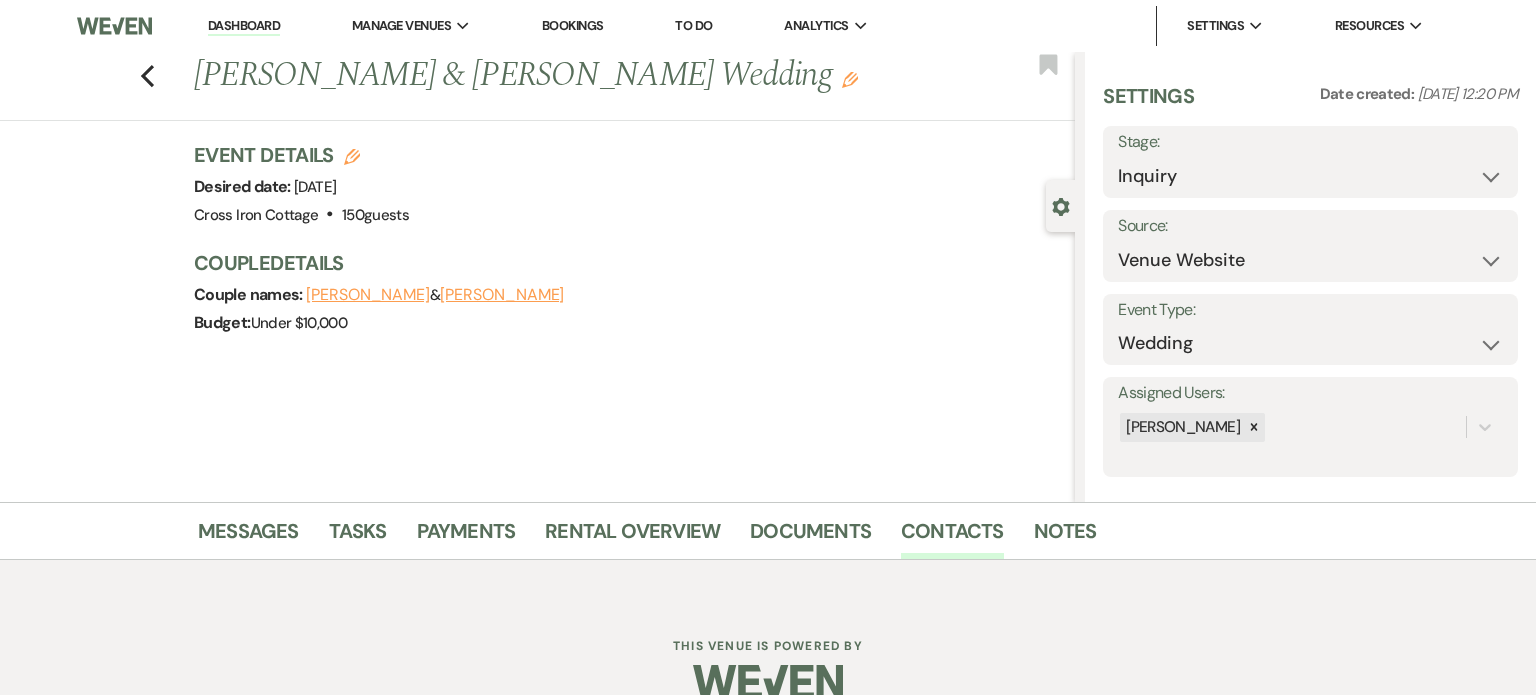 select on "1" 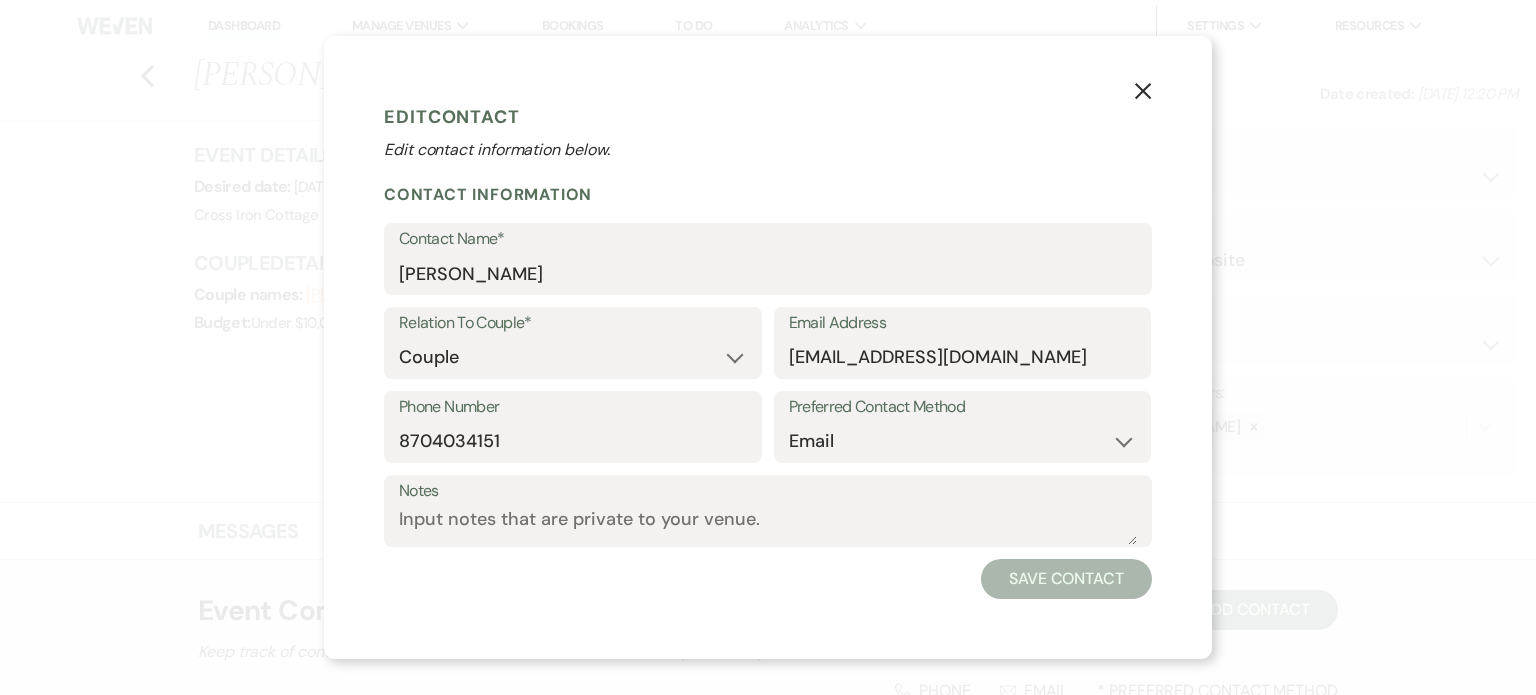 click on "X" 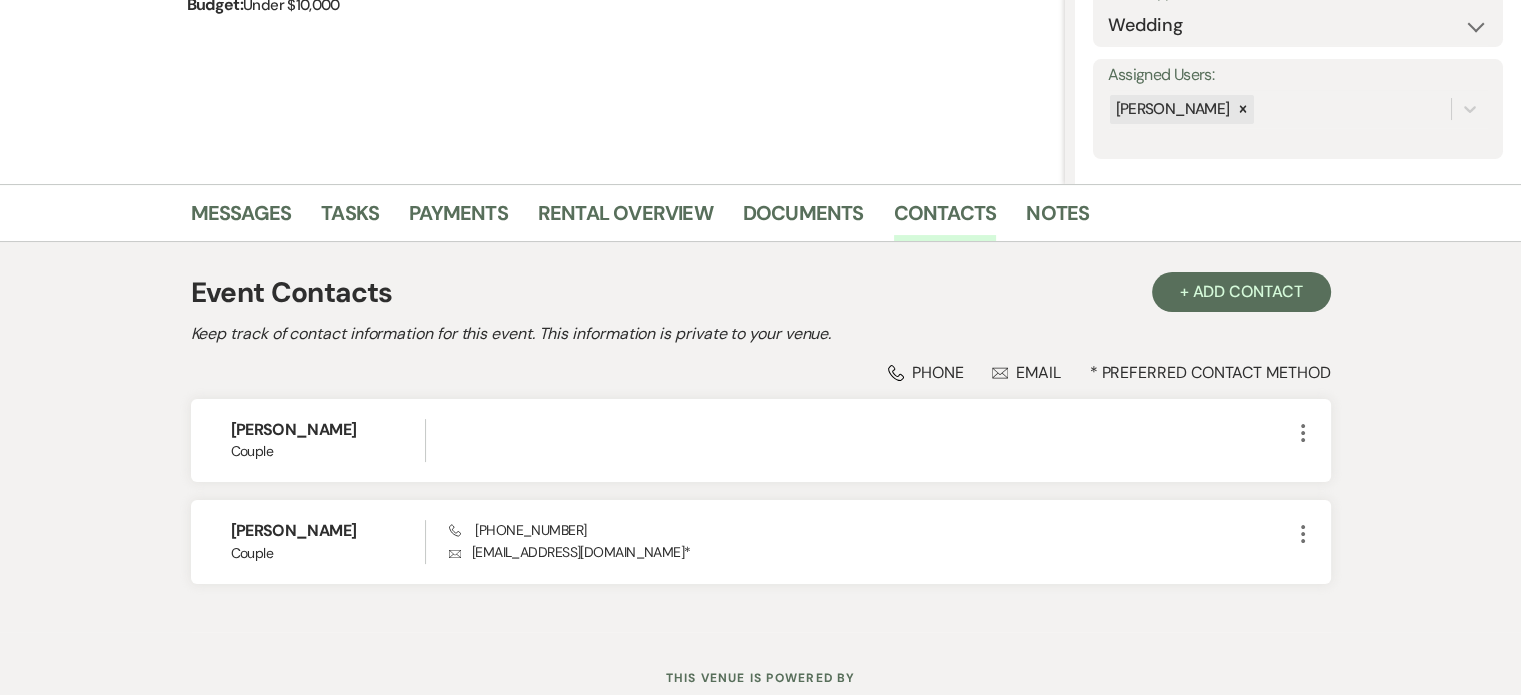 scroll, scrollTop: 382, scrollLeft: 0, axis: vertical 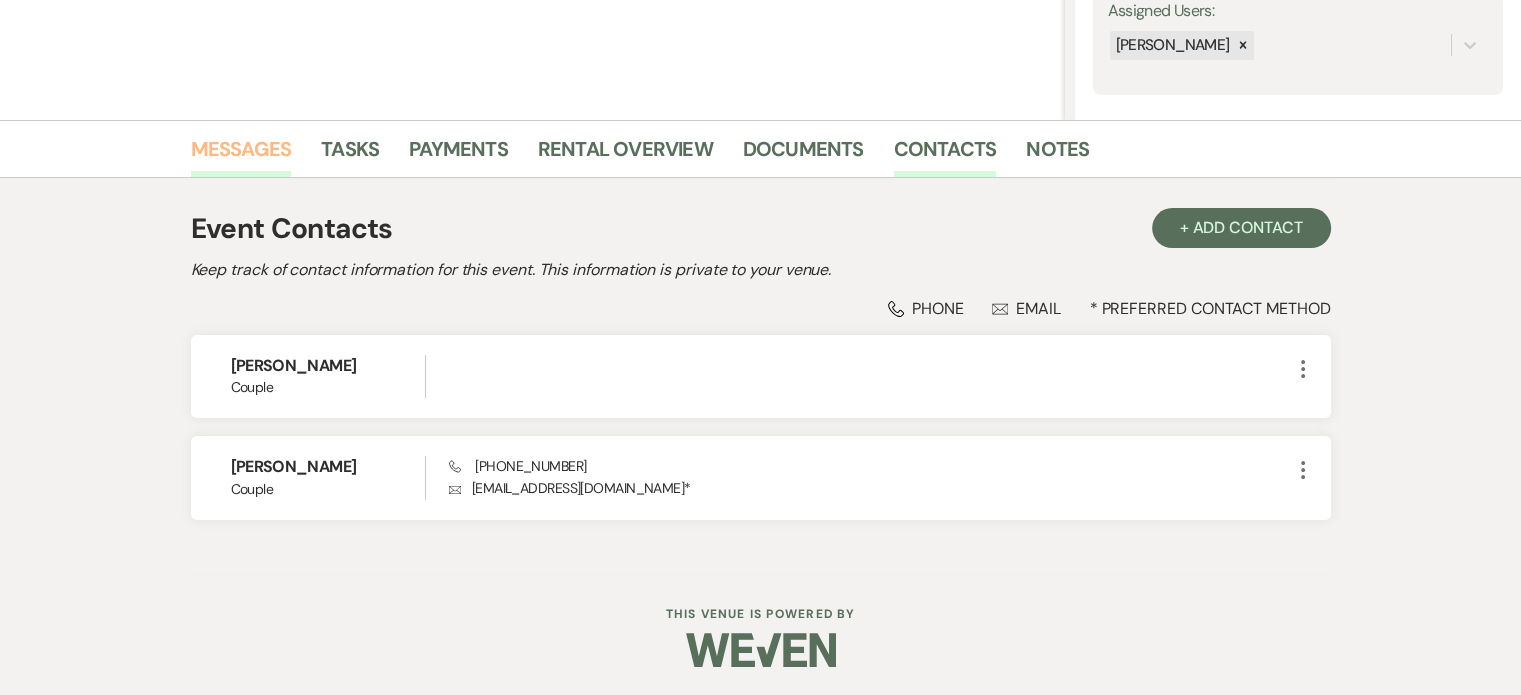 click on "Messages" at bounding box center (241, 155) 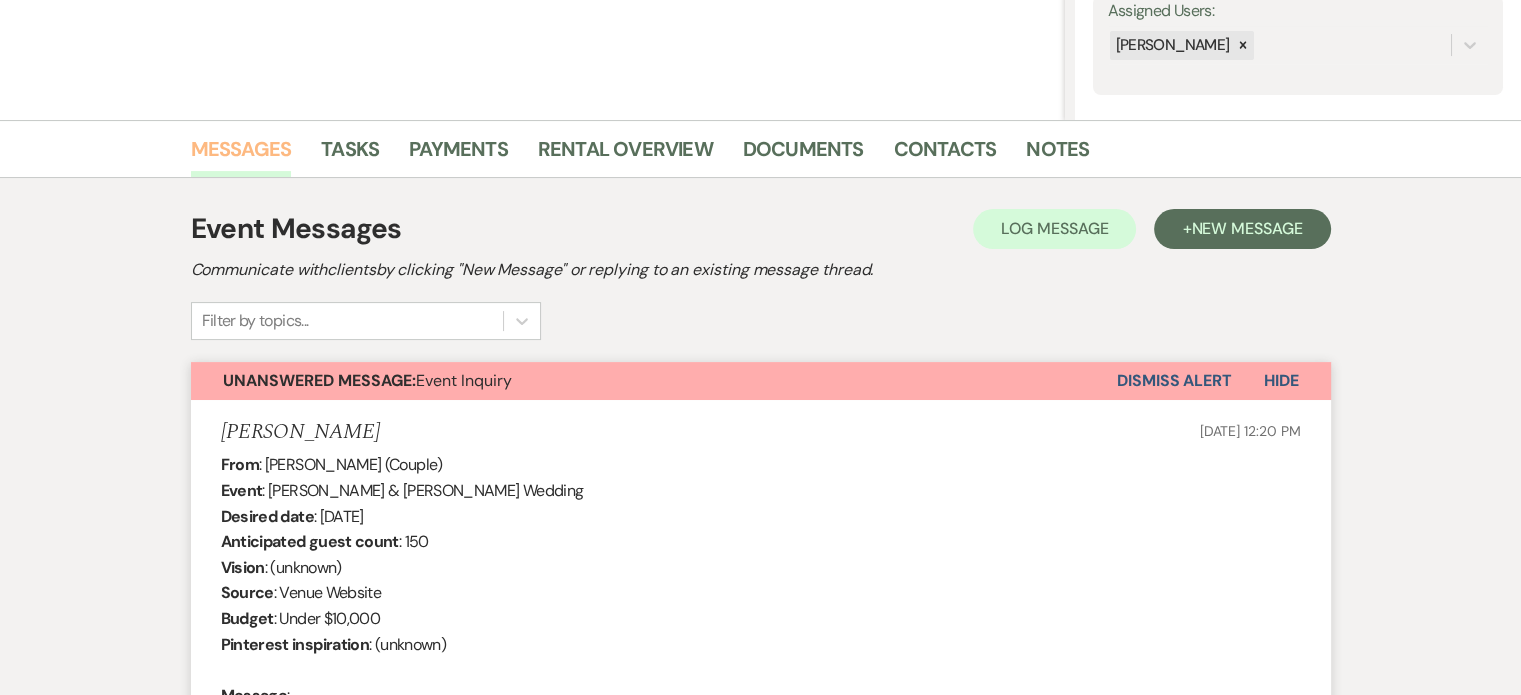 scroll, scrollTop: 0, scrollLeft: 0, axis: both 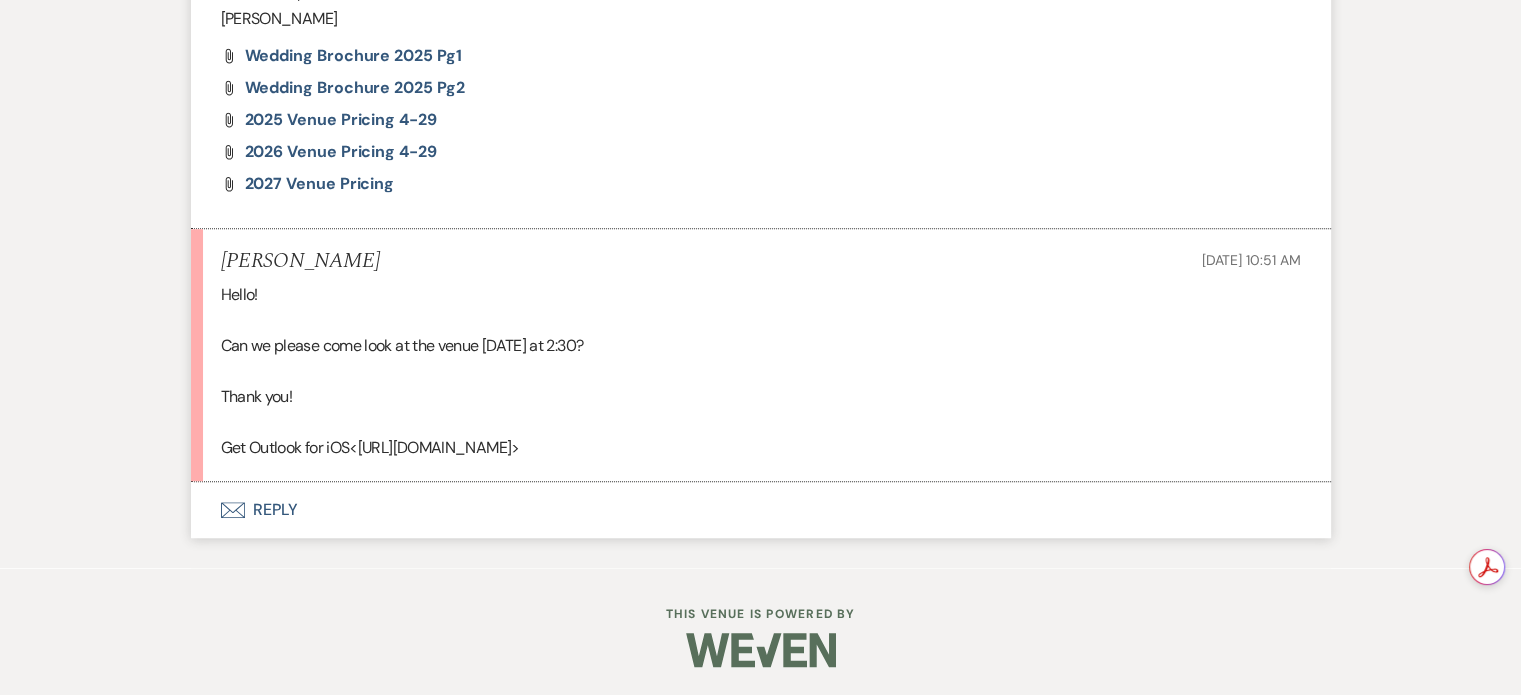 click on "Envelope Reply" at bounding box center (761, 510) 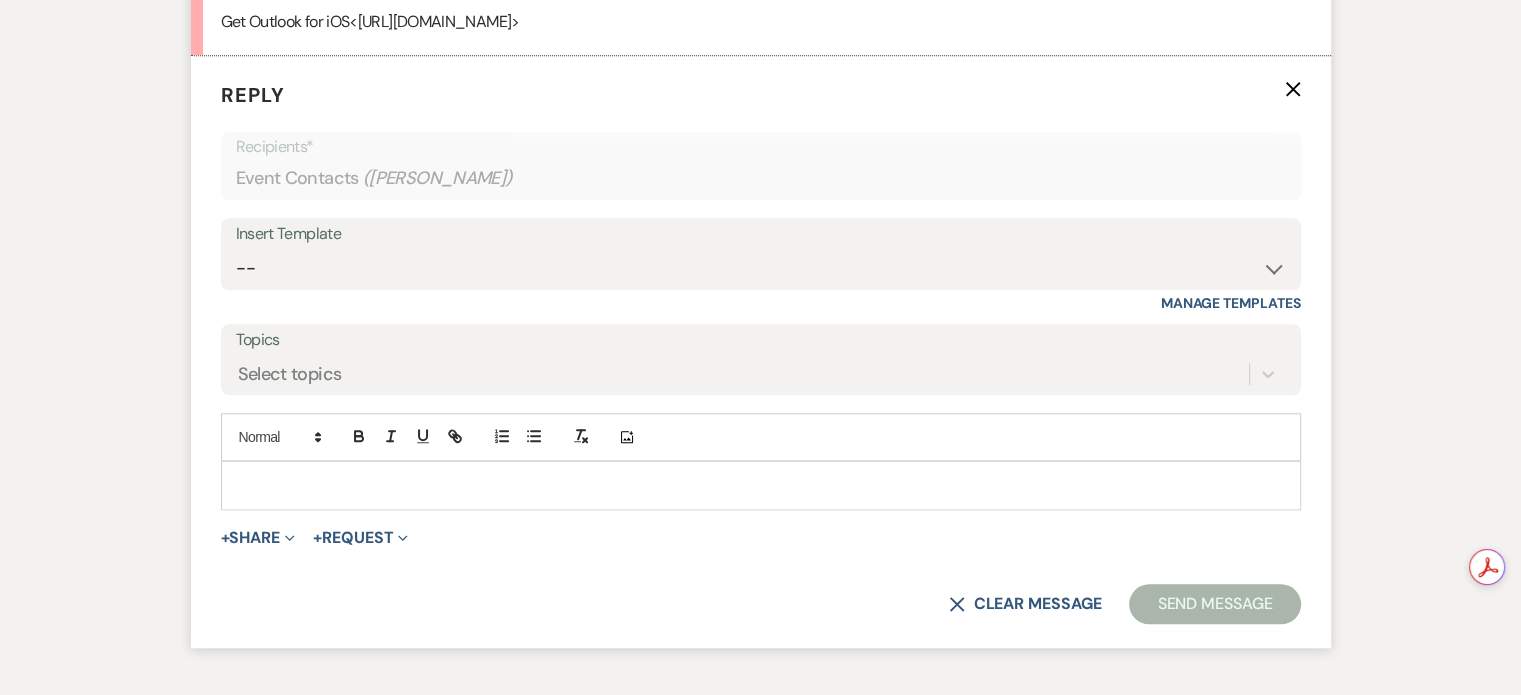 scroll, scrollTop: 1886, scrollLeft: 0, axis: vertical 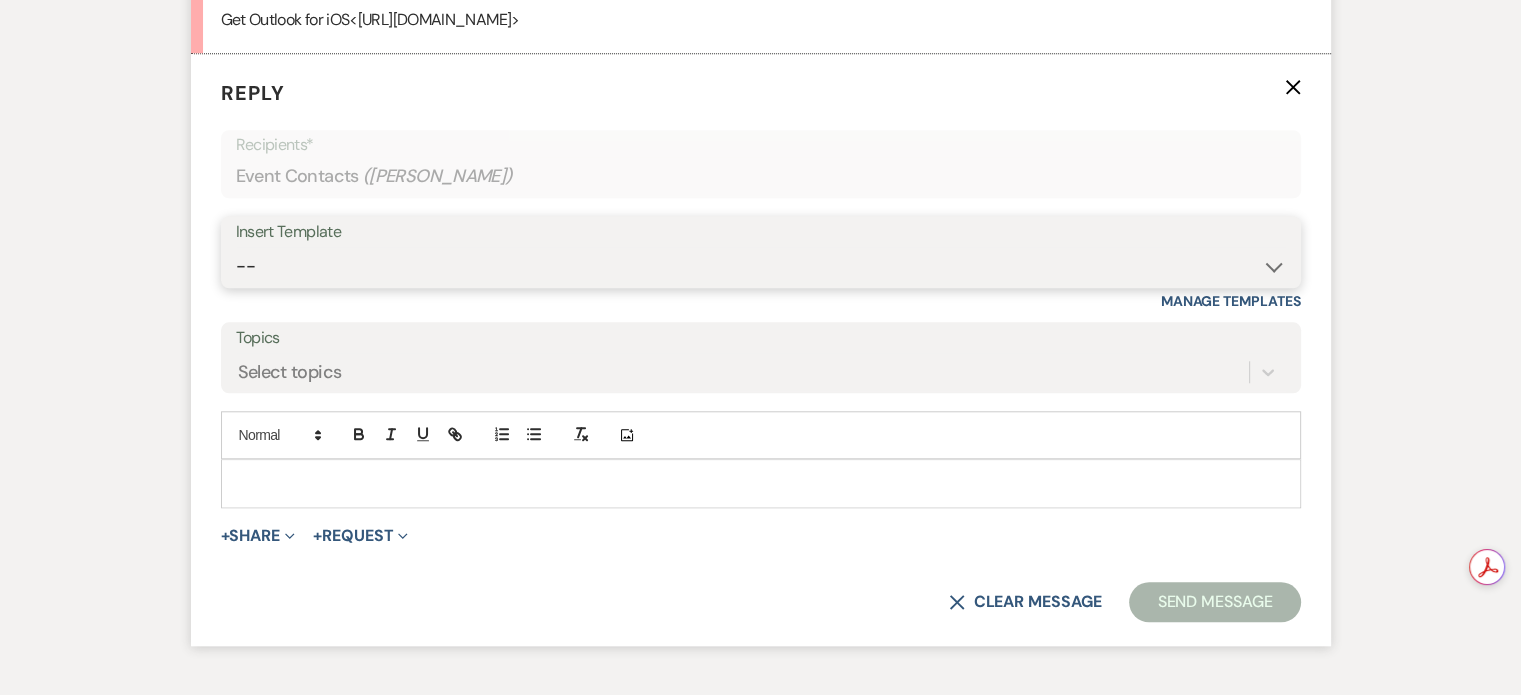 click on "-- Weven Planning Portal Introduction (Booked Events) Initial Inquiry Response Tour Request Response Follow Up Contract (Pre-Booked Leads) Documents for Conversion CIC Initial Wedding Inquiry Response CIC Calendar Link Tour Request Response CIC Wedding Follow Up with 2025 promotion CIC Tour Request Response CIC After Tour Response  CIC Tour Confirmation  Couples info for contract CIC Contract Email Event inquiries barn rental Venue Speaker Change CIC Generic Follow up Security Deposit No Return" at bounding box center (761, 266) 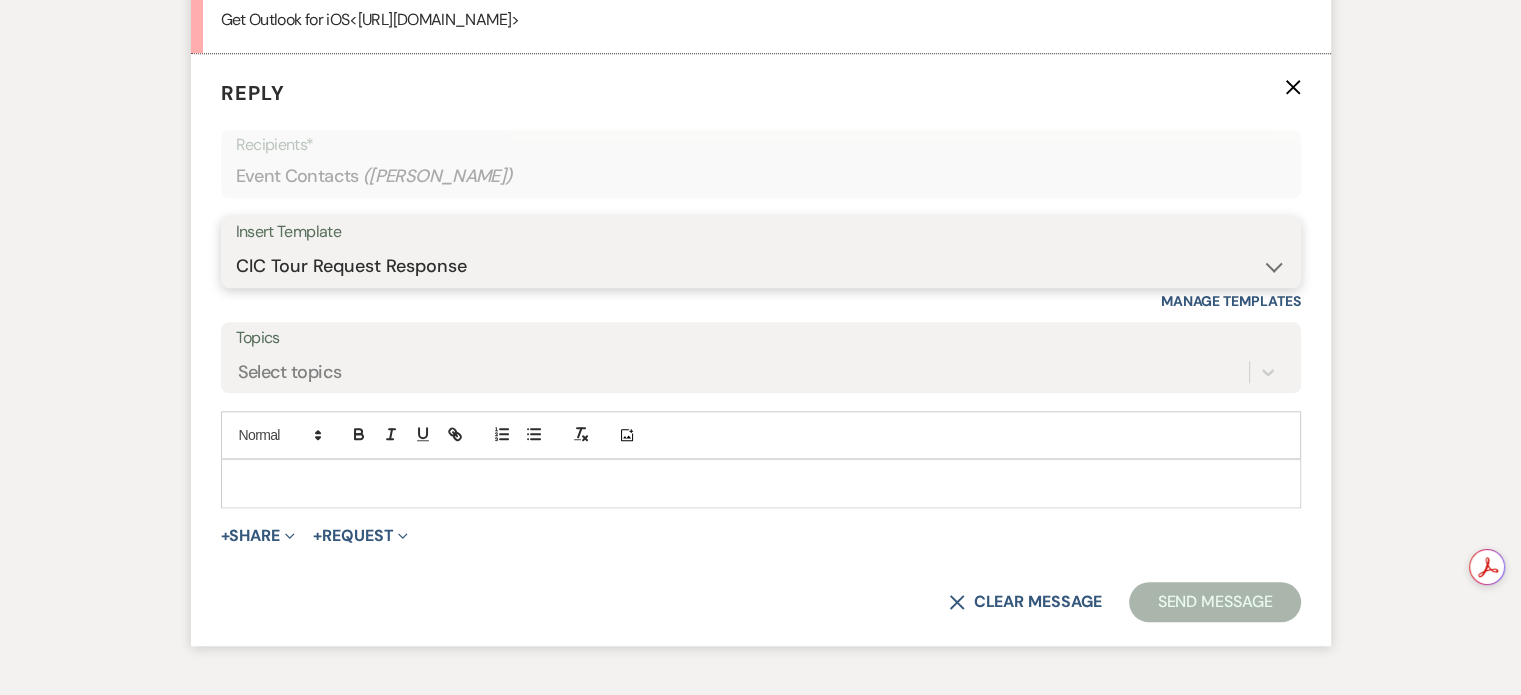 click on "-- Weven Planning Portal Introduction (Booked Events) Initial Inquiry Response Tour Request Response Follow Up Contract (Pre-Booked Leads) Documents for Conversion CIC Initial Wedding Inquiry Response CIC Calendar Link Tour Request Response CIC Wedding Follow Up with 2025 promotion CIC Tour Request Response CIC After Tour Response  CIC Tour Confirmation  Couples info for contract CIC Contract Email Event inquiries barn rental Venue Speaker Change CIC Generic Follow up Security Deposit No Return" at bounding box center [761, 266] 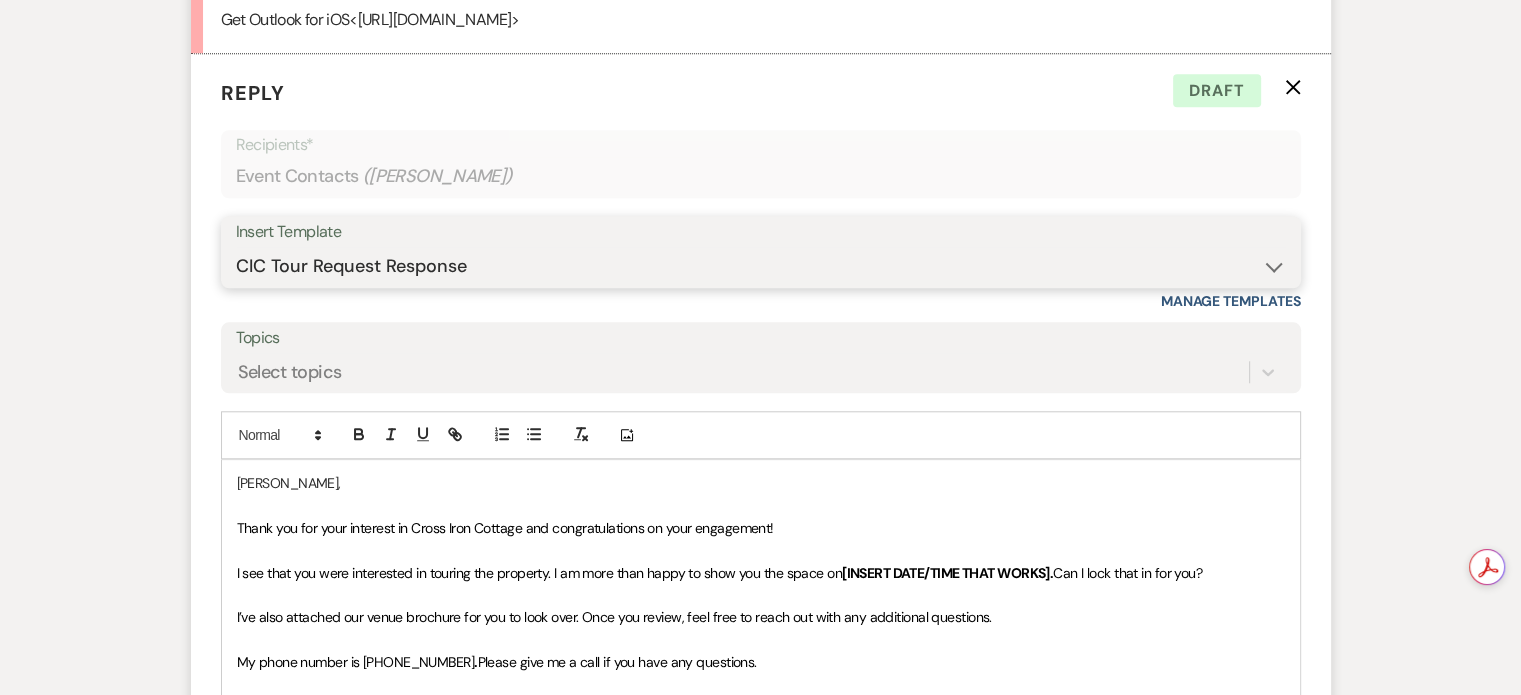 click on "-- Weven Planning Portal Introduction (Booked Events) Initial Inquiry Response Tour Request Response Follow Up Contract (Pre-Booked Leads) Documents for Conversion CIC Initial Wedding Inquiry Response CIC Calendar Link Tour Request Response CIC Wedding Follow Up with 2025 promotion CIC Tour Request Response CIC After Tour Response  CIC Tour Confirmation  Couples info for contract CIC Contract Email Event inquiries barn rental Venue Speaker Change CIC Generic Follow up Security Deposit No Return" at bounding box center [761, 266] 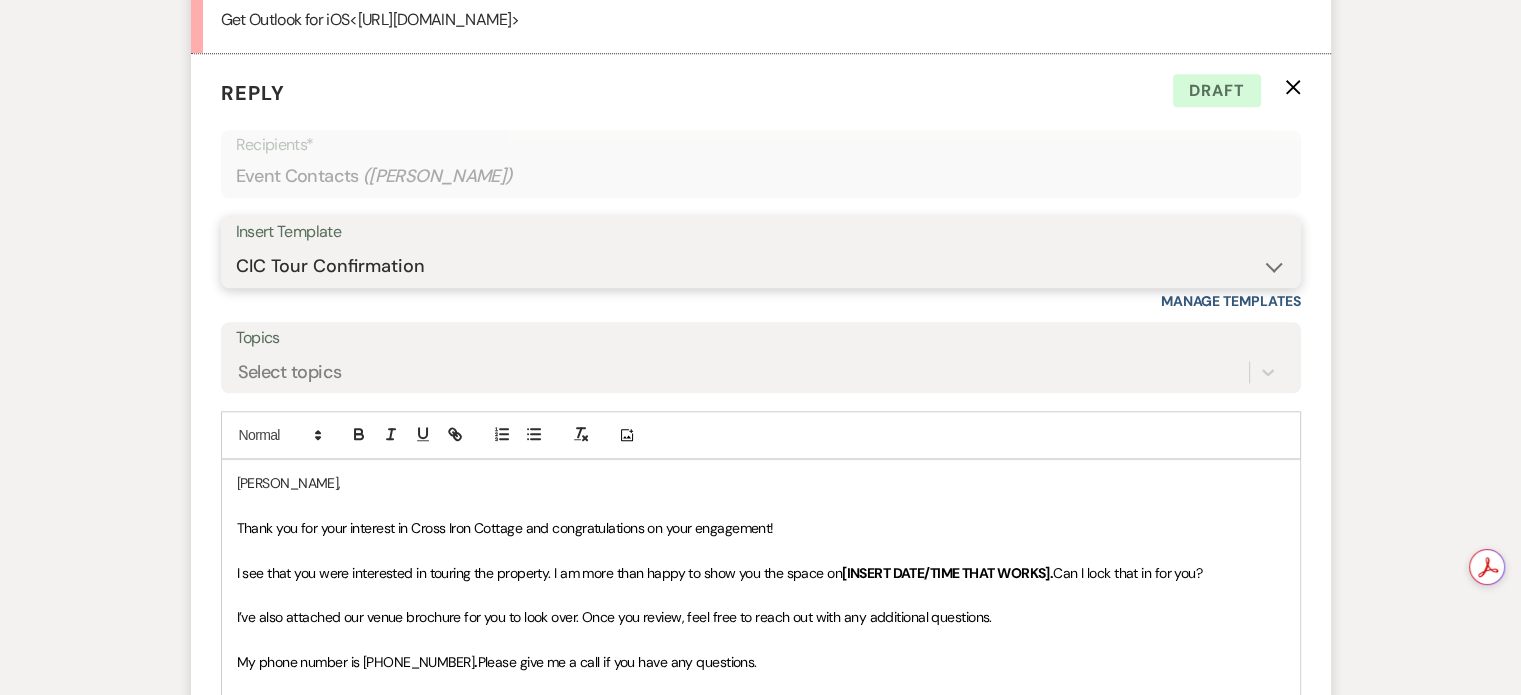 click on "-- Weven Planning Portal Introduction (Booked Events) Initial Inquiry Response Tour Request Response Follow Up Contract (Pre-Booked Leads) Documents for Conversion CIC Initial Wedding Inquiry Response CIC Calendar Link Tour Request Response CIC Wedding Follow Up with 2025 promotion CIC Tour Request Response CIC After Tour Response  CIC Tour Confirmation  Couples info for contract CIC Contract Email Event inquiries barn rental Venue Speaker Change CIC Generic Follow up Security Deposit No Return" at bounding box center (761, 266) 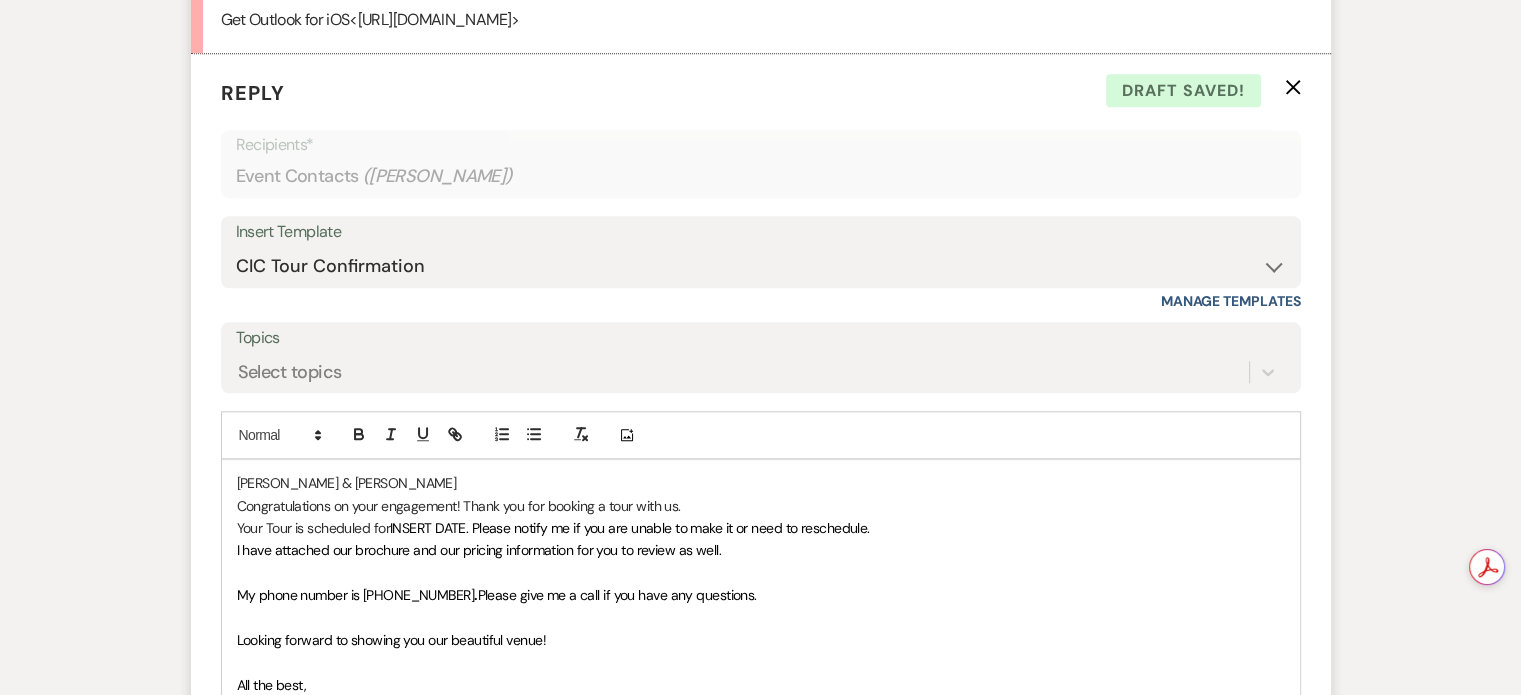 click on "INSERT DATE. Please notify me if you are unable to make it or need to reschedule." at bounding box center [630, 528] 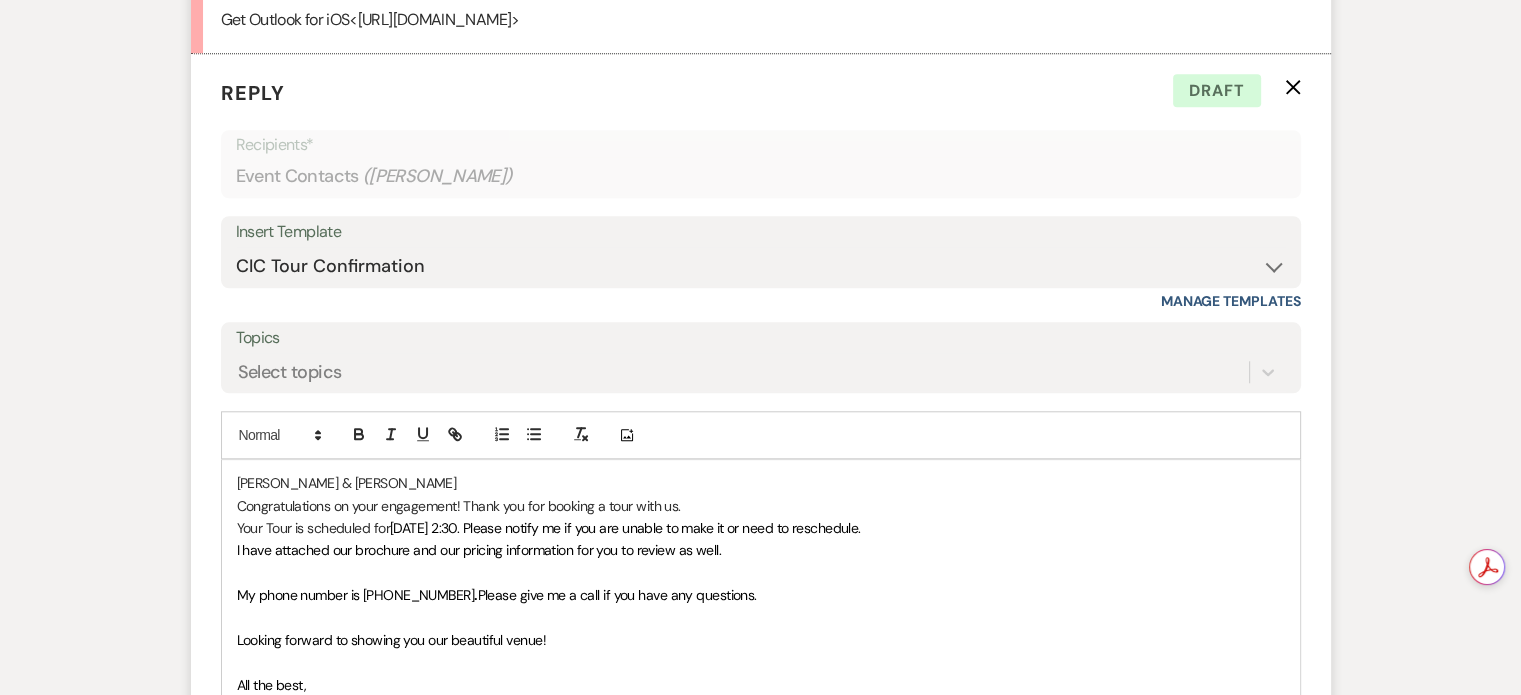 click on "I have attached our brochure and our pricing information for you to review as well." at bounding box center [761, 550] 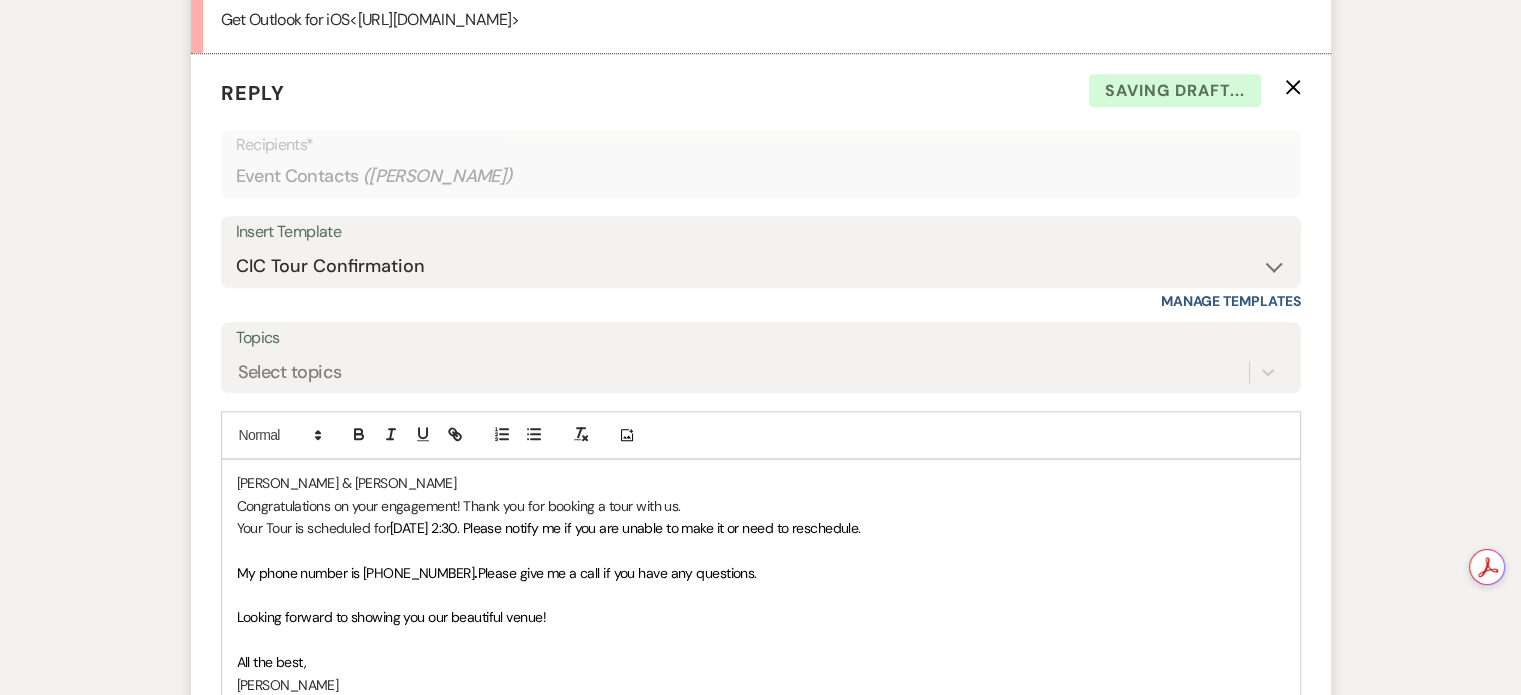 click on "Your Tour is scheduled for   [DATE] 2:30. Please notify me if you are unable to make it or need to reschedule." at bounding box center [761, 528] 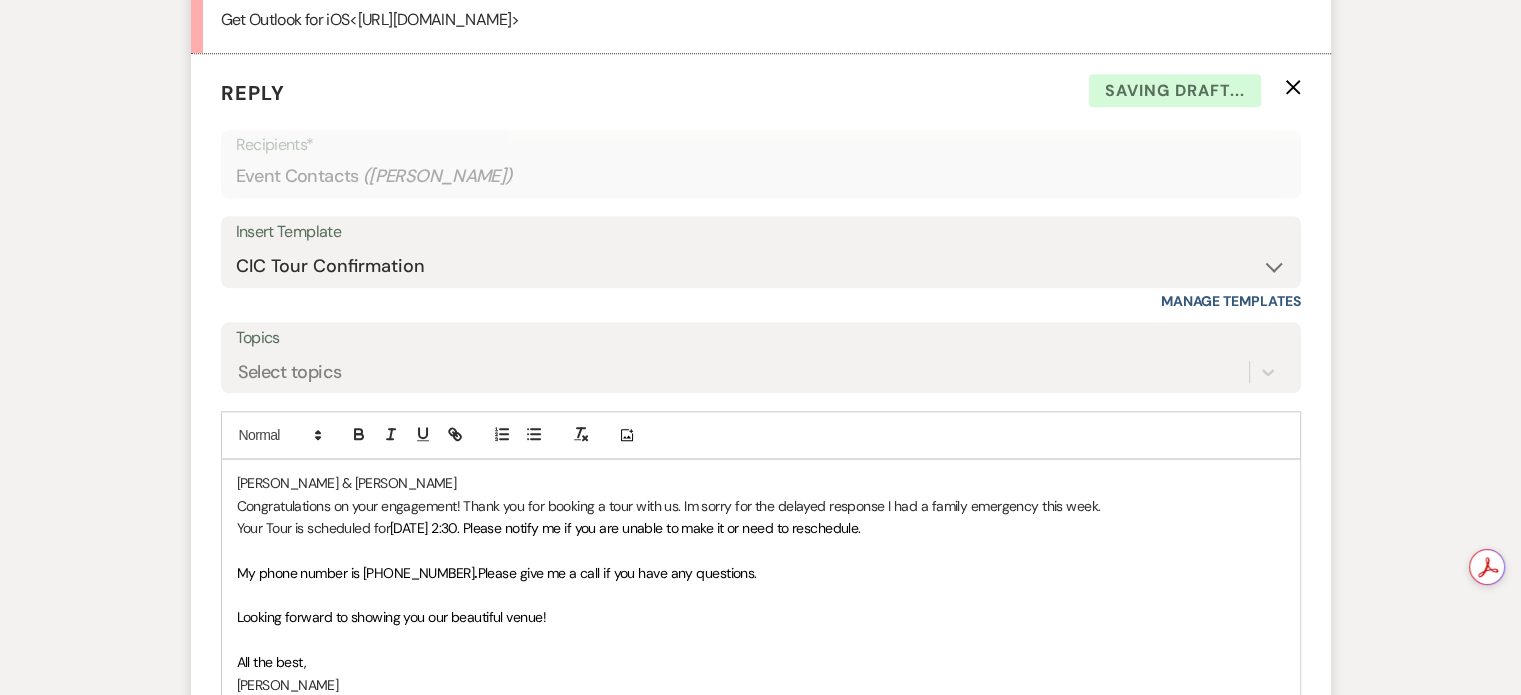 click on "Congratulations on your engagement! Thank you for booking a tour with us. Im sorry for the delayed response I had a family emergency this week." at bounding box center [761, 506] 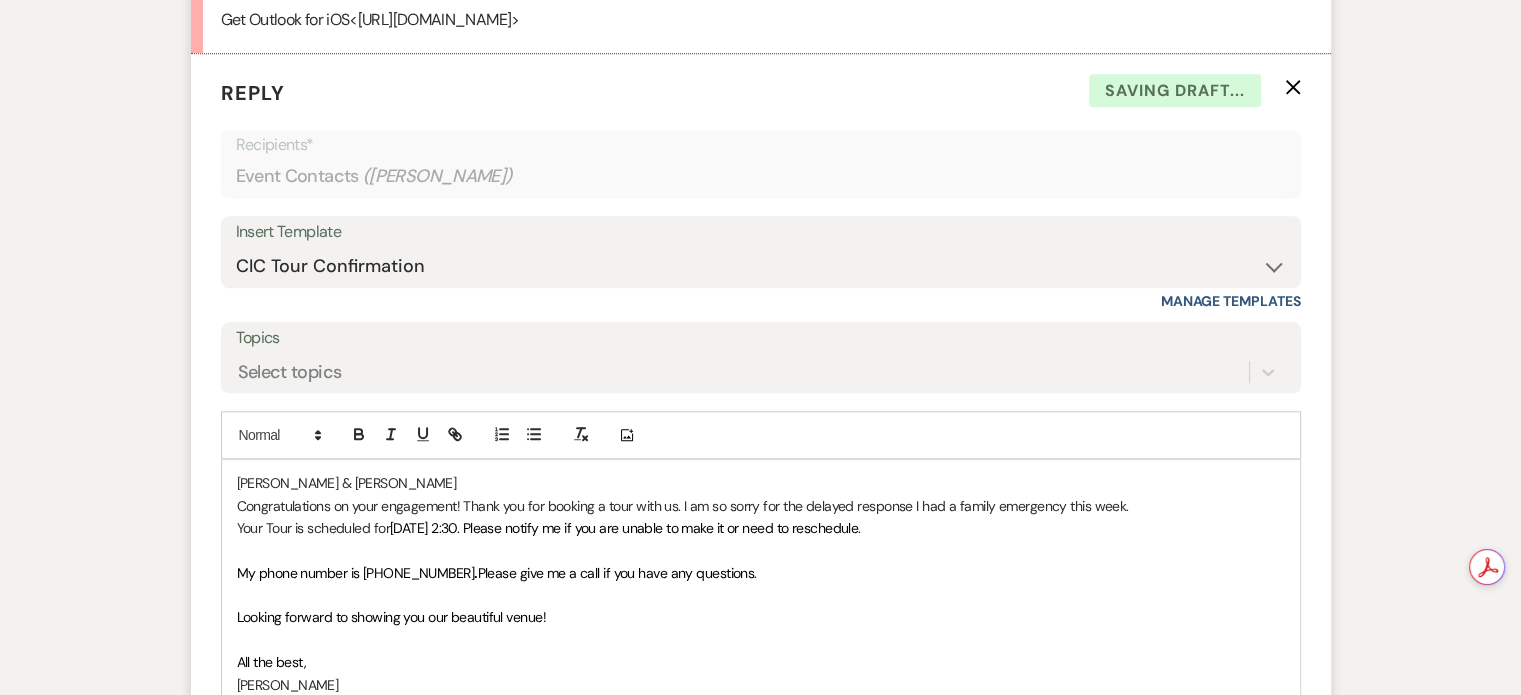click on "Congratulations on your engagement! Thank you for booking a tour with us. I am so sorry for the delayed response I had a family emergency this week." at bounding box center [761, 506] 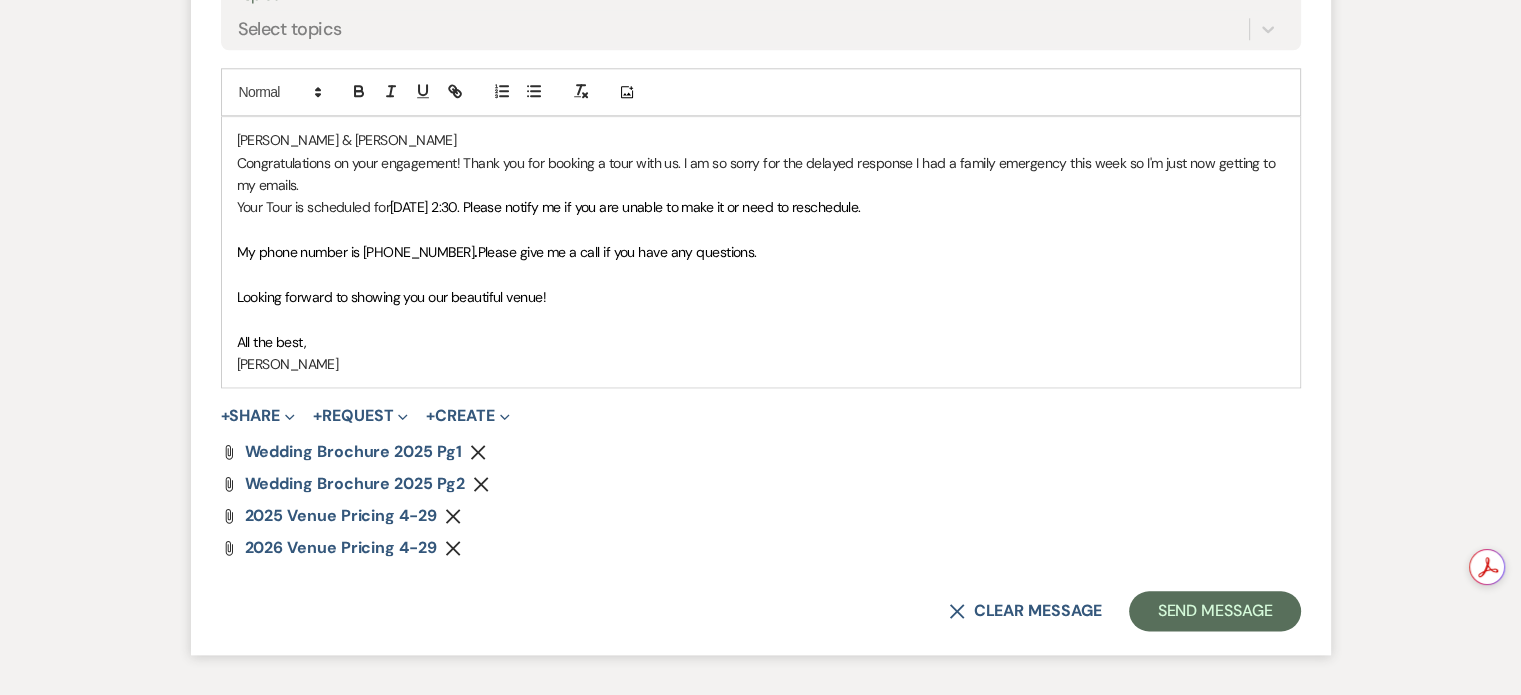 scroll, scrollTop: 2368, scrollLeft: 0, axis: vertical 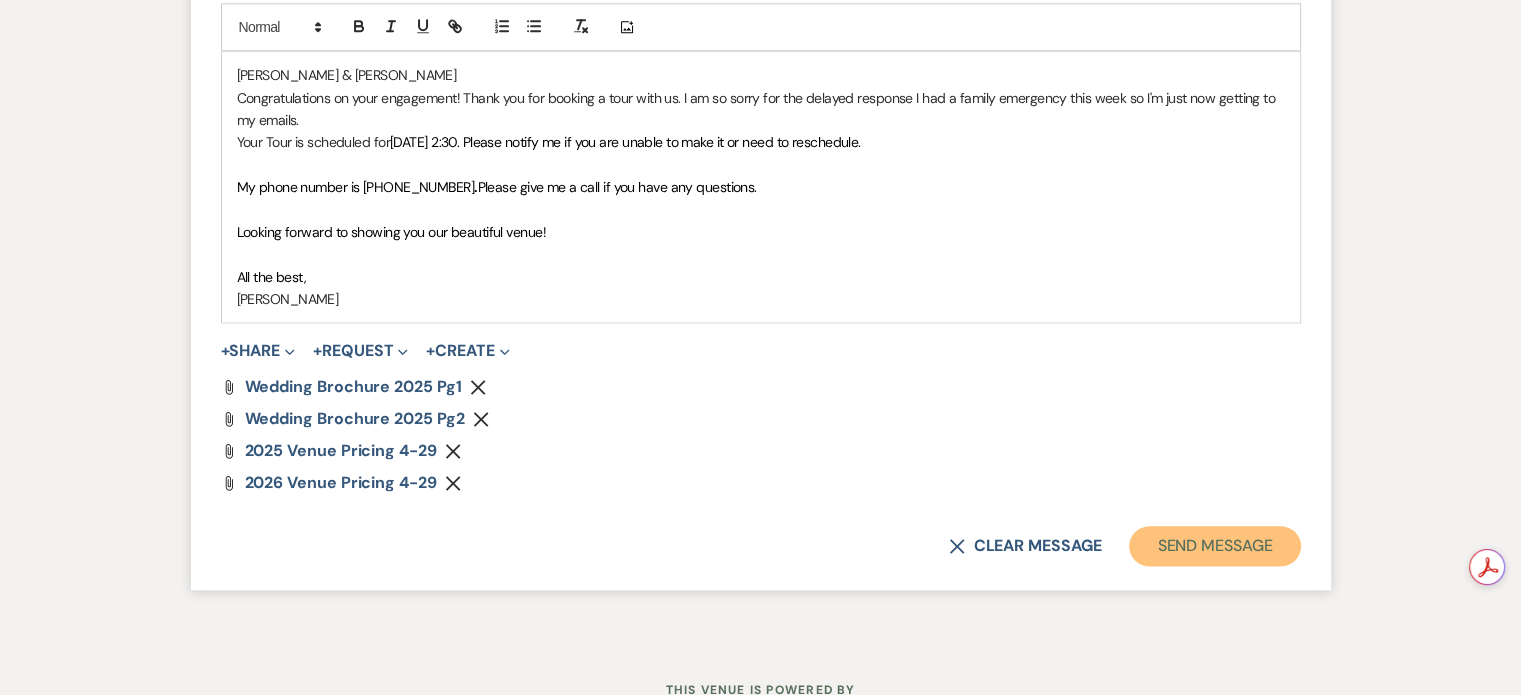 click on "Send Message" at bounding box center [1214, 546] 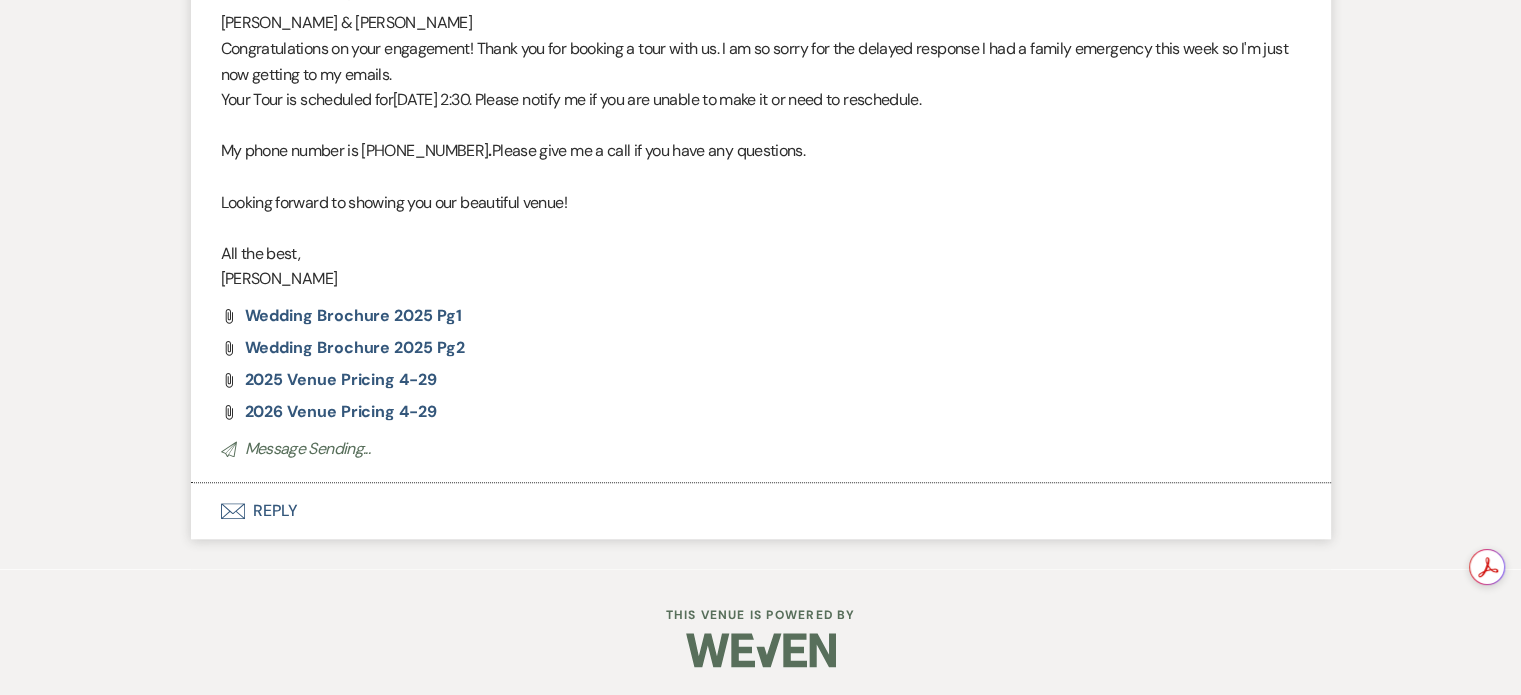 scroll, scrollTop: 1975, scrollLeft: 0, axis: vertical 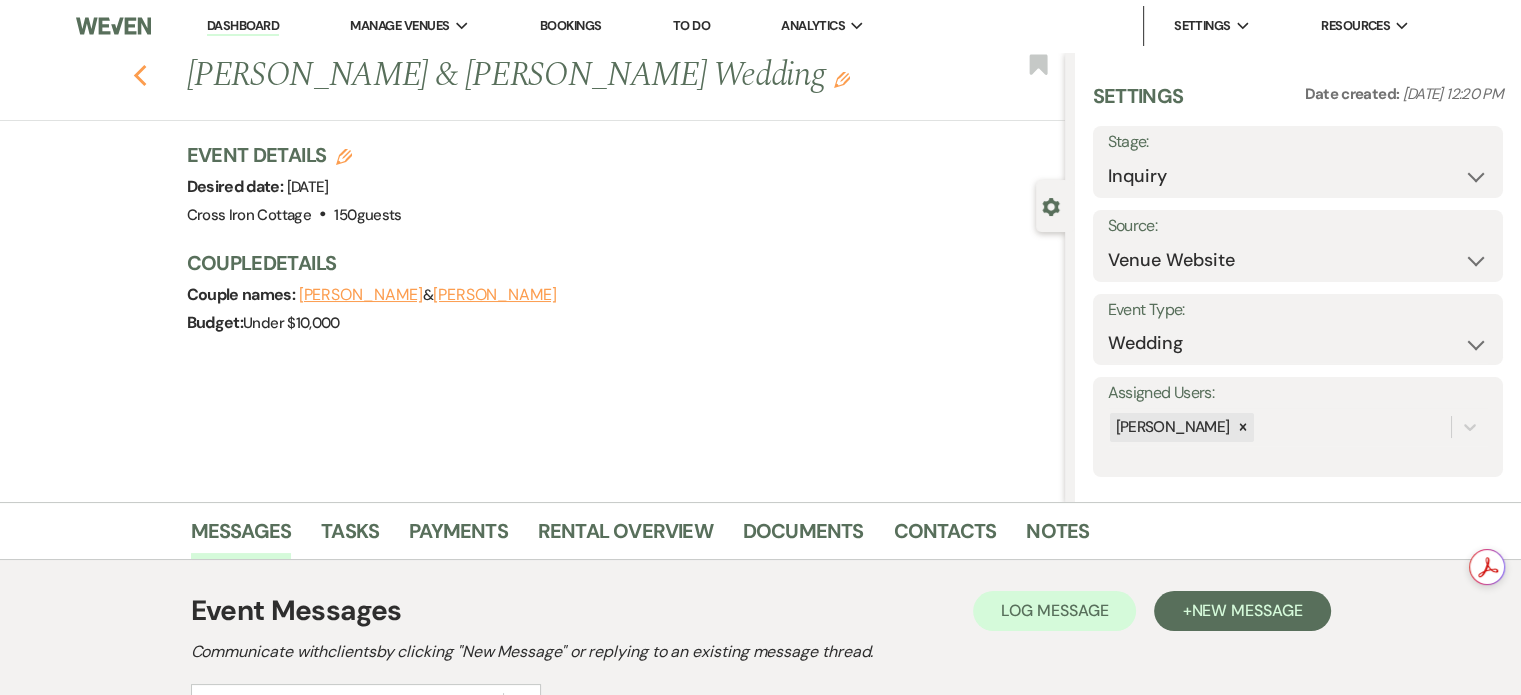 click 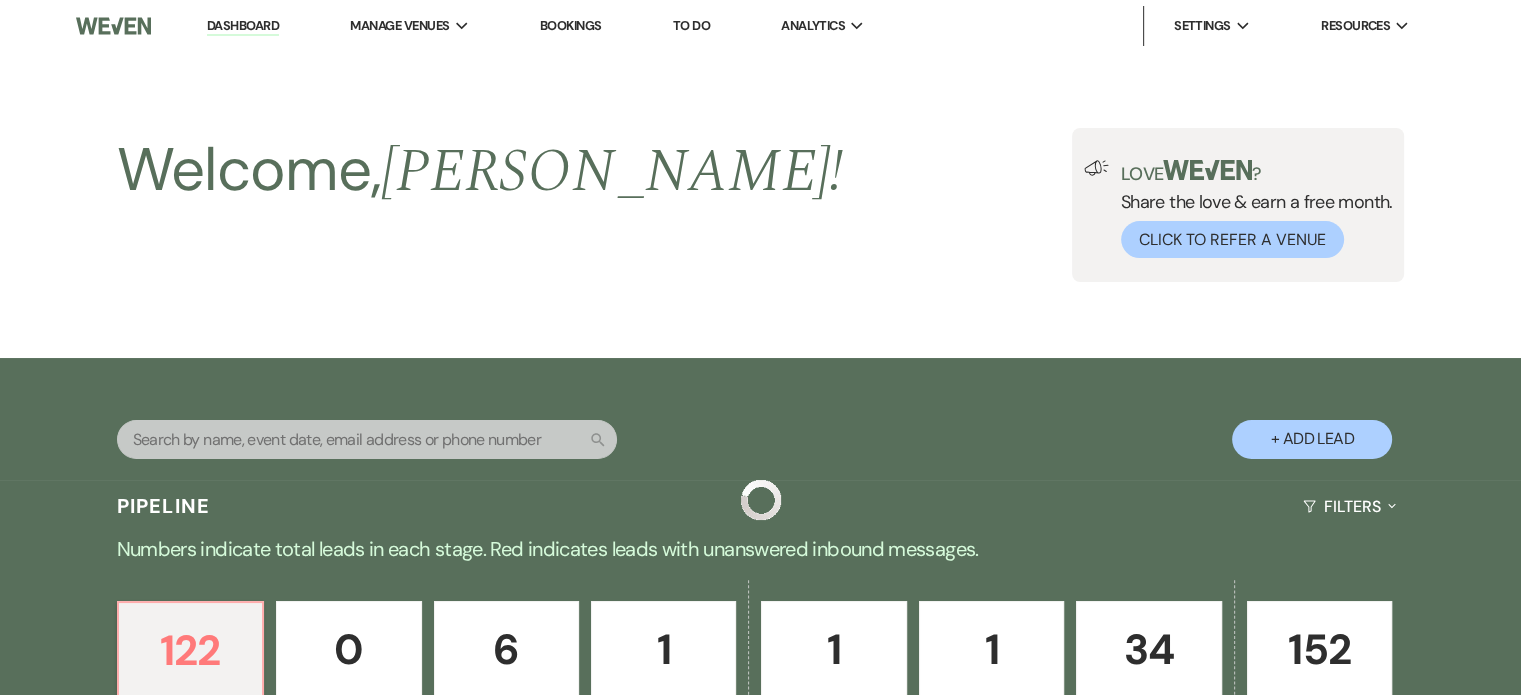 scroll, scrollTop: 1090, scrollLeft: 0, axis: vertical 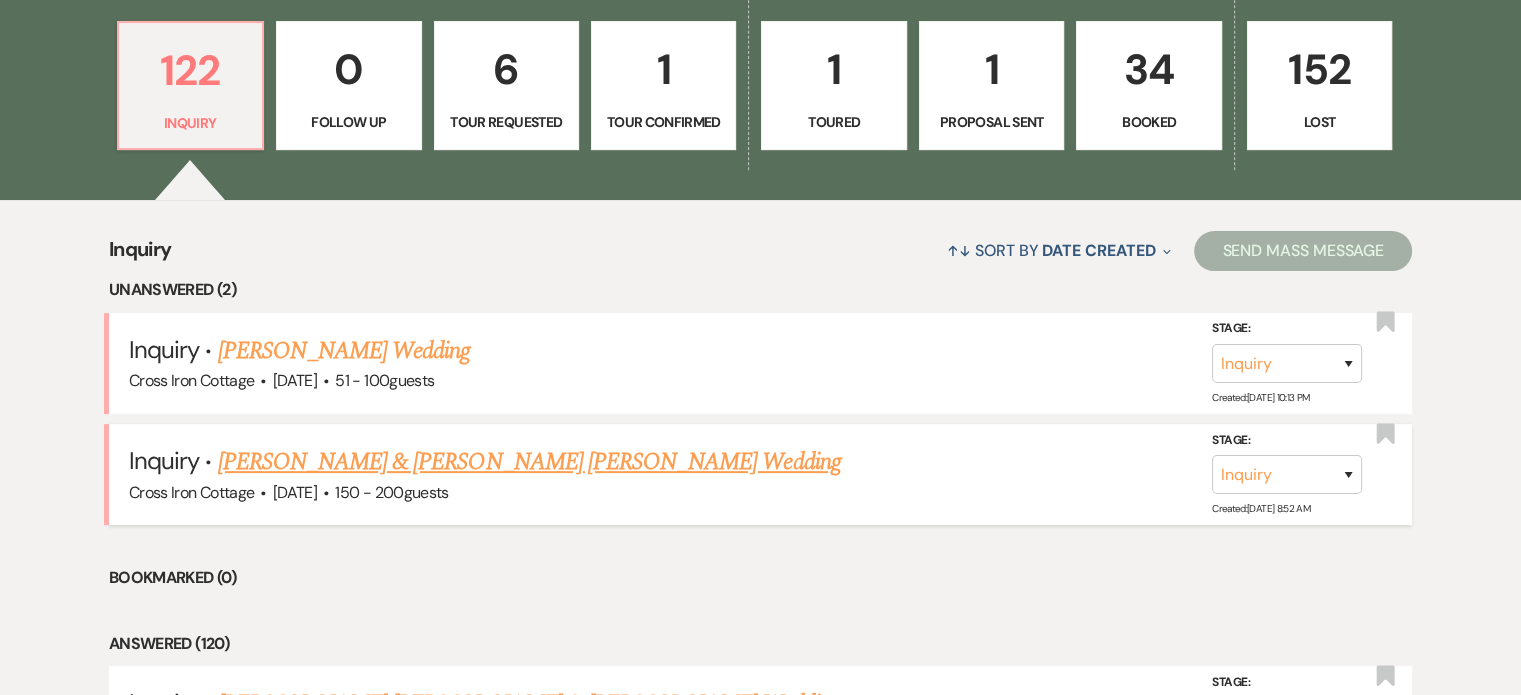 click on "[PERSON_NAME] & [PERSON_NAME] [PERSON_NAME] Wedding" at bounding box center [529, 462] 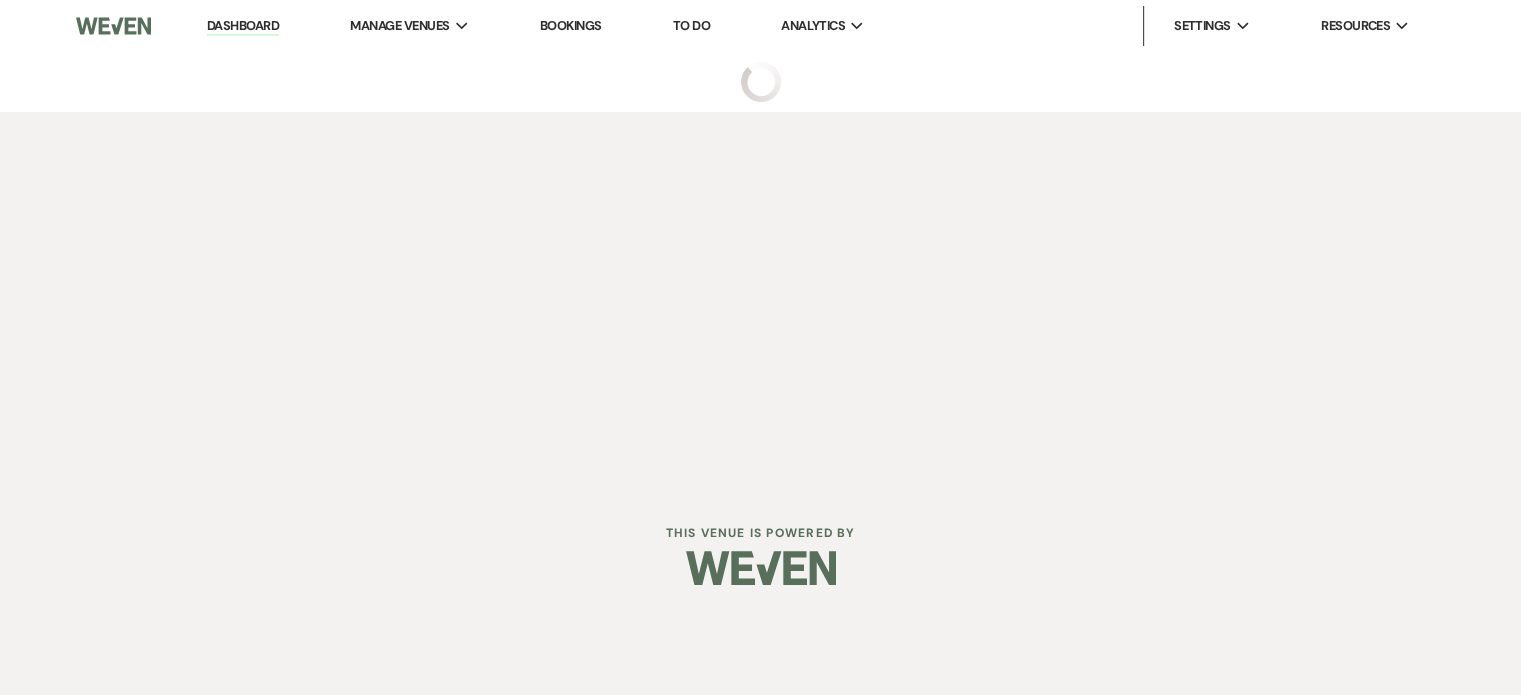 scroll, scrollTop: 0, scrollLeft: 0, axis: both 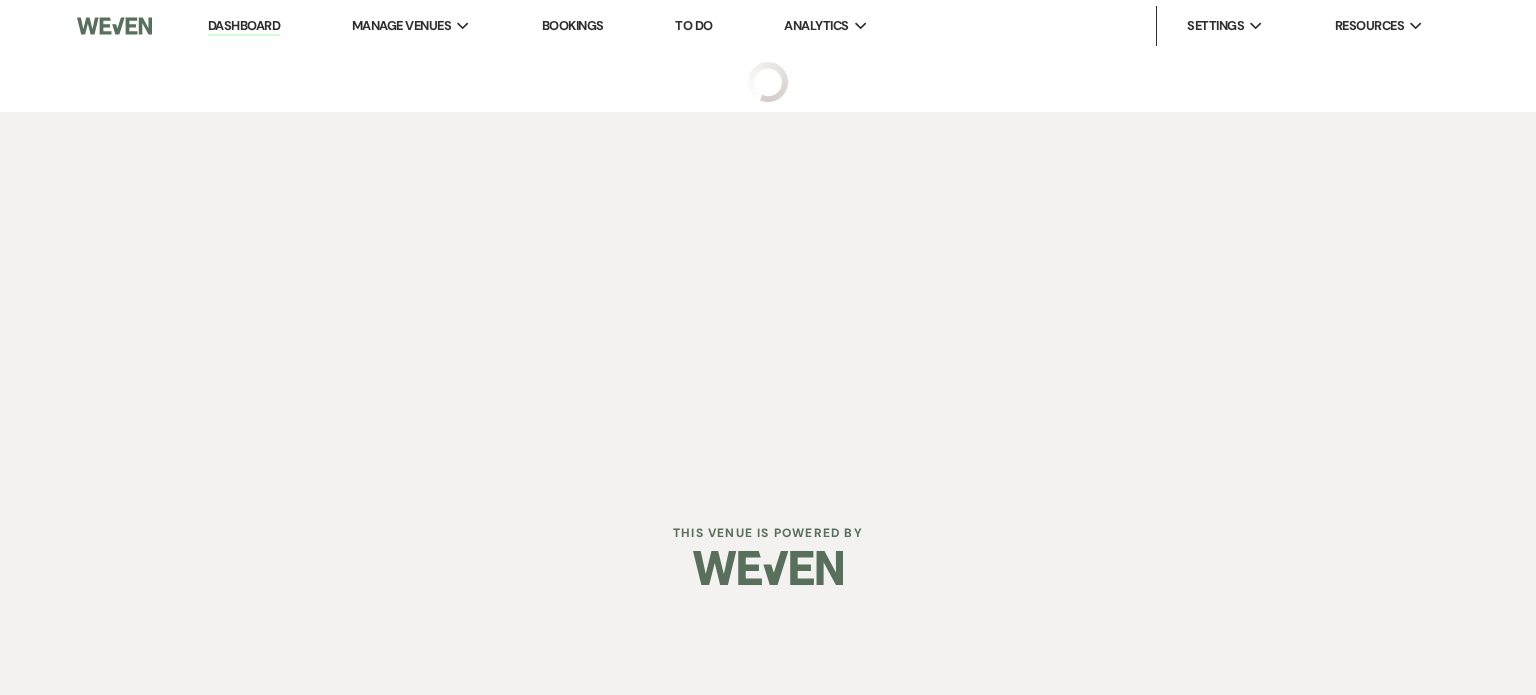 select on "5" 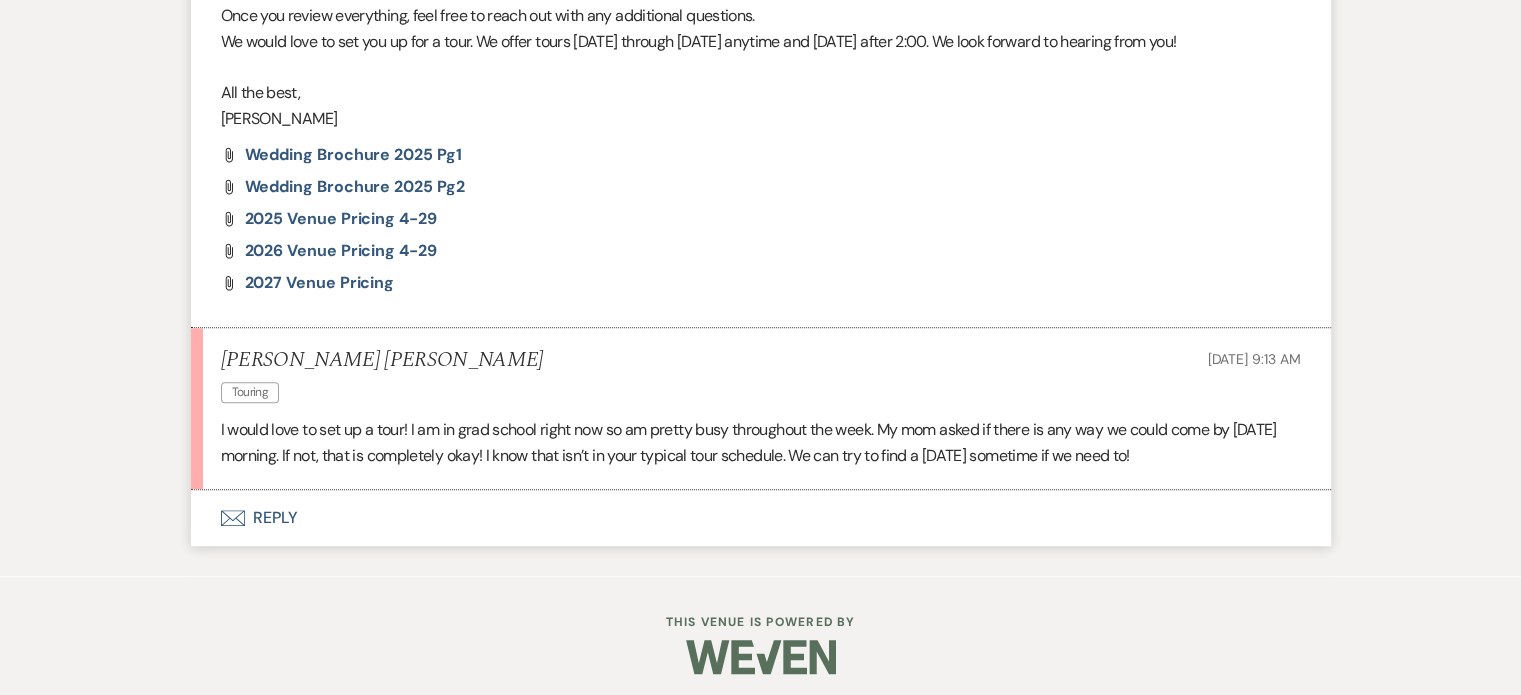 scroll, scrollTop: 1340, scrollLeft: 0, axis: vertical 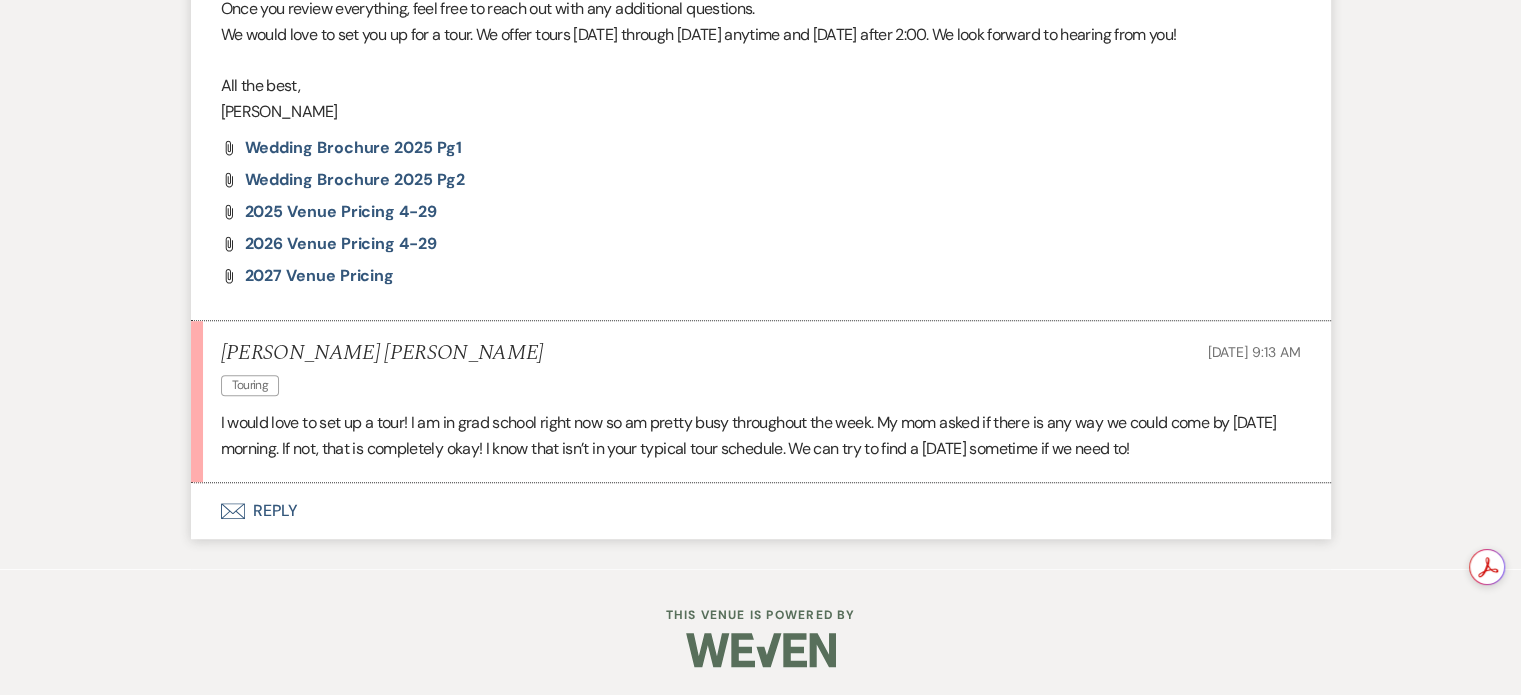 click on "Envelope Reply" at bounding box center [761, 511] 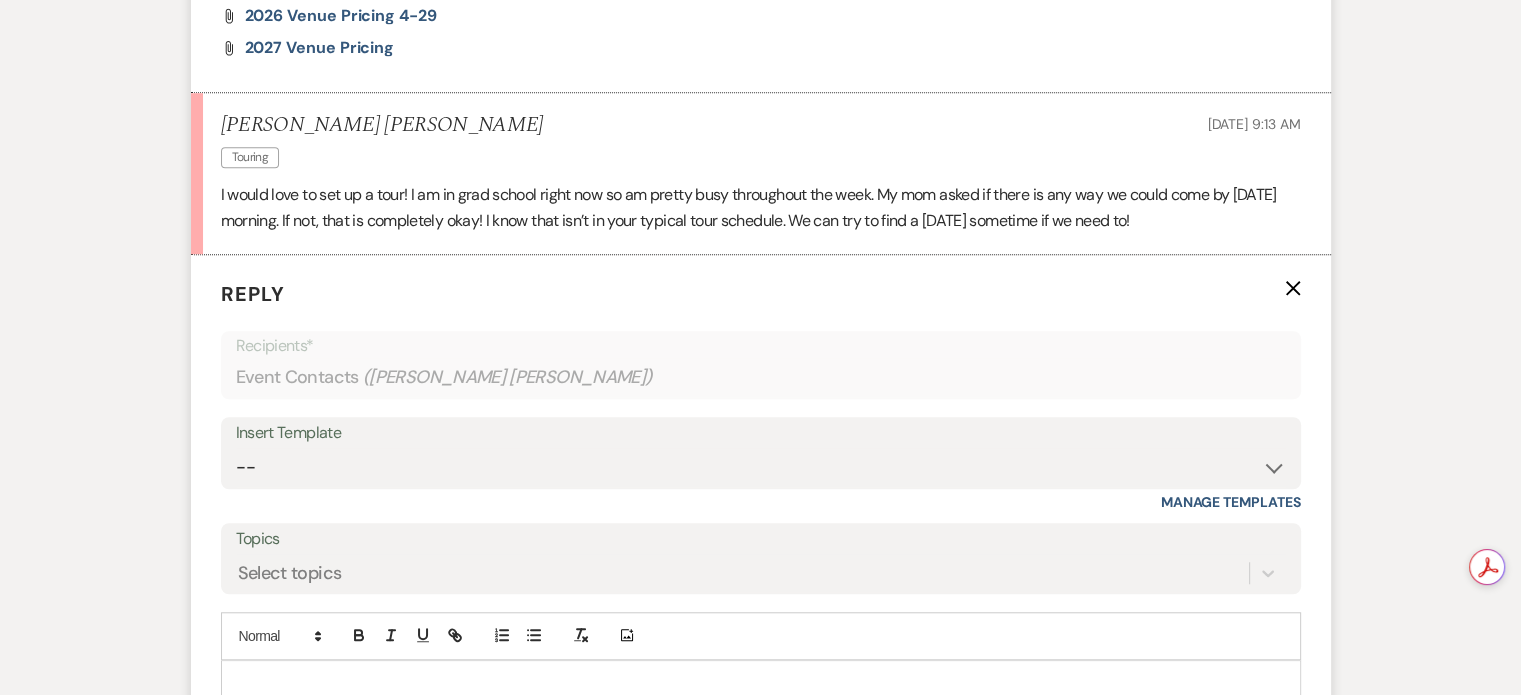 scroll, scrollTop: 1769, scrollLeft: 0, axis: vertical 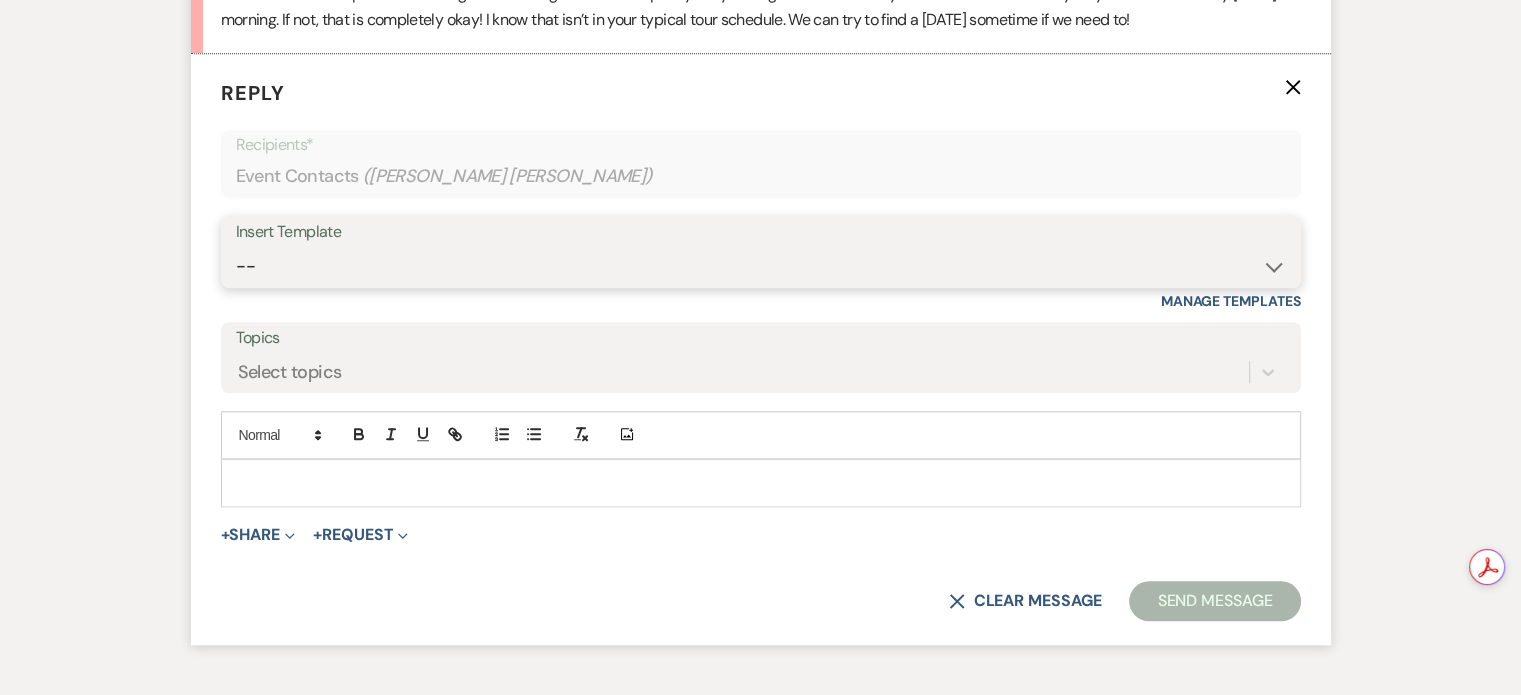 click on "-- Weven Planning Portal Introduction (Booked Events) Initial Inquiry Response Tour Request Response Follow Up Contract (Pre-Booked Leads) Documents for Conversion CIC Initial Wedding Inquiry Response CIC Calendar Link Tour Request Response CIC Wedding Follow Up with 2025 promotion CIC Tour Request Response CIC After Tour Response  CIC Tour Confirmation  Couples info for contract CIC Contract Email Event inquiries barn rental Venue Speaker Change CIC Generic Follow up Security Deposit No Return" at bounding box center (761, 266) 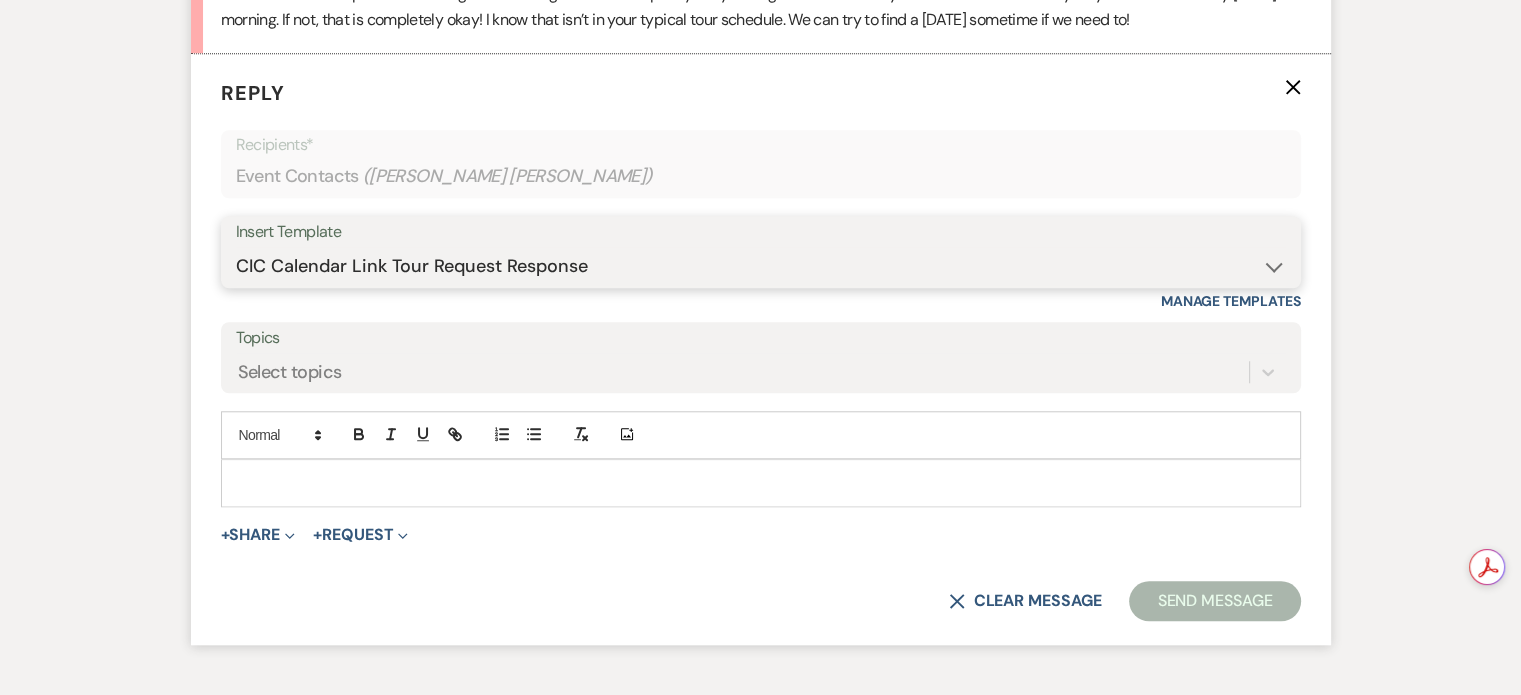 click on "-- Weven Planning Portal Introduction (Booked Events) Initial Inquiry Response Tour Request Response Follow Up Contract (Pre-Booked Leads) Documents for Conversion CIC Initial Wedding Inquiry Response CIC Calendar Link Tour Request Response CIC Wedding Follow Up with 2025 promotion CIC Tour Request Response CIC After Tour Response  CIC Tour Confirmation  Couples info for contract CIC Contract Email Event inquiries barn rental Venue Speaker Change CIC Generic Follow up Security Deposit No Return" at bounding box center (761, 266) 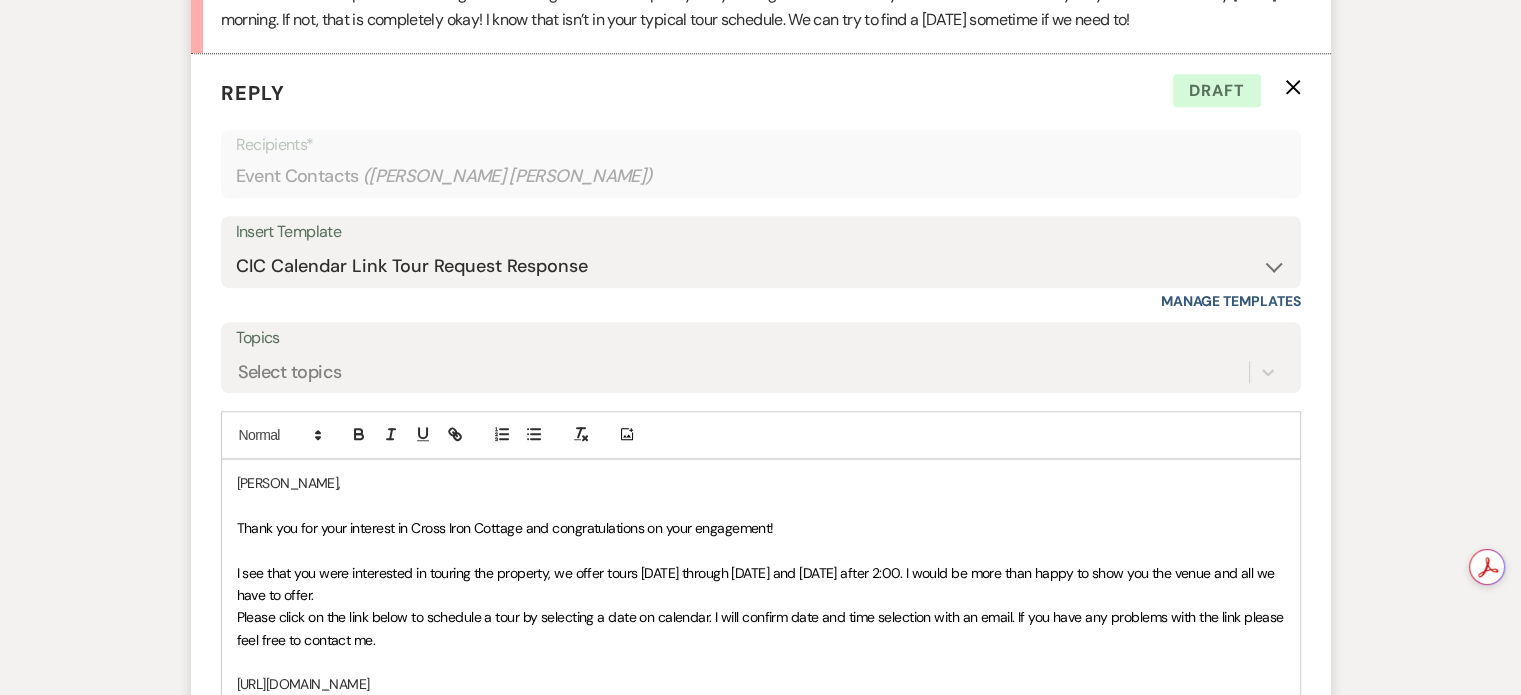 click on "Thank you for your interest in Cross Iron Cottage and congratulations on your engagement!" at bounding box center [761, 528] 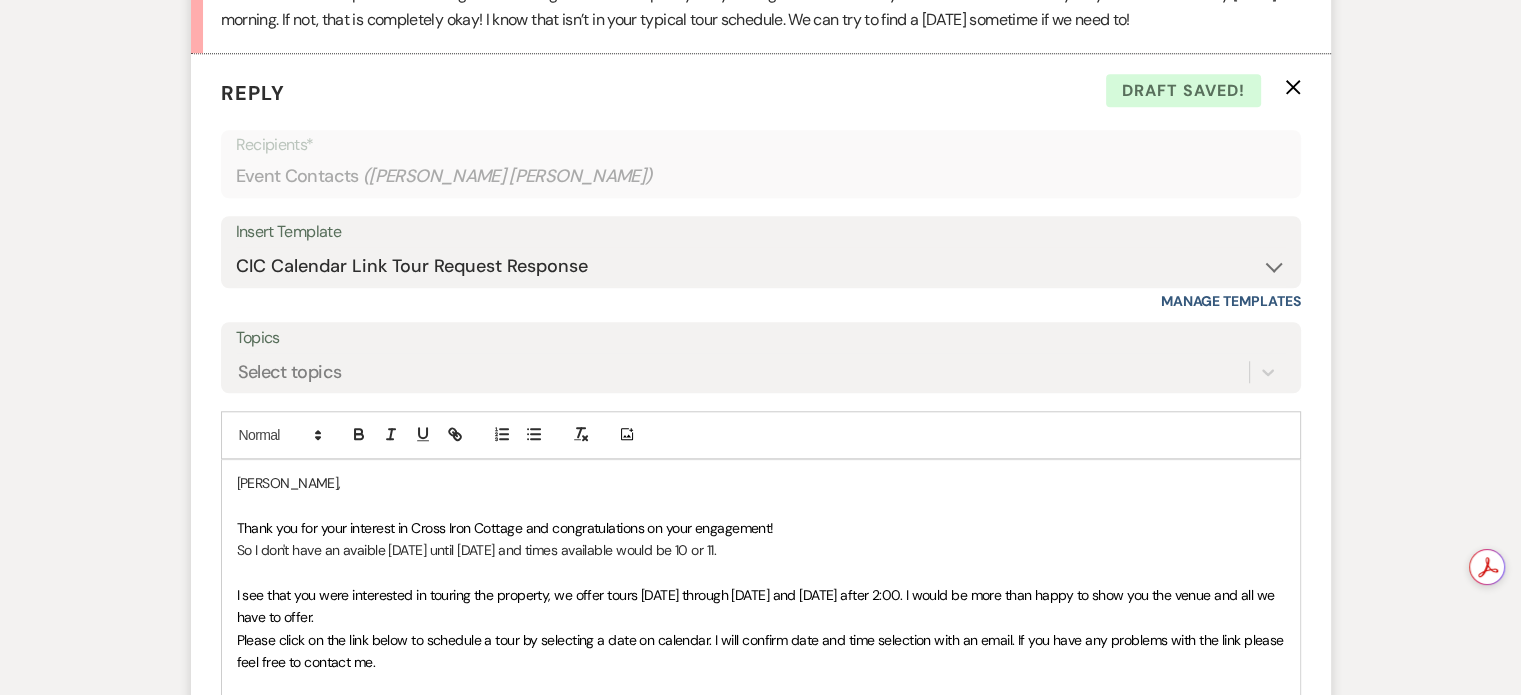 click at bounding box center [761, 573] 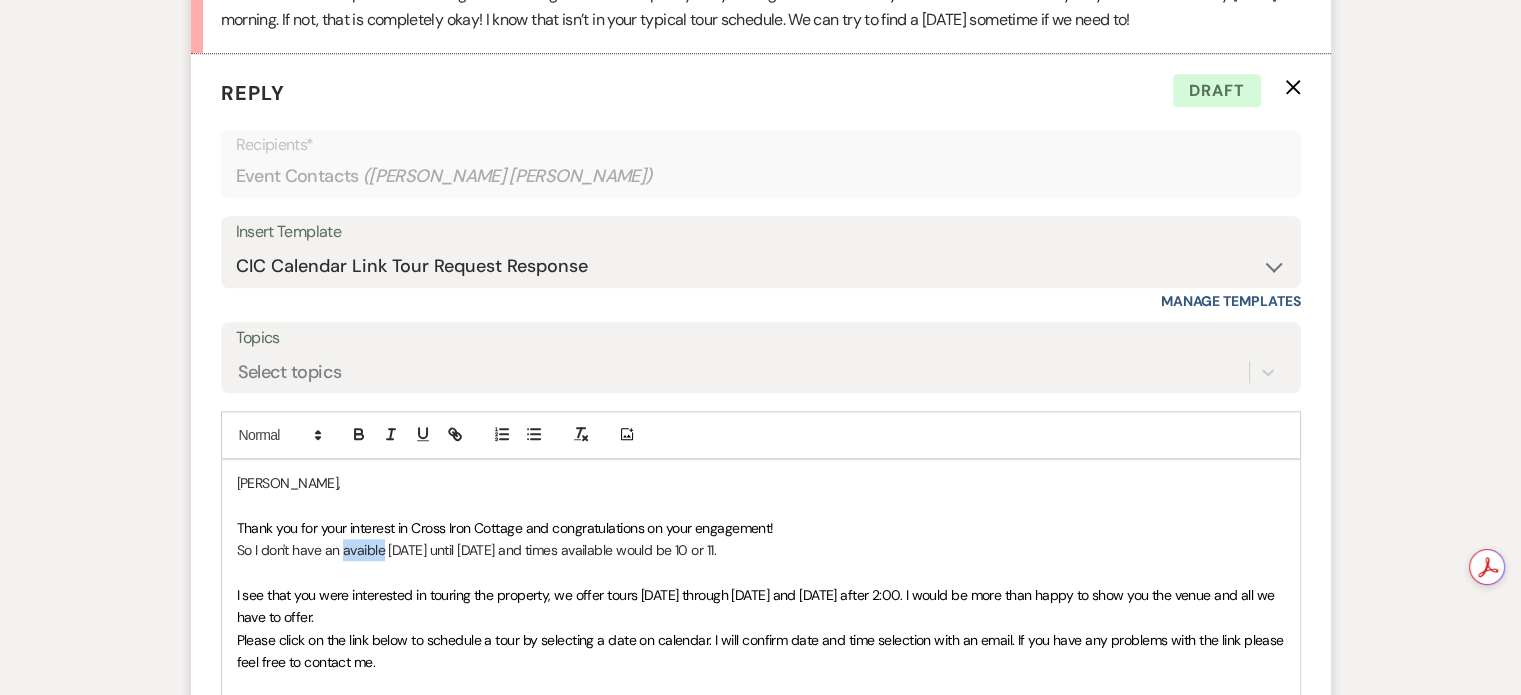 drag, startPoint x: 369, startPoint y: 546, endPoint x: 355, endPoint y: 538, distance: 16.124516 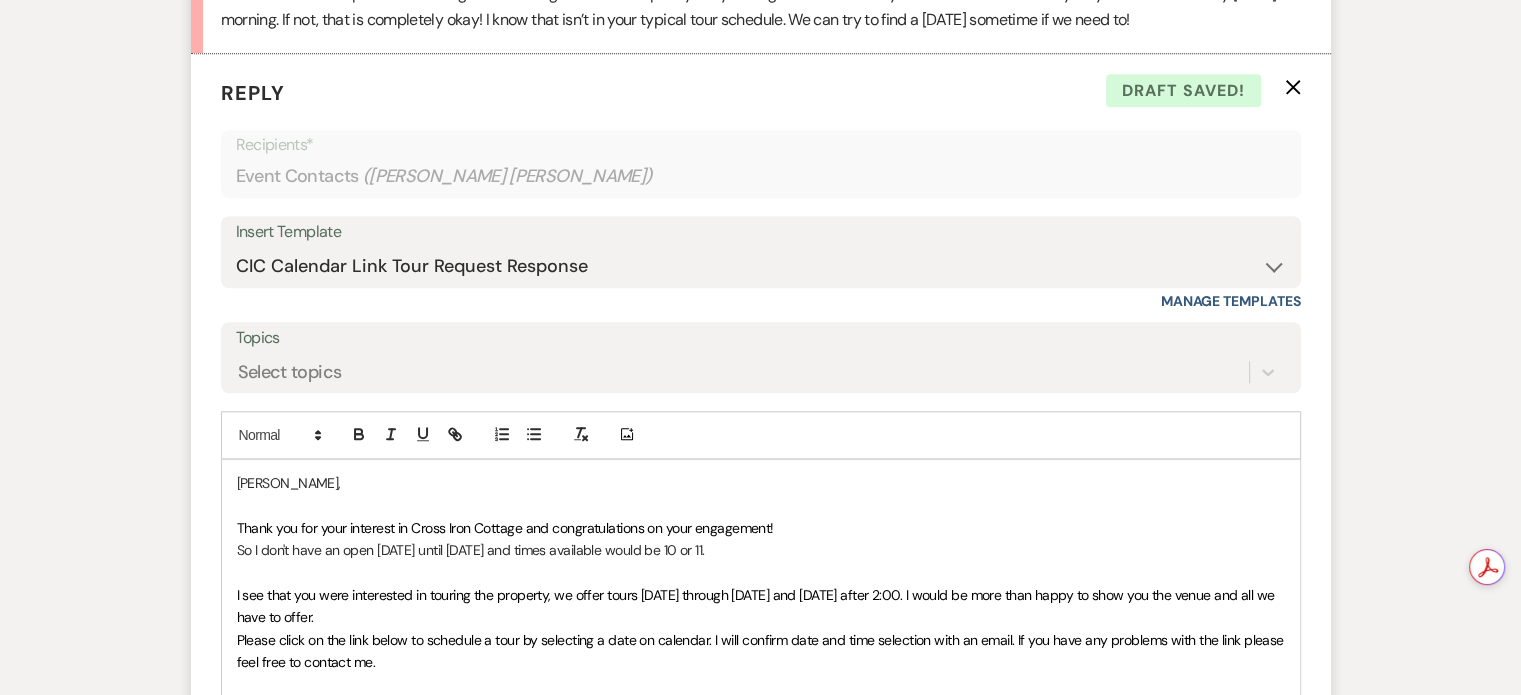 click on "So I don't have an open [DATE] until [DATE] and times available would be 10 or 11." at bounding box center [761, 550] 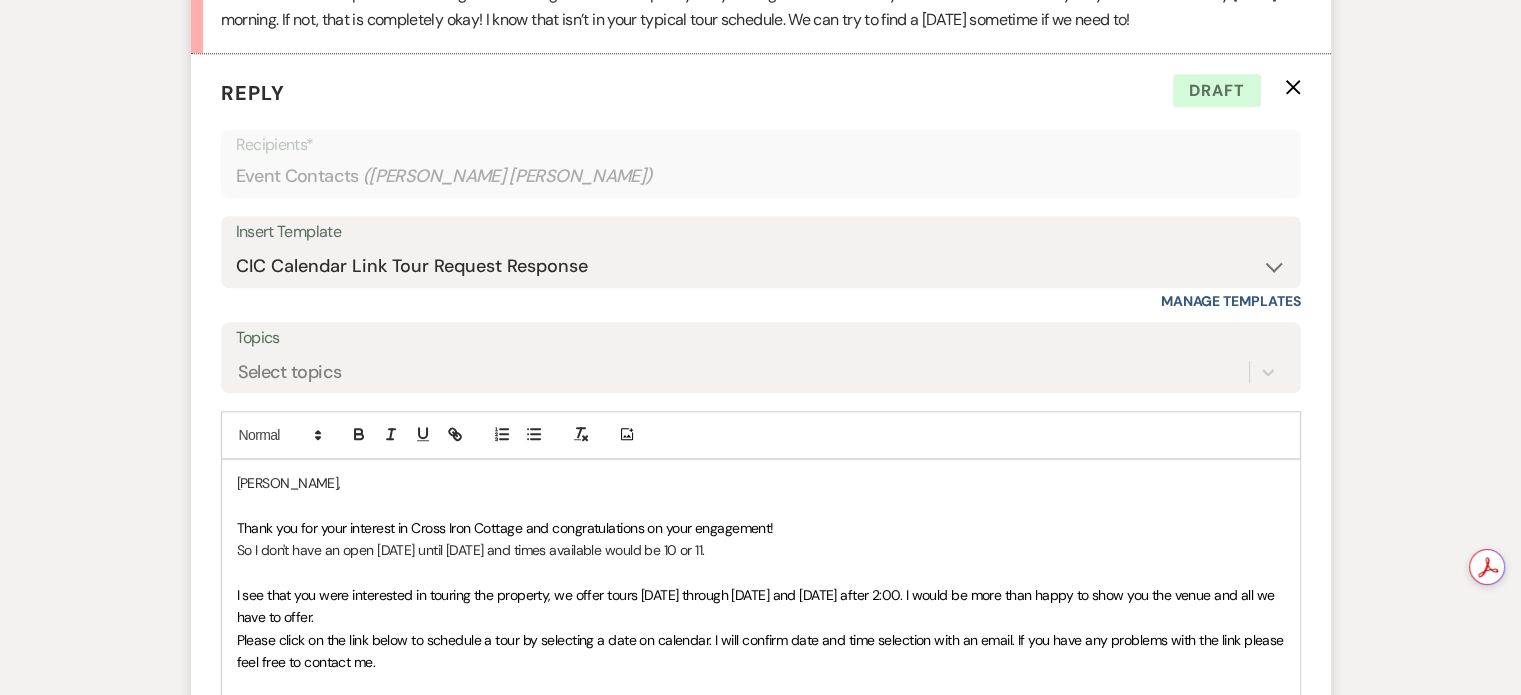 click on "So I don't have an open [DATE] until [DATE] and times available would be 10 or 11." at bounding box center [761, 550] 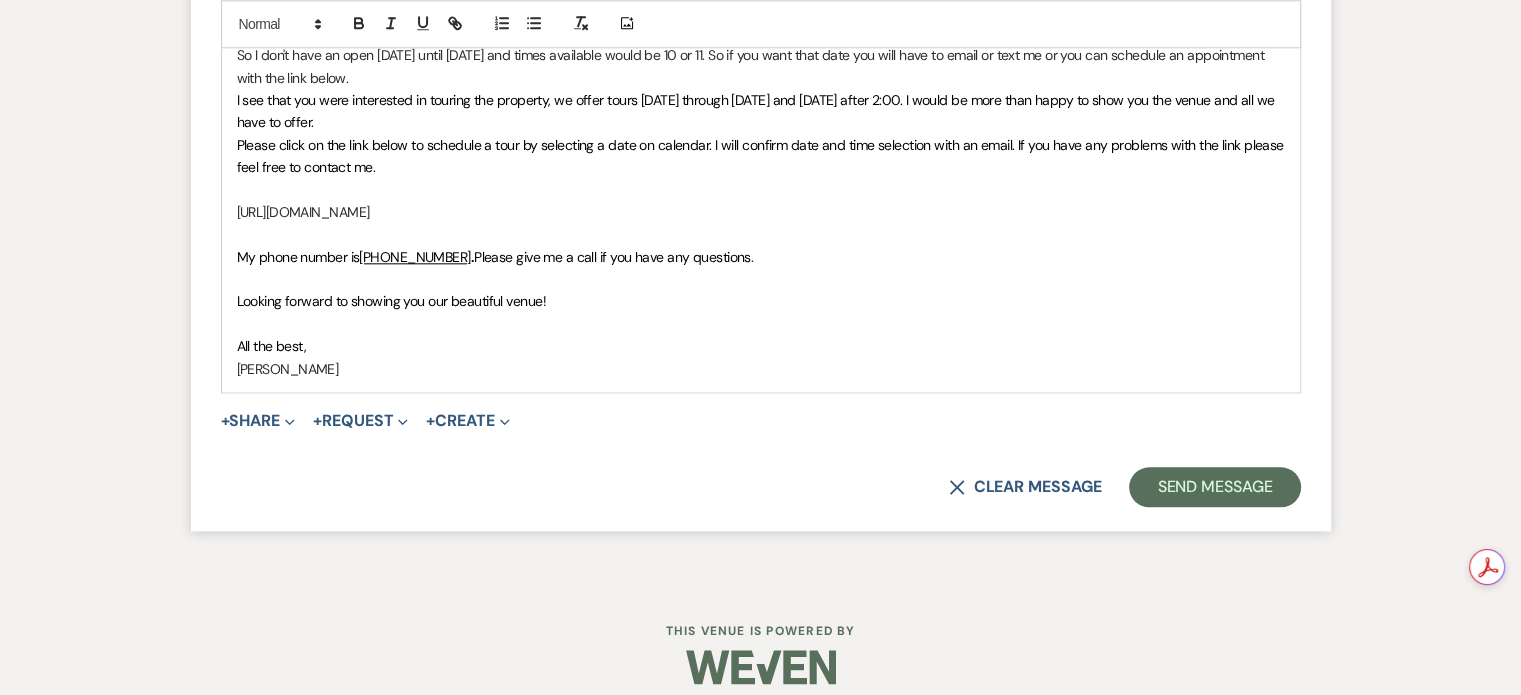 scroll, scrollTop: 2280, scrollLeft: 0, axis: vertical 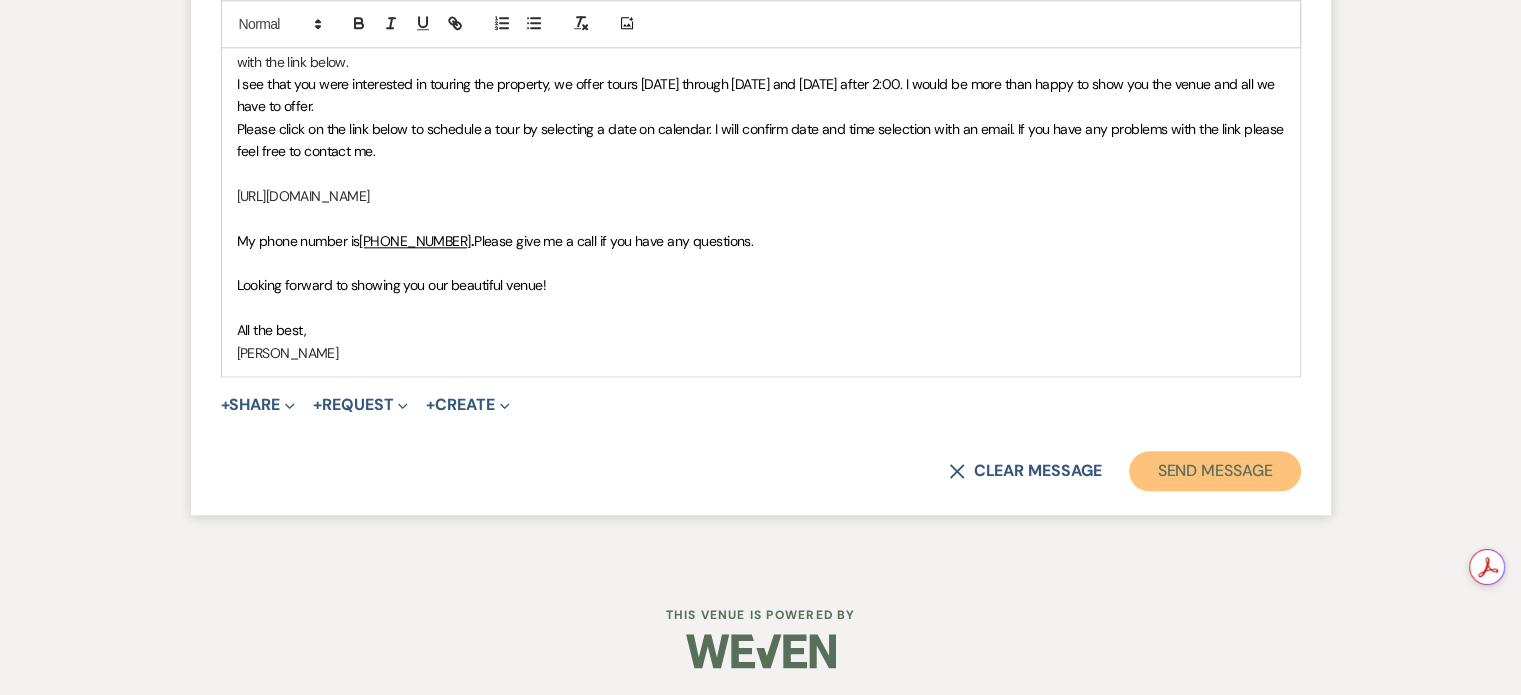 click on "Send Message" at bounding box center [1214, 471] 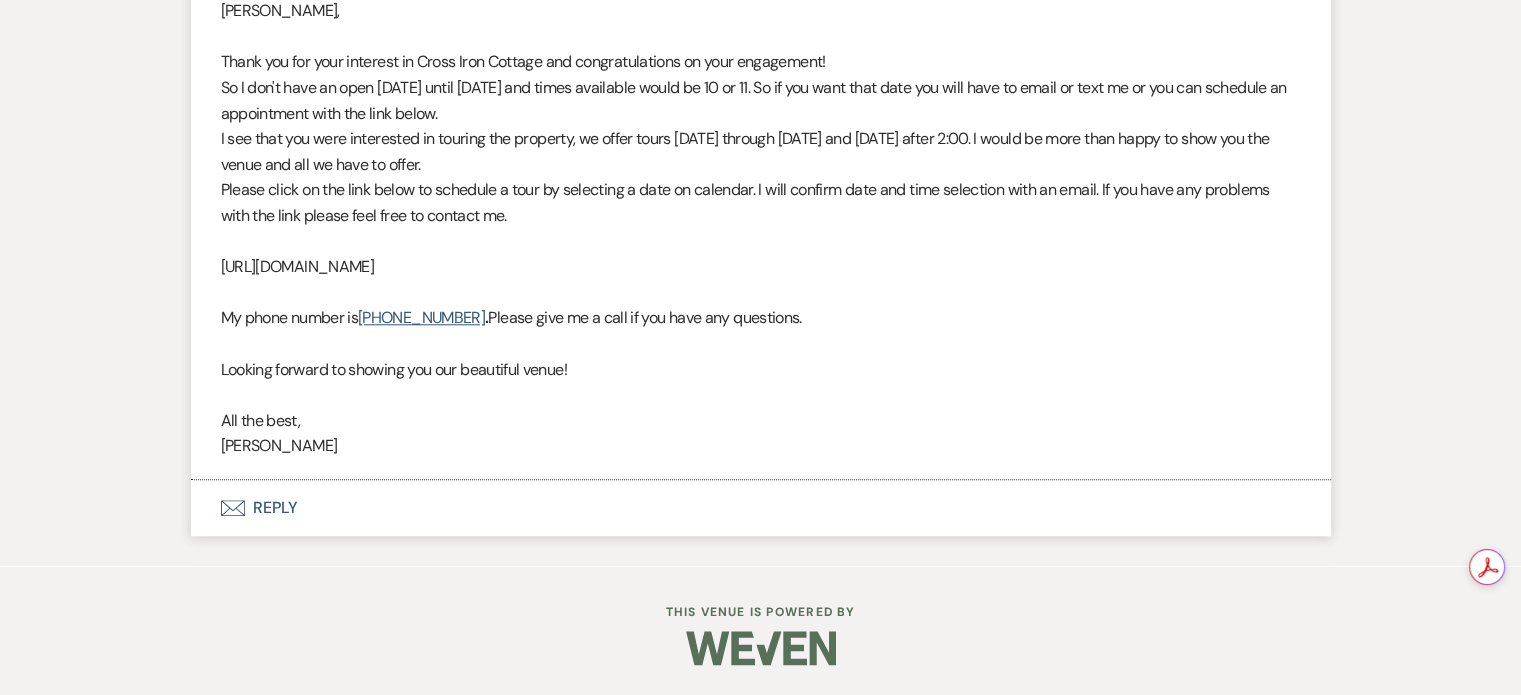 scroll, scrollTop: 1893, scrollLeft: 0, axis: vertical 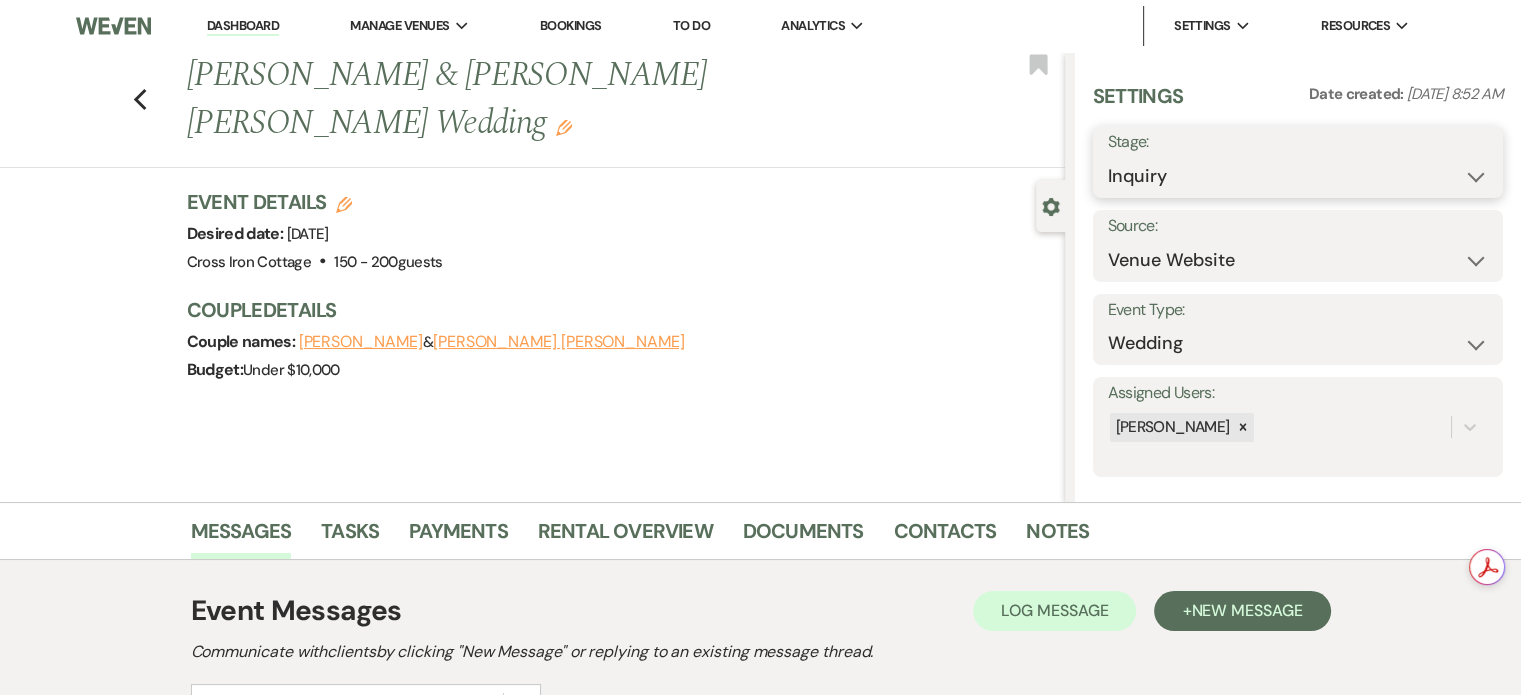 click on "Inquiry Follow Up Tour Requested Tour Confirmed Toured Proposal Sent Booked Lost" at bounding box center (1298, 176) 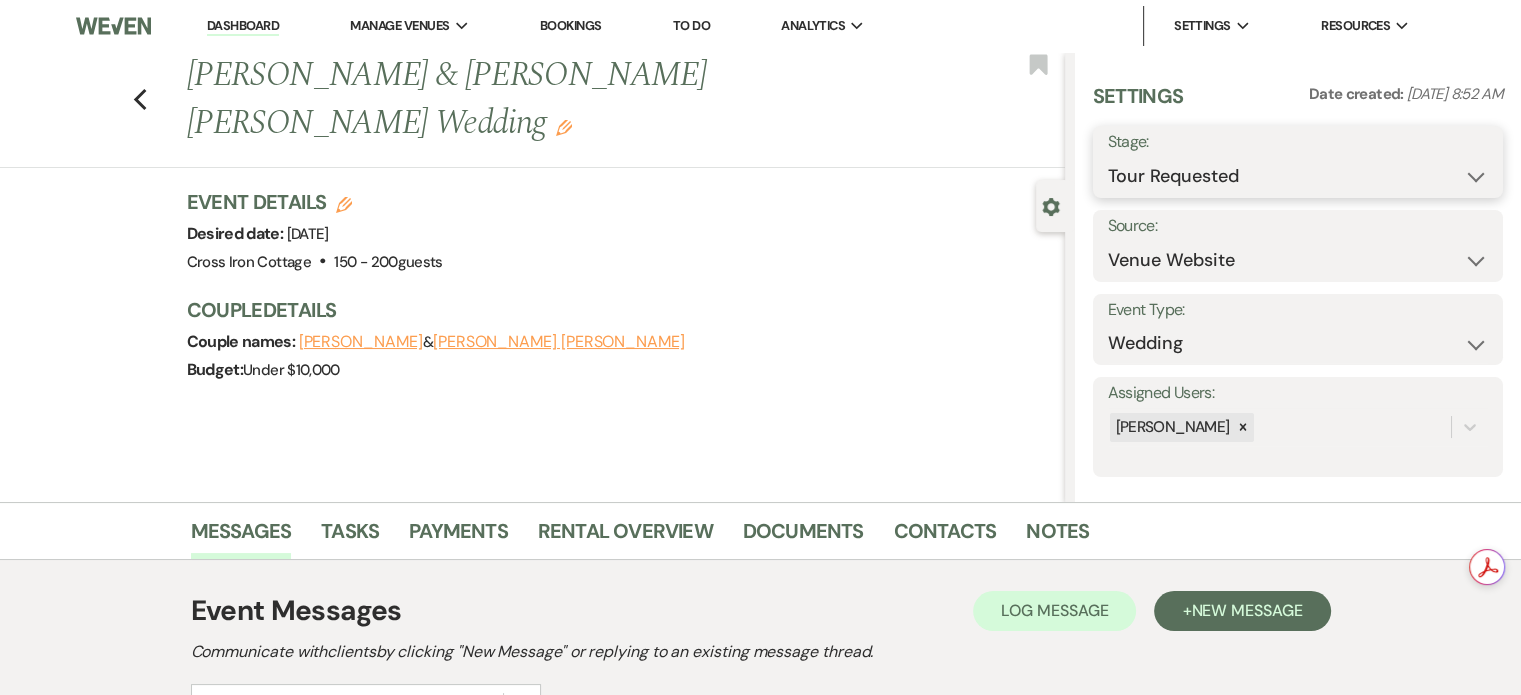 click on "Inquiry Follow Up Tour Requested Tour Confirmed Toured Proposal Sent Booked Lost" at bounding box center [1298, 176] 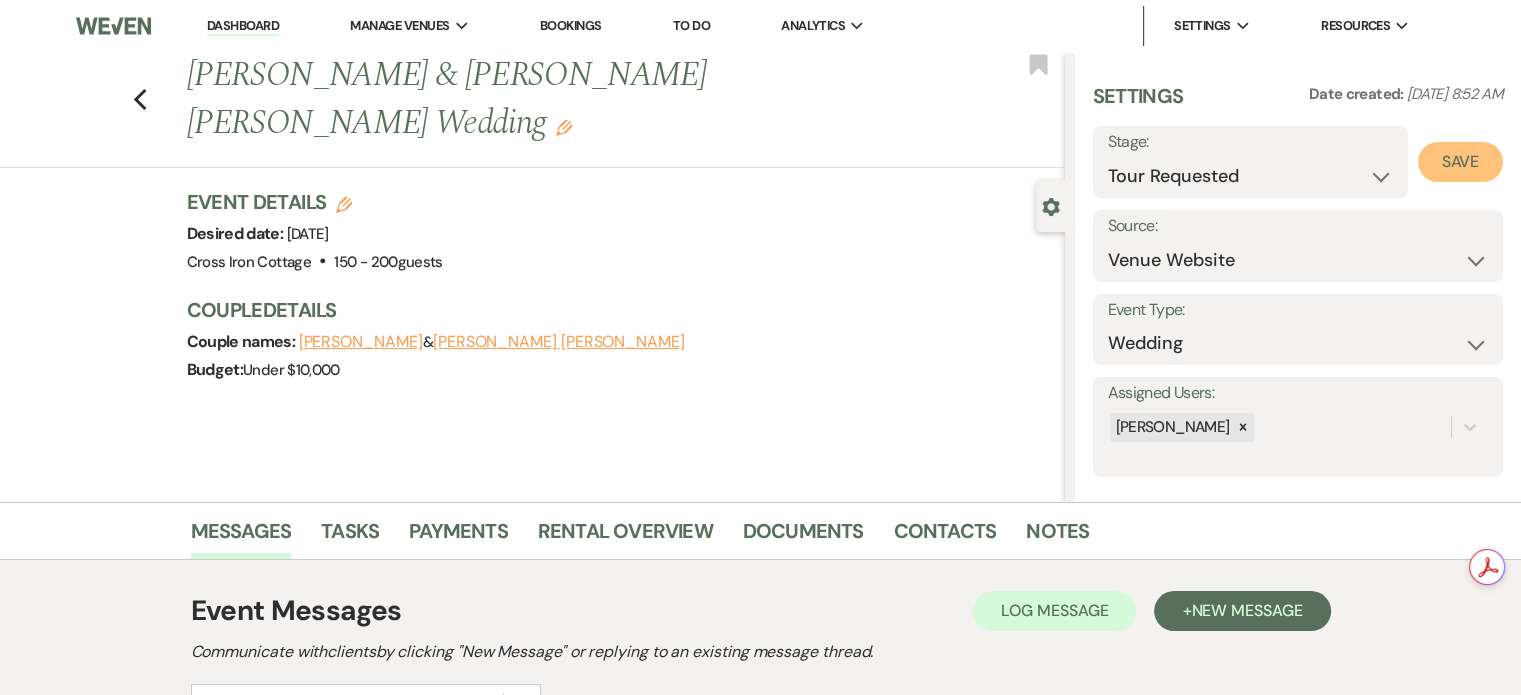 click on "Save" at bounding box center [1460, 162] 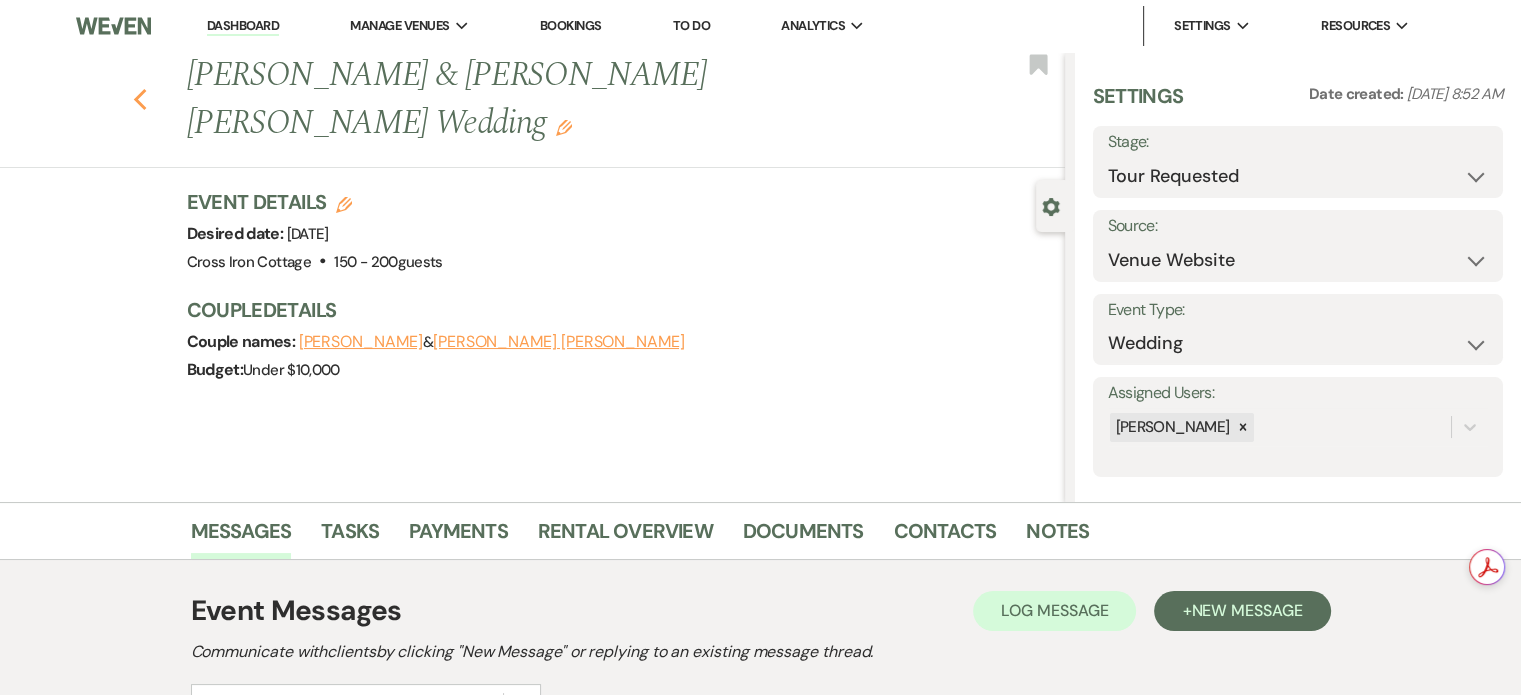 click on "Previous" 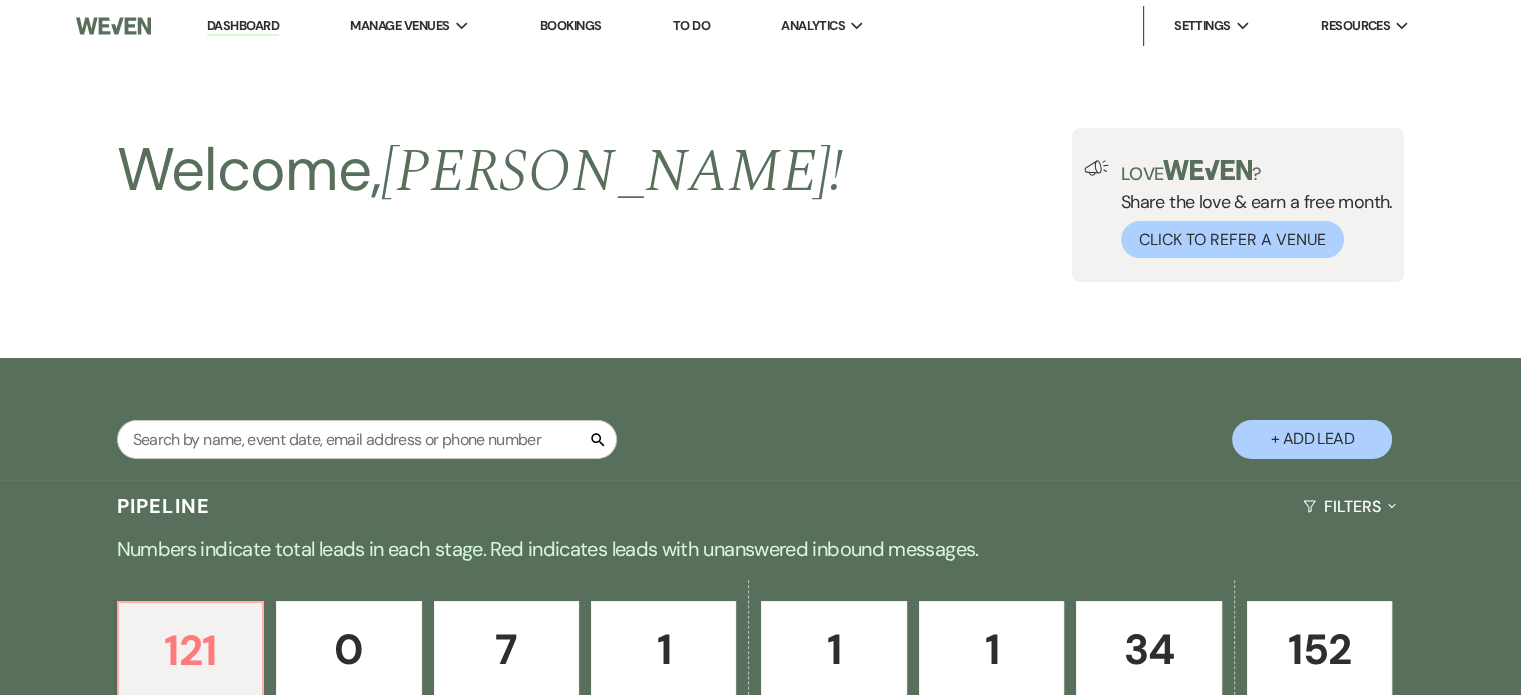 scroll, scrollTop: 580, scrollLeft: 0, axis: vertical 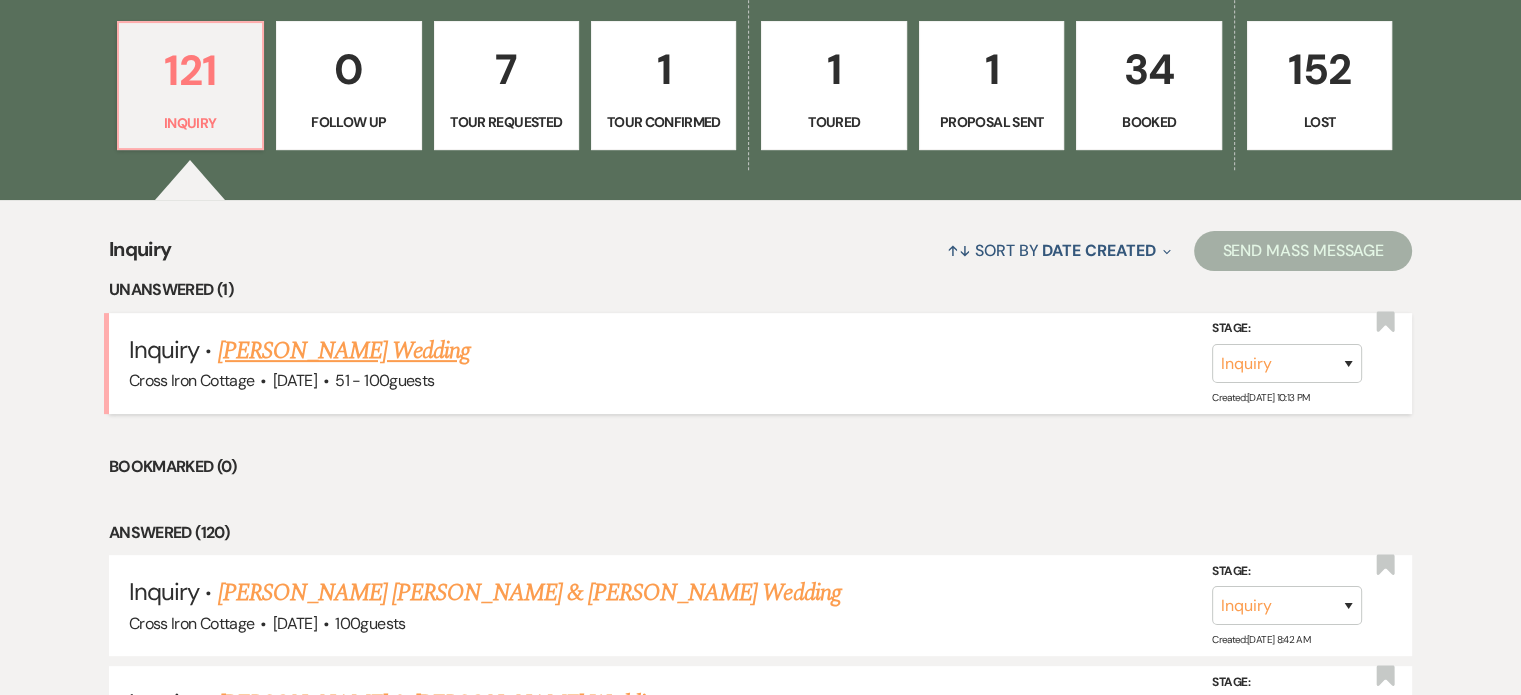 click on "[PERSON_NAME] Wedding" at bounding box center [344, 351] 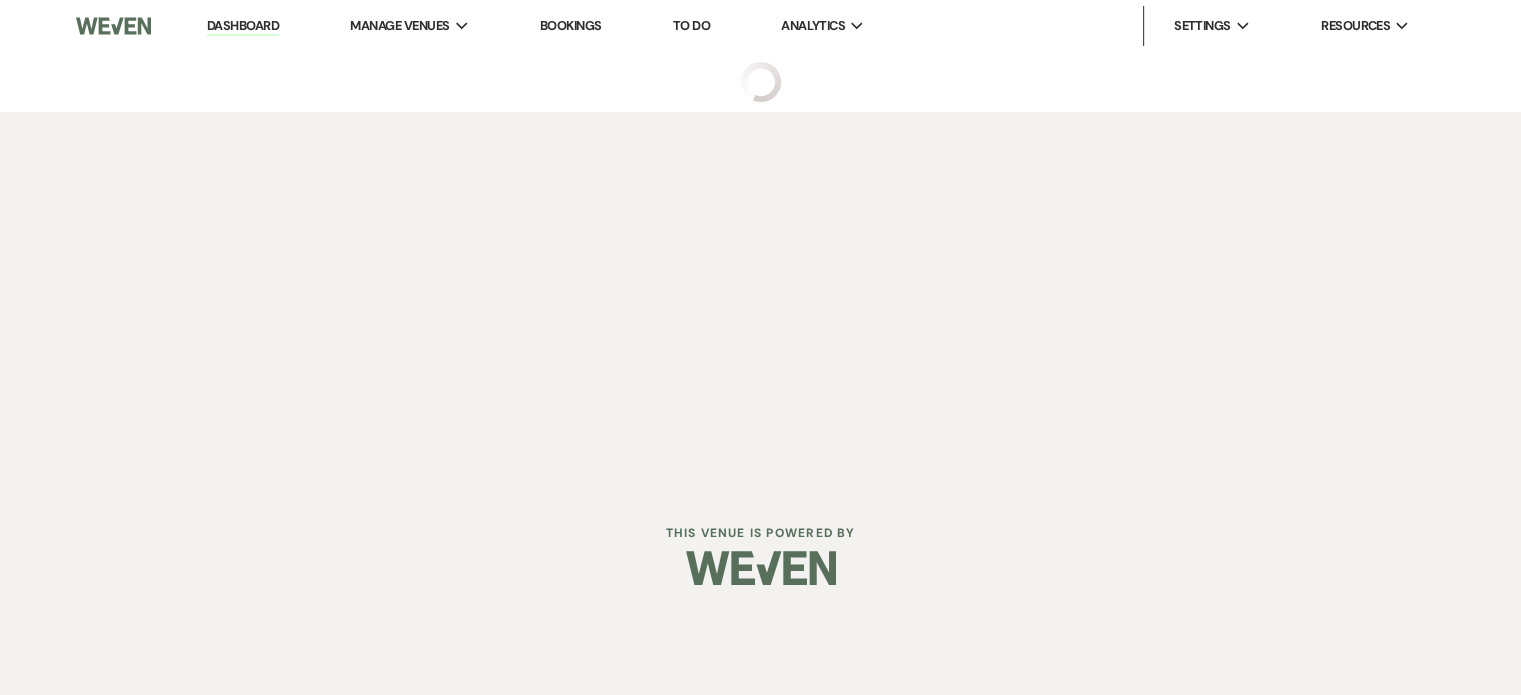 scroll, scrollTop: 0, scrollLeft: 0, axis: both 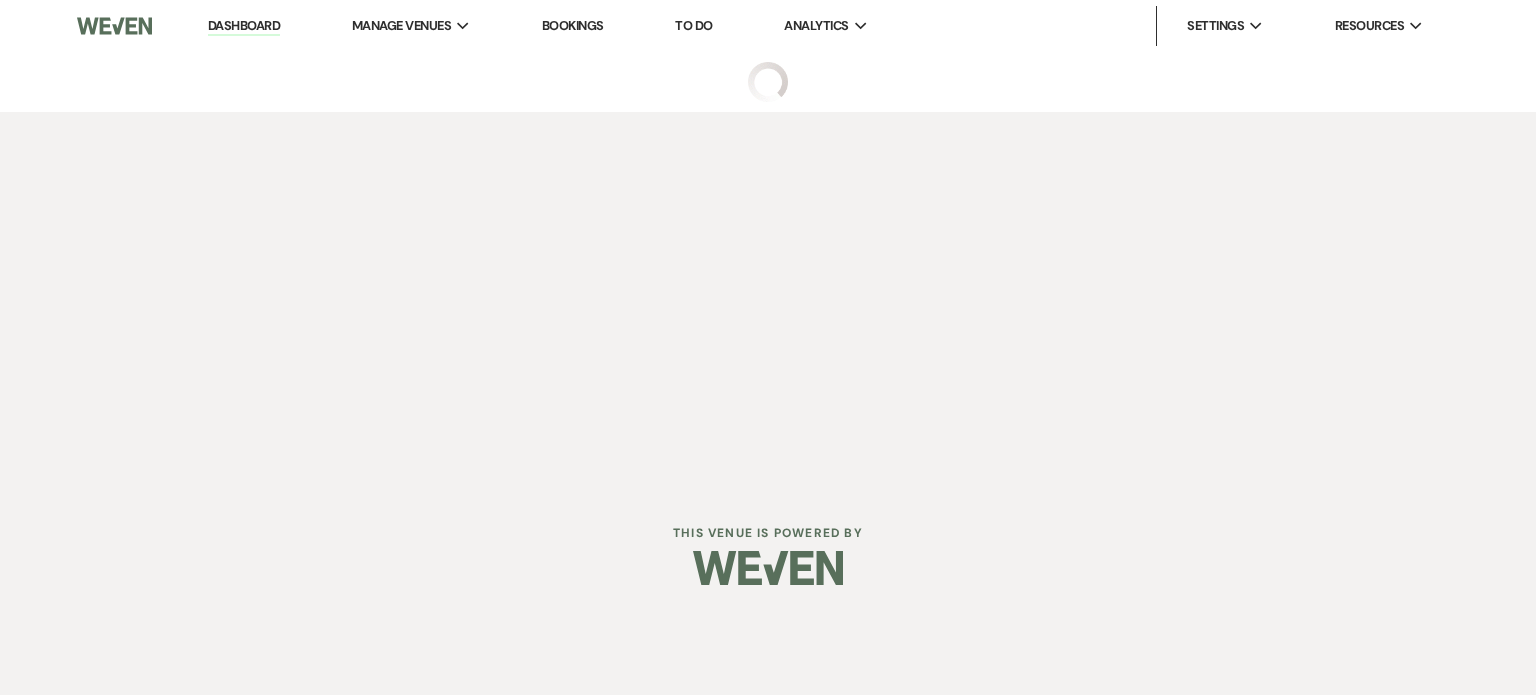 select on "2" 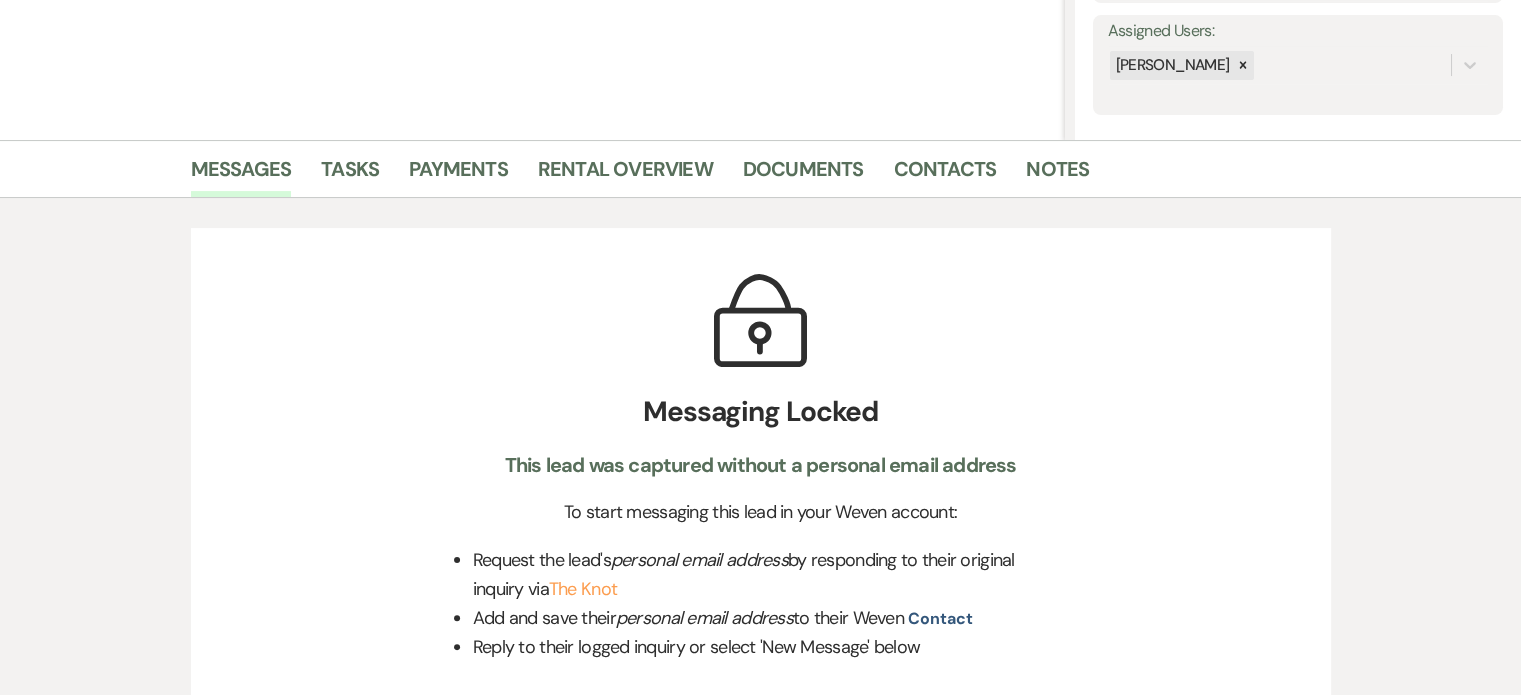 scroll, scrollTop: 515, scrollLeft: 0, axis: vertical 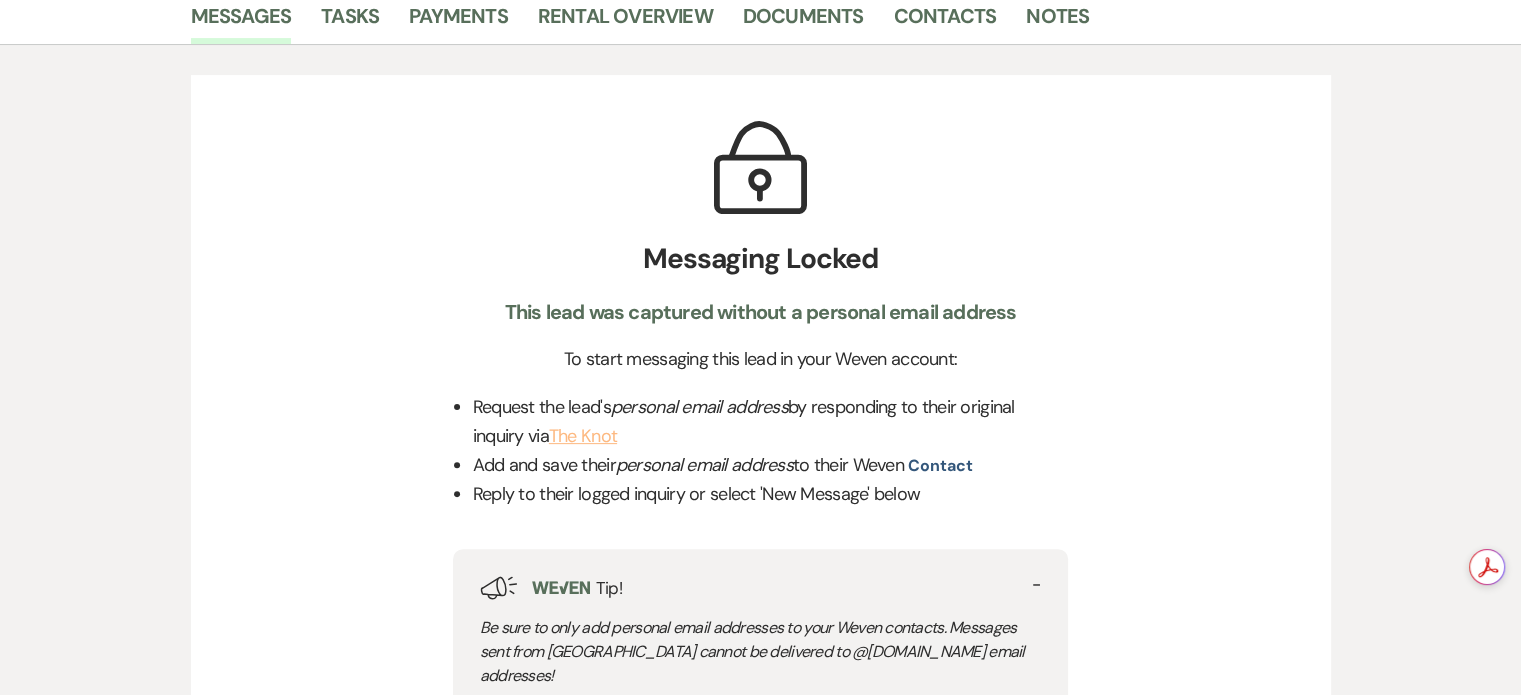 click on "The Knot" at bounding box center [583, 436] 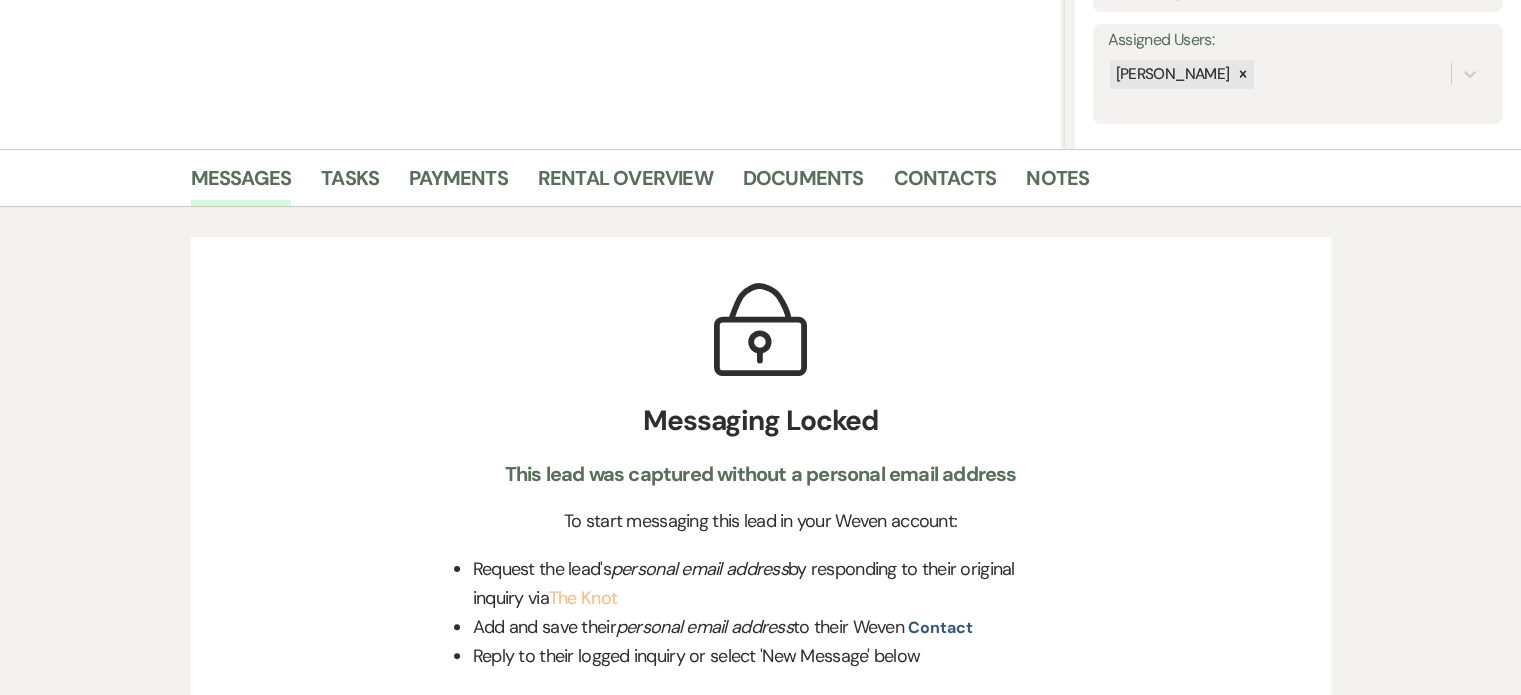 scroll, scrollTop: 266, scrollLeft: 0, axis: vertical 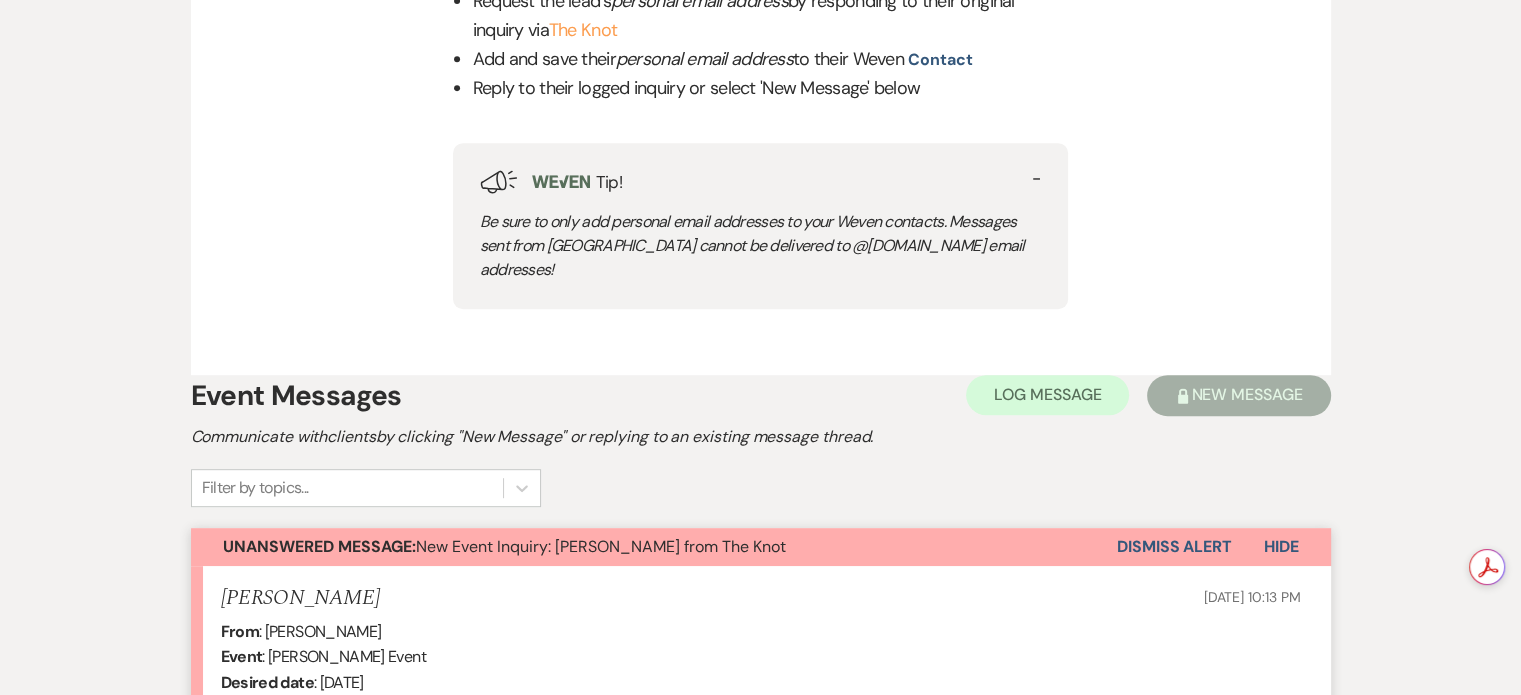 click on "Dismiss Alert" at bounding box center [1174, 547] 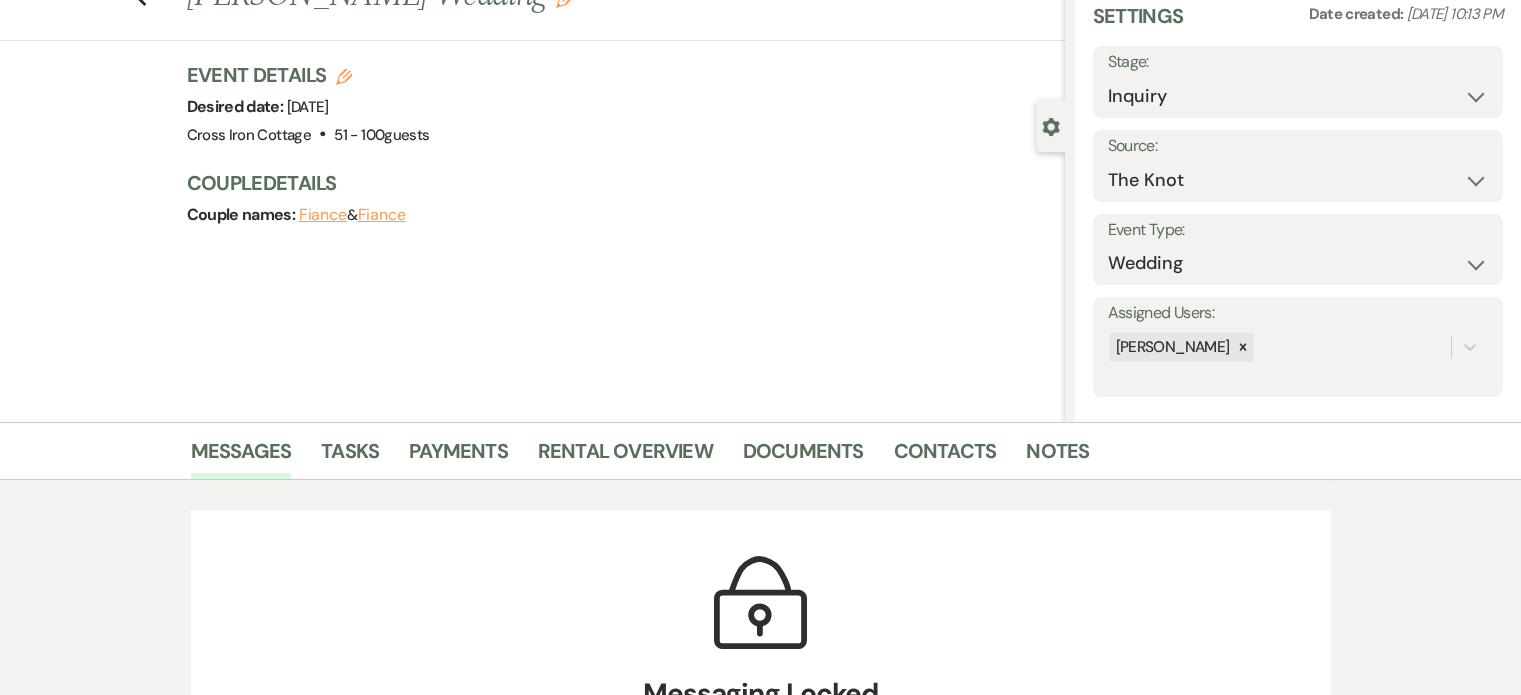scroll, scrollTop: 0, scrollLeft: 0, axis: both 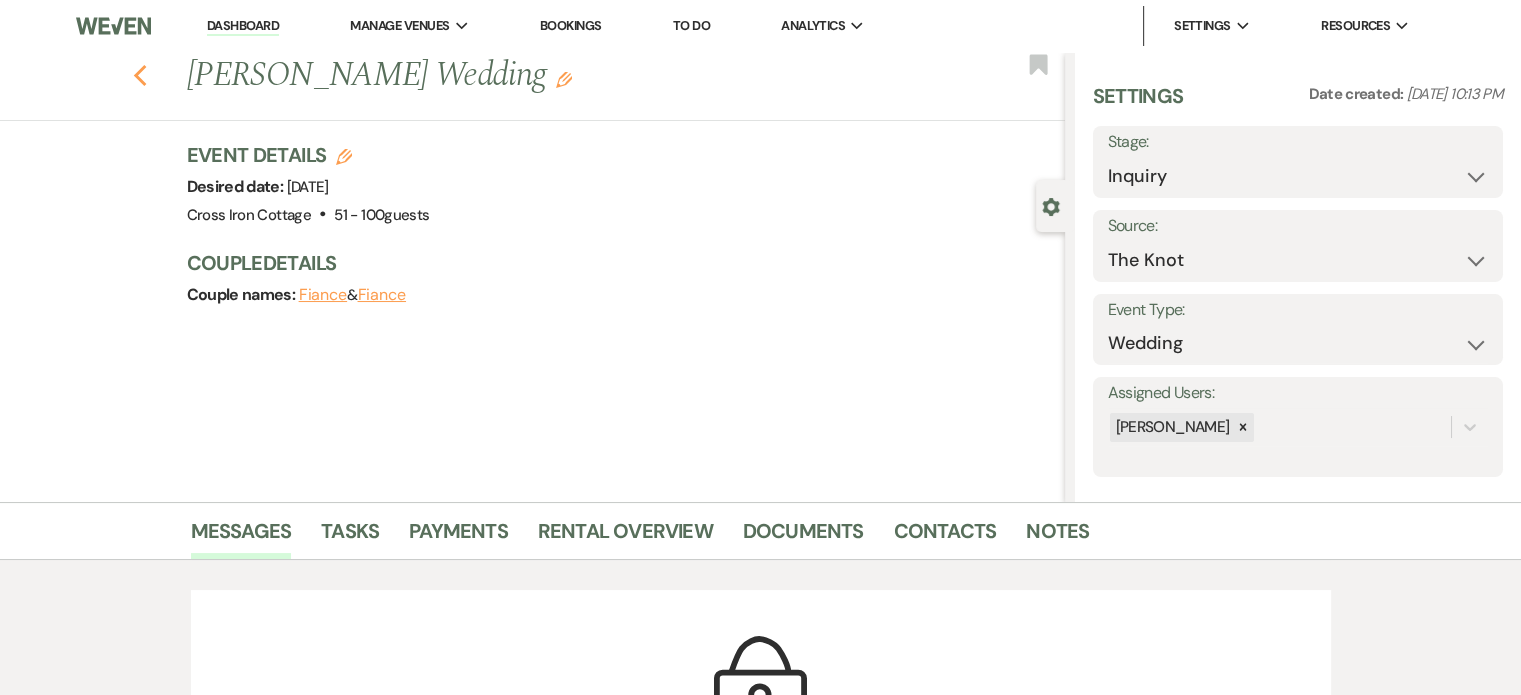click on "Previous" 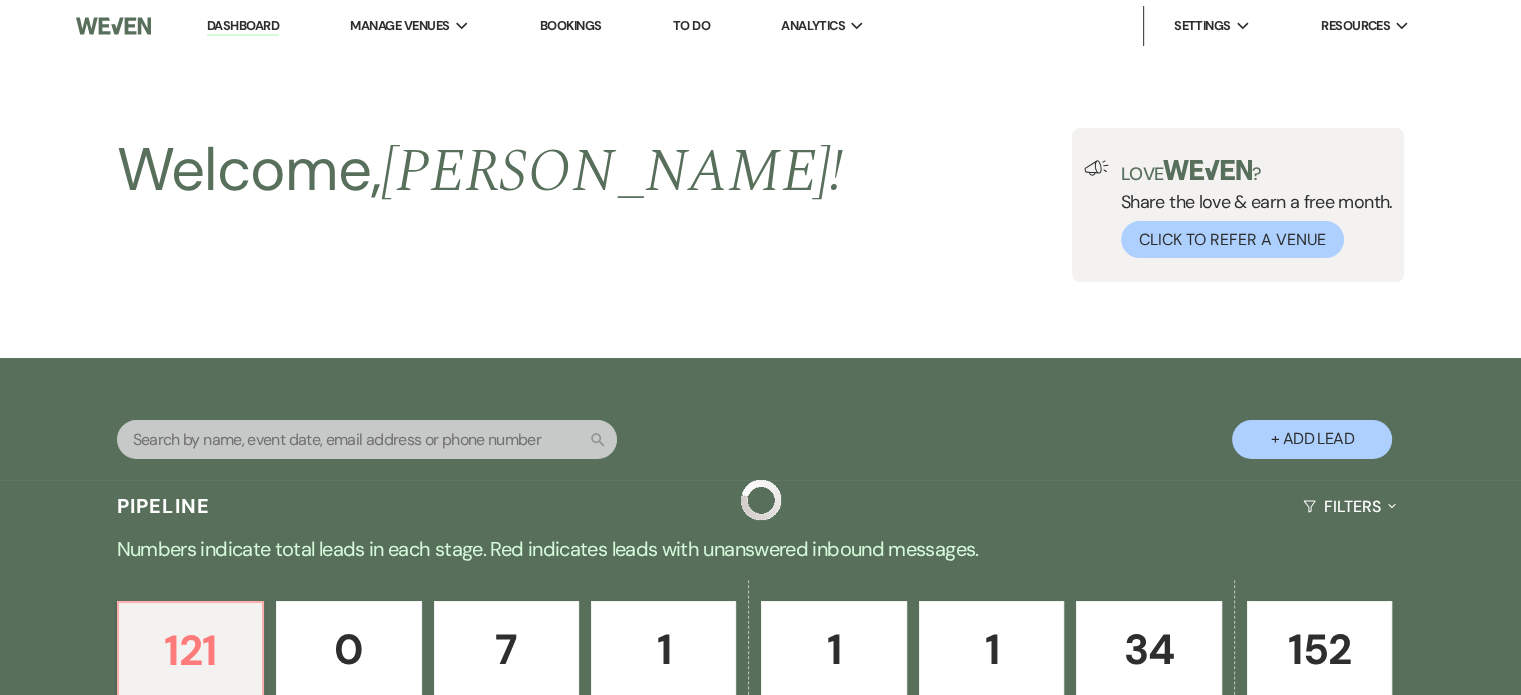 scroll, scrollTop: 580, scrollLeft: 0, axis: vertical 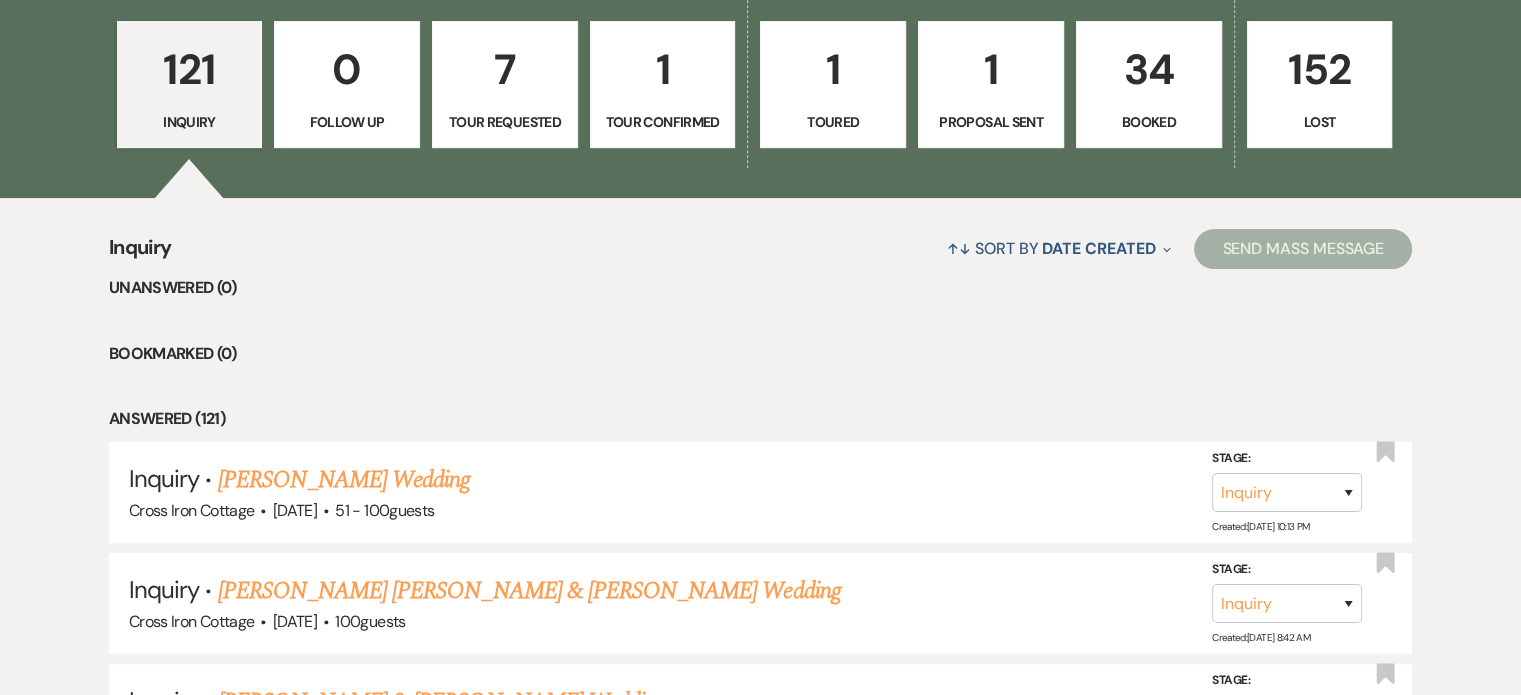 click on "34" at bounding box center [1149, 69] 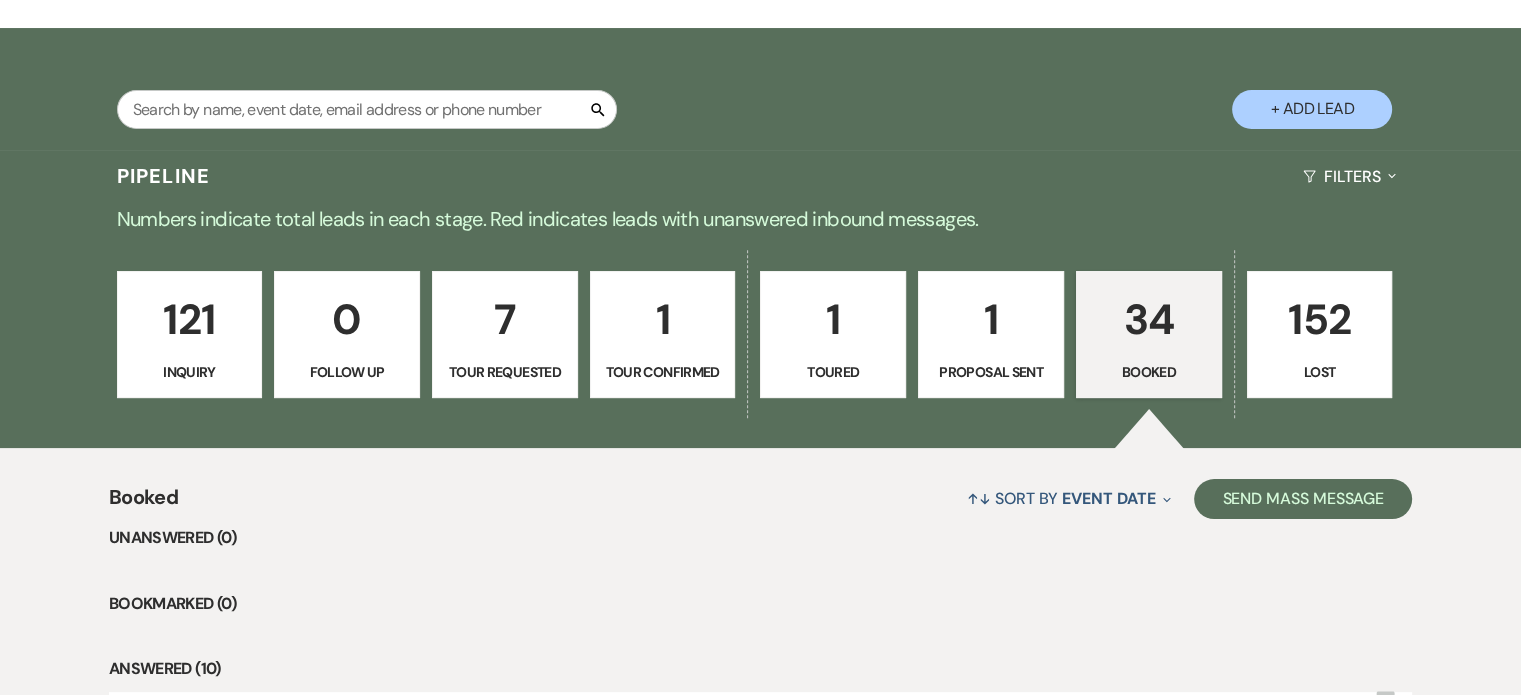 scroll, scrollTop: 580, scrollLeft: 0, axis: vertical 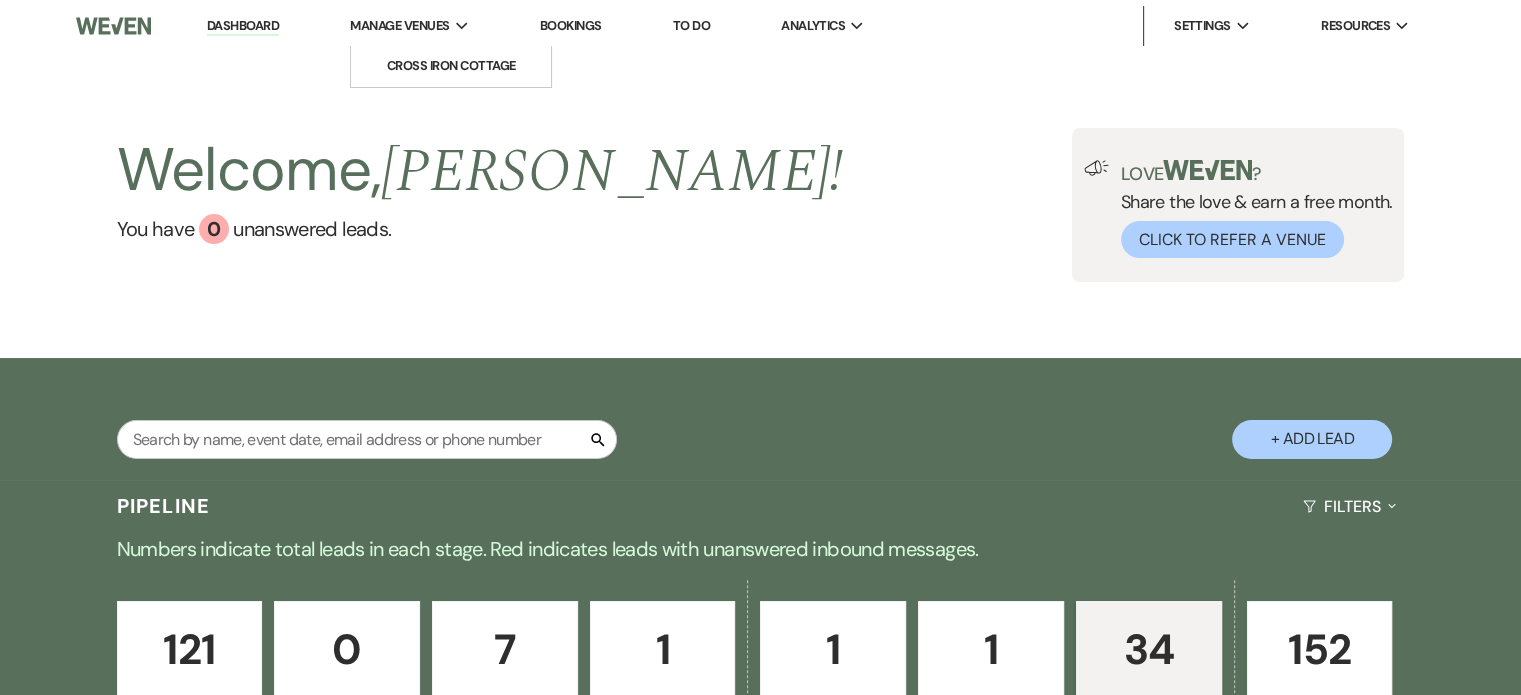 click on "Manage Venues" at bounding box center [399, 26] 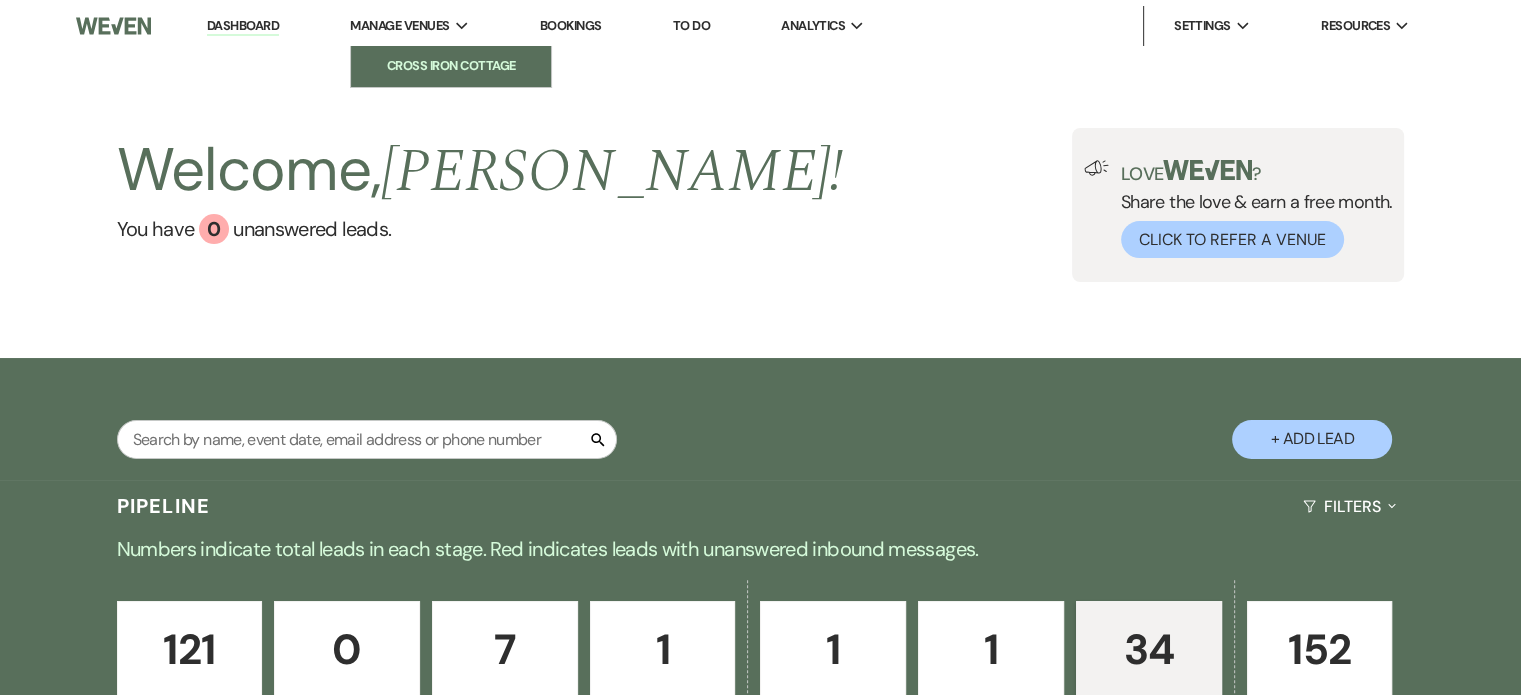 click on "Cross Iron Cottage" at bounding box center [451, 66] 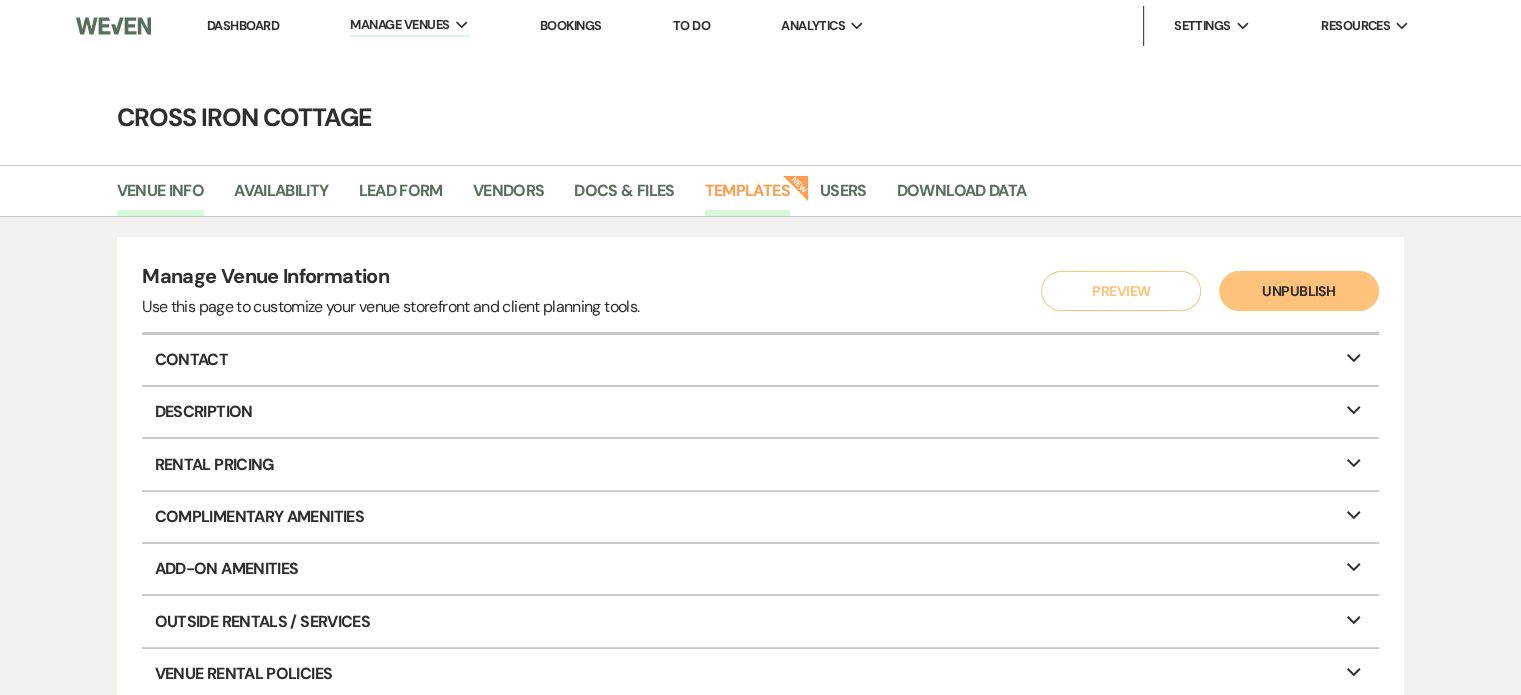 click on "Templates" at bounding box center [747, 197] 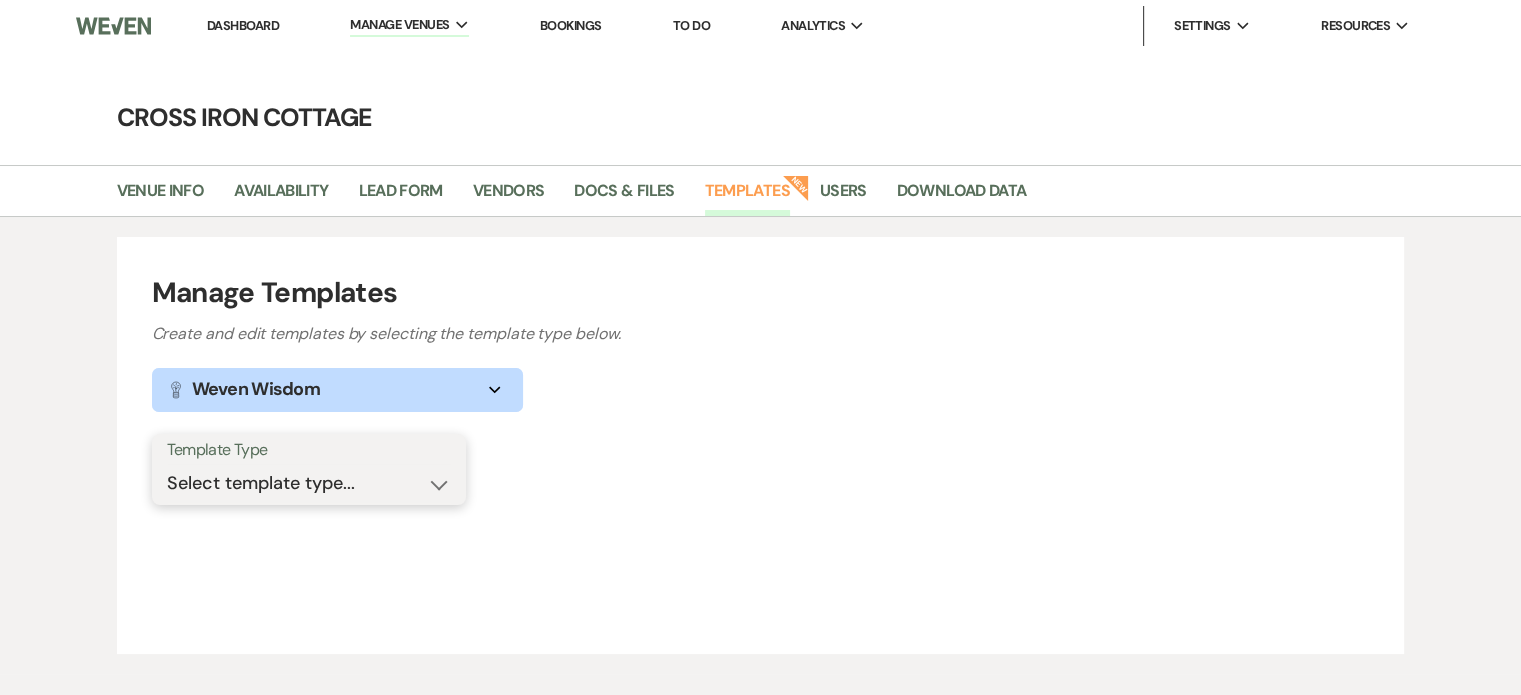 click on "Select template type... Task List Message Templates Payment Plan Inventory Items Categories" at bounding box center (309, 483) 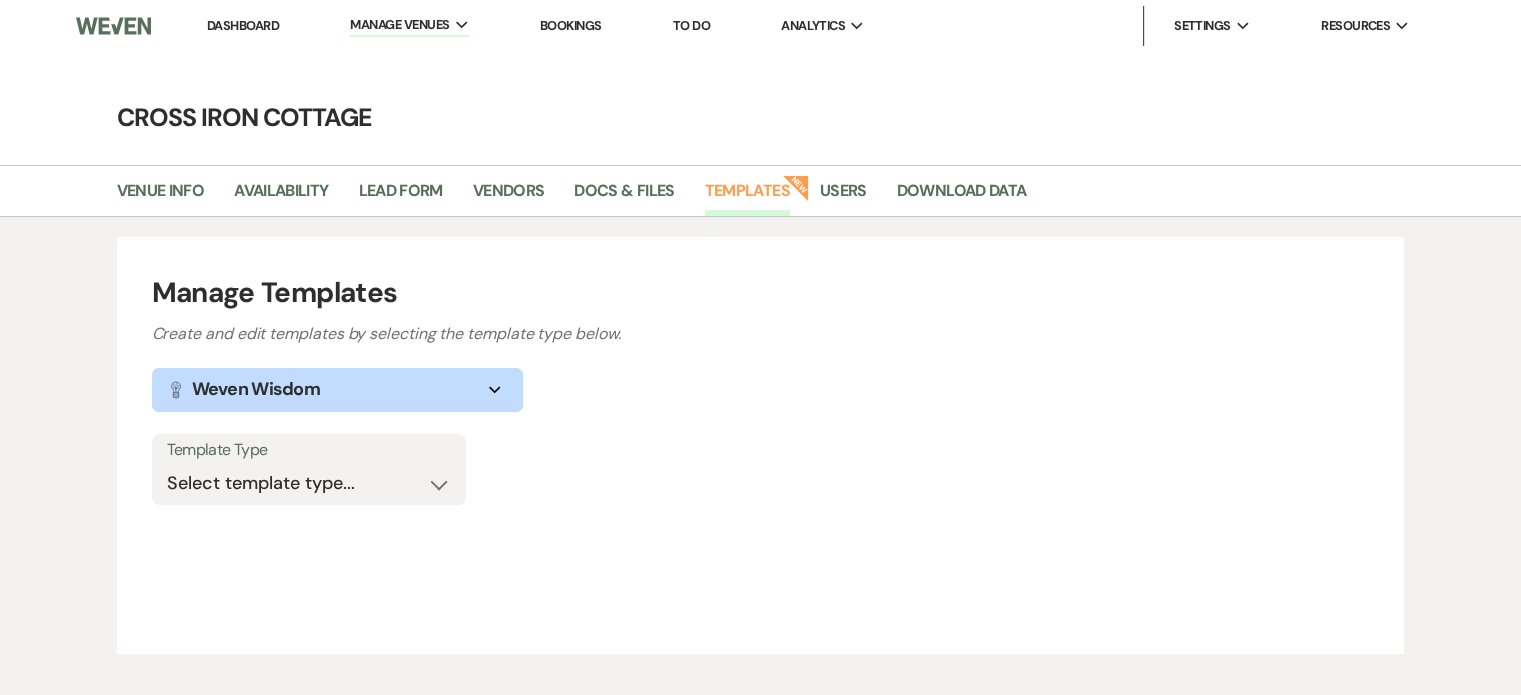 click on "Manage Templates Create and edit templates by selecting the template type below. Lightbulb Weven Wisdom Expand Template Type Select template type... Task List Message Templates Payment Plan Inventory Items Categories" at bounding box center [761, 445] 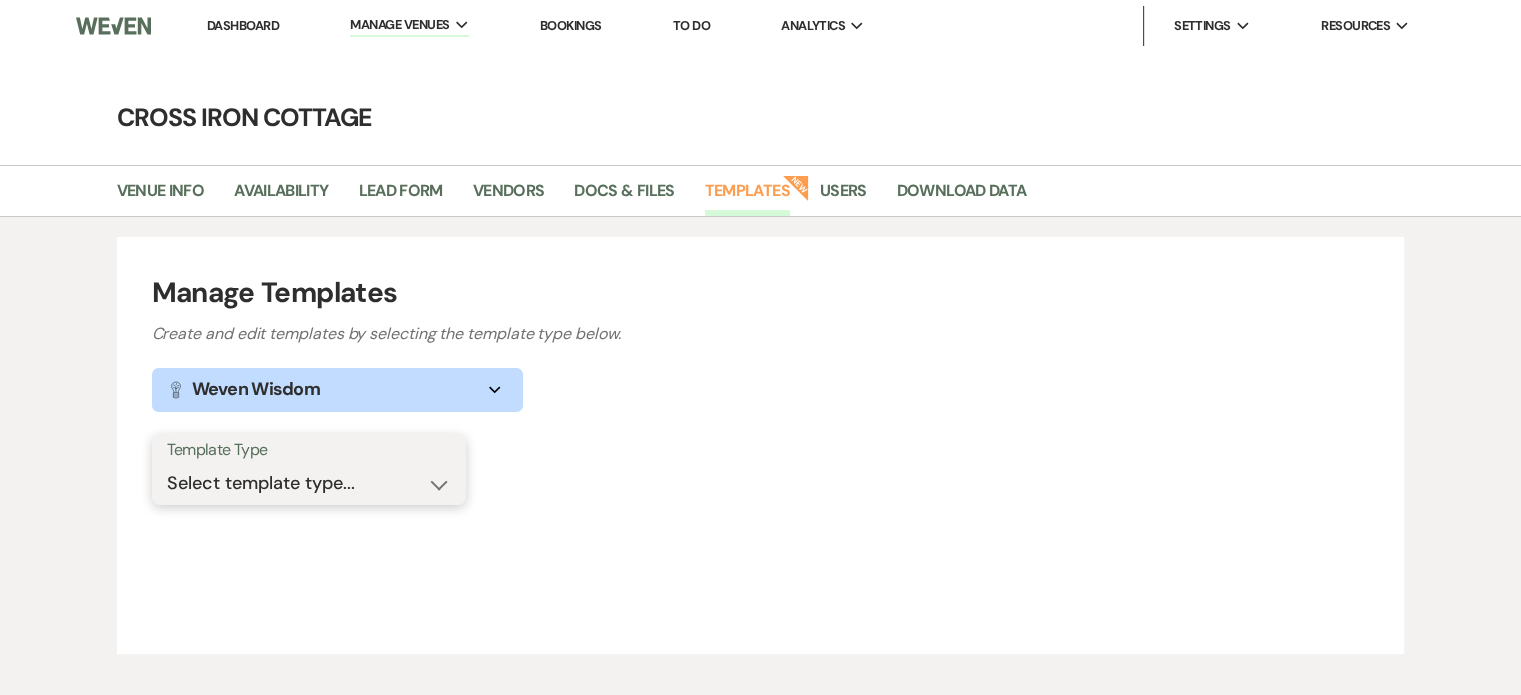 click on "Select template type... Task List Message Templates Payment Plan Inventory Items Categories" at bounding box center (309, 483) 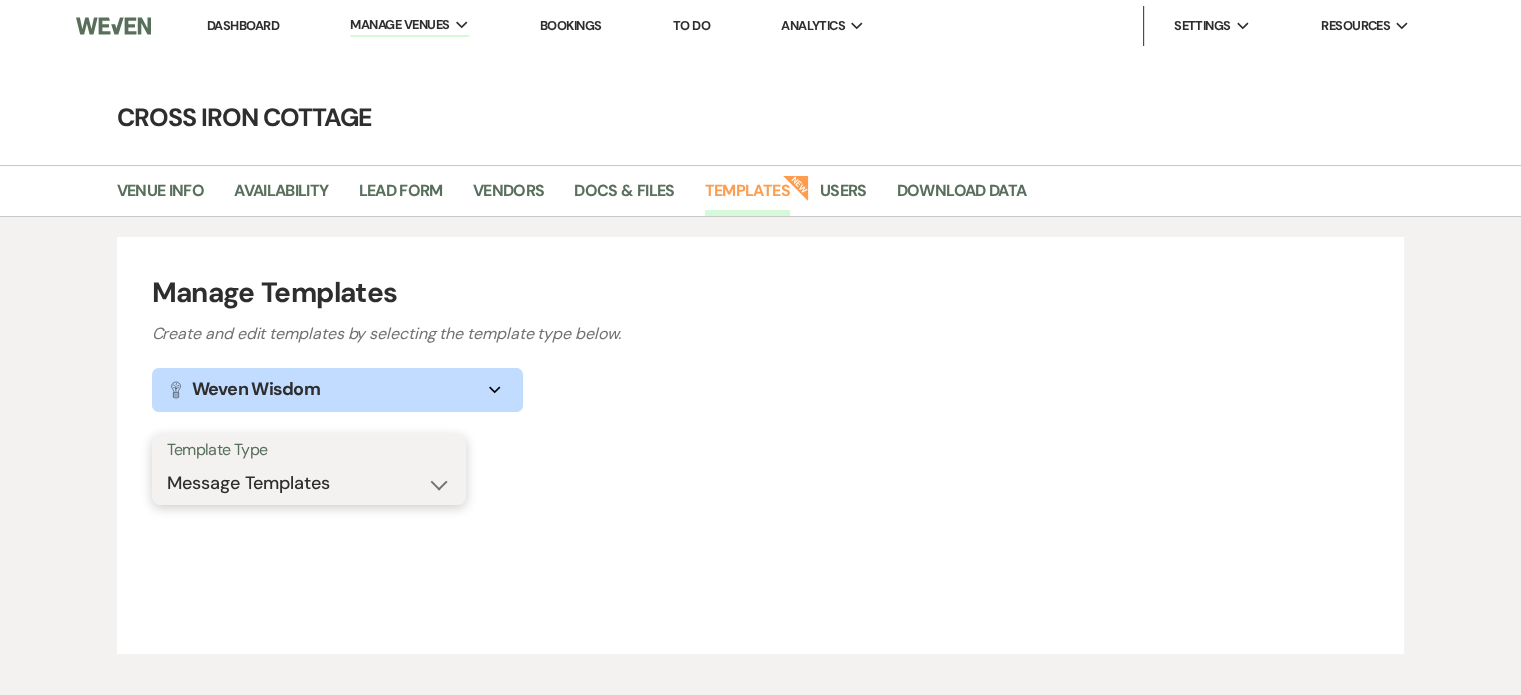 click on "Select template type... Task List Message Templates Payment Plan Inventory Items Categories" at bounding box center [309, 483] 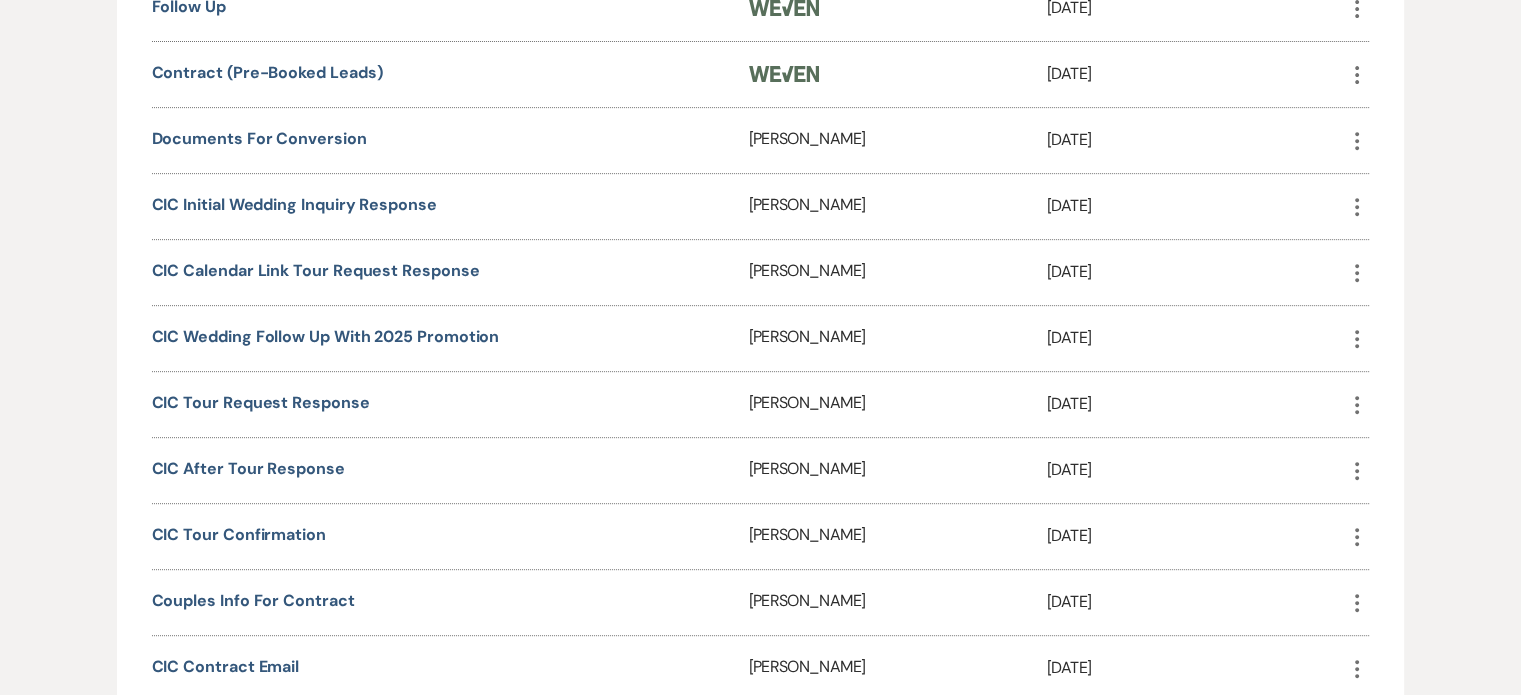 scroll, scrollTop: 876, scrollLeft: 0, axis: vertical 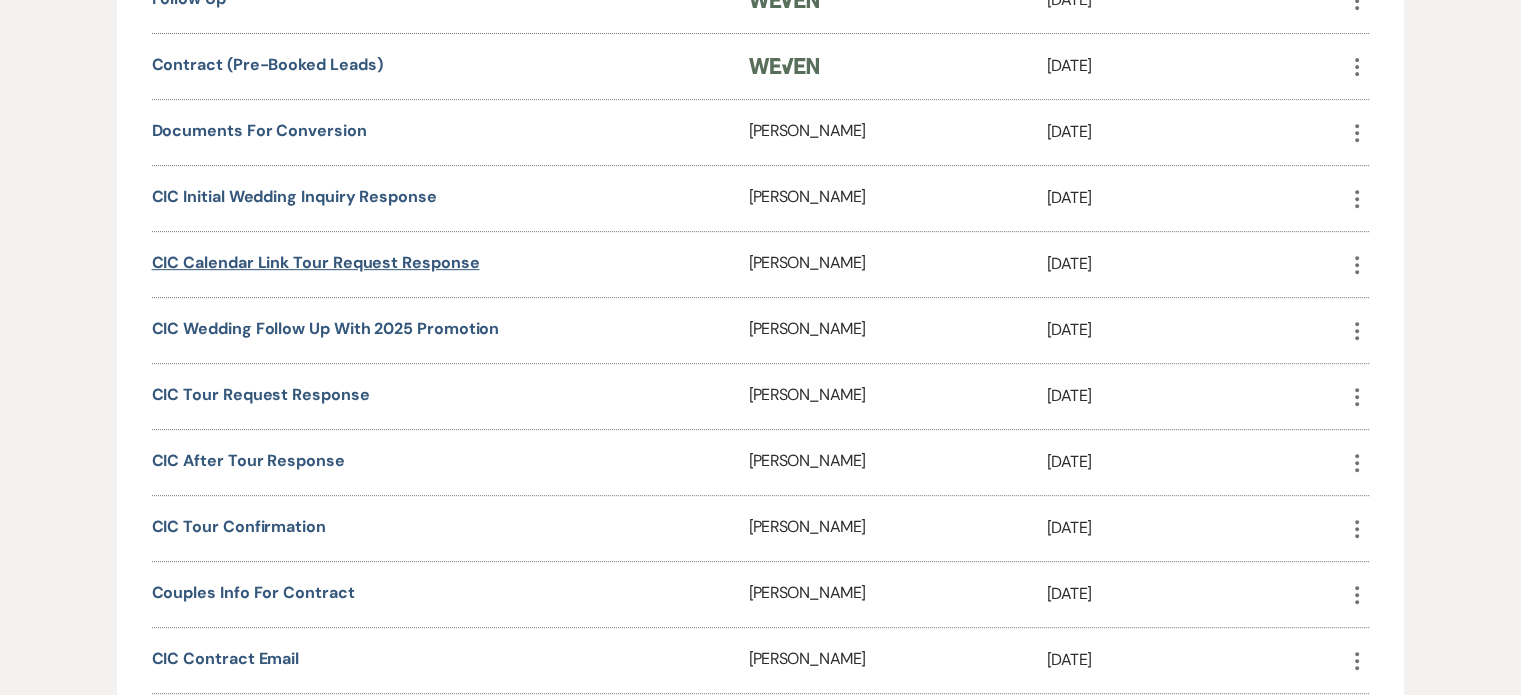 click on "CIC Calendar Link Tour Request Response" at bounding box center [316, 262] 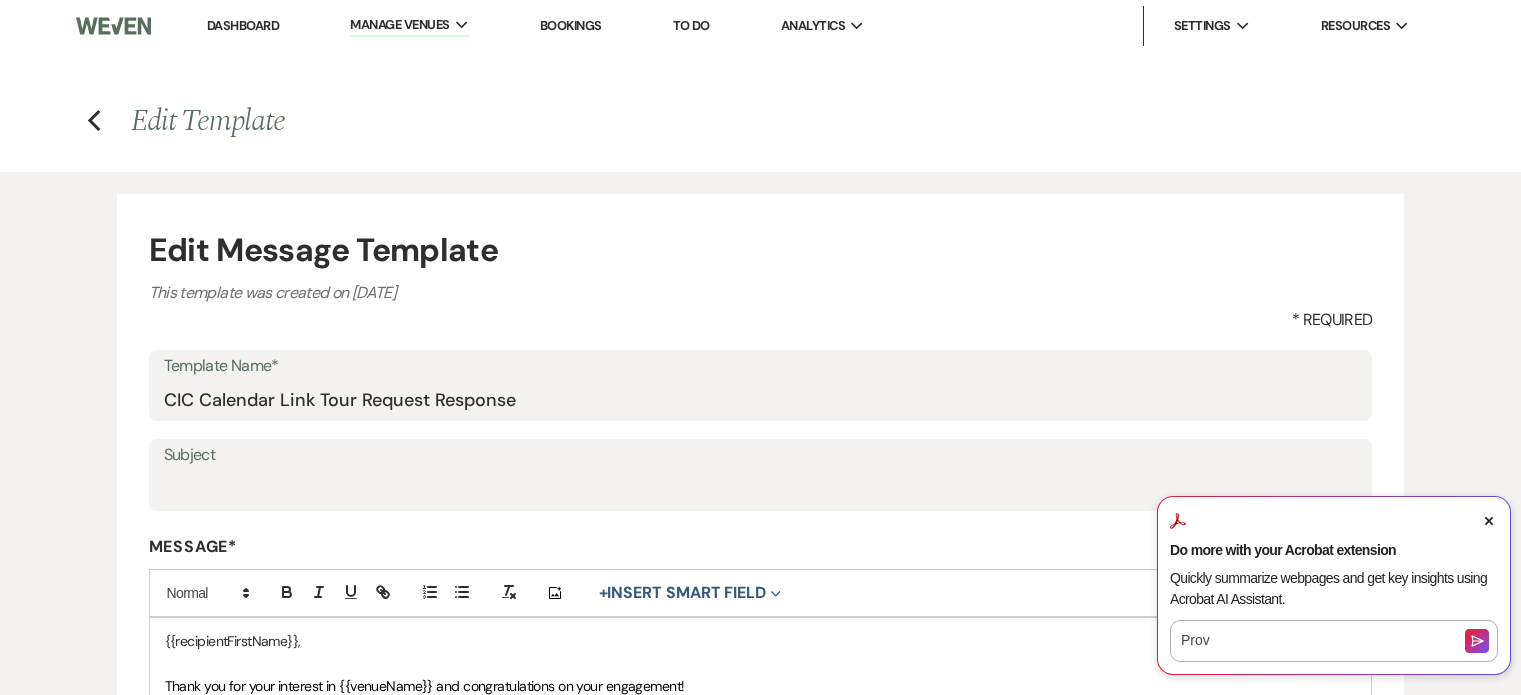 scroll, scrollTop: 0, scrollLeft: 0, axis: both 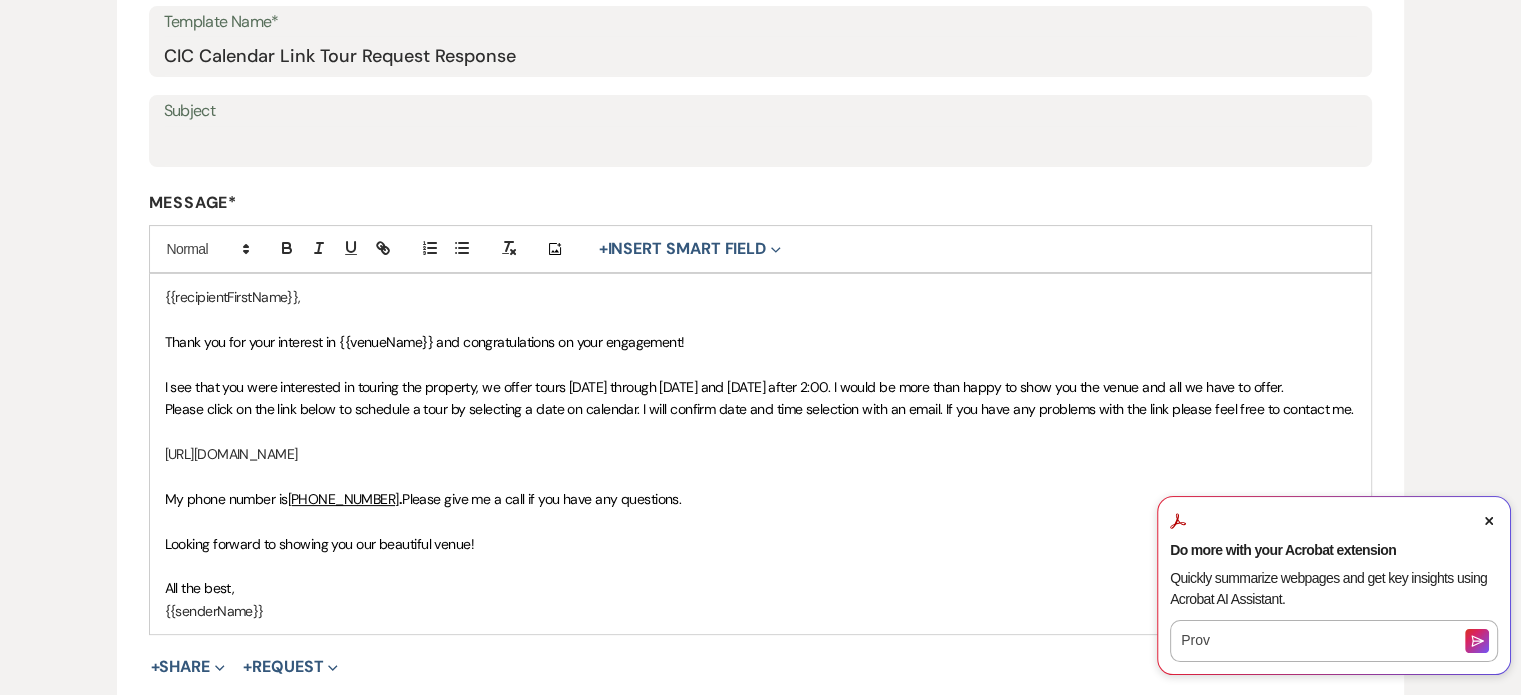 click on "I see that you were interested in touring the property, we offer tours [DATE] through [DATE] and [DATE] after 2:00. I would be more than happy to show you the venue and all we have to offer." at bounding box center (724, 387) 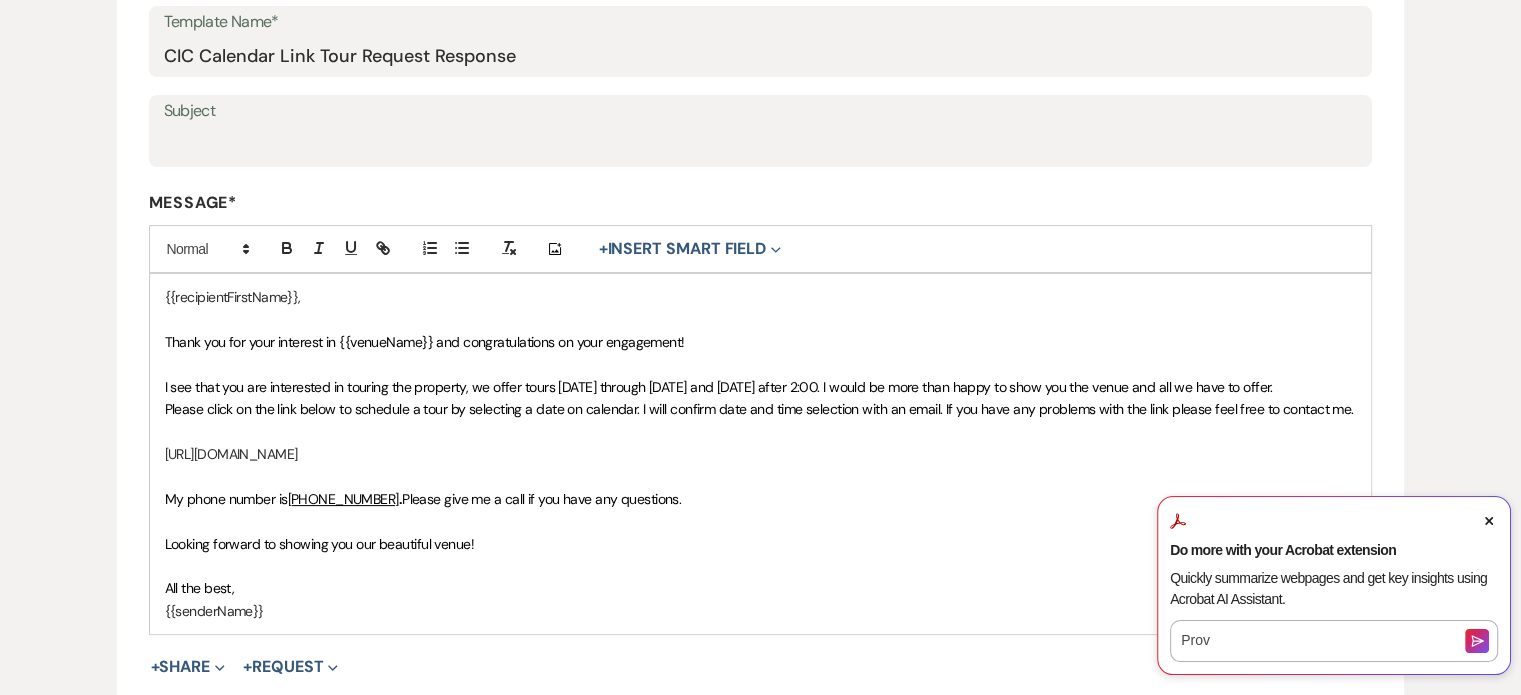 click at bounding box center [1489, 521] 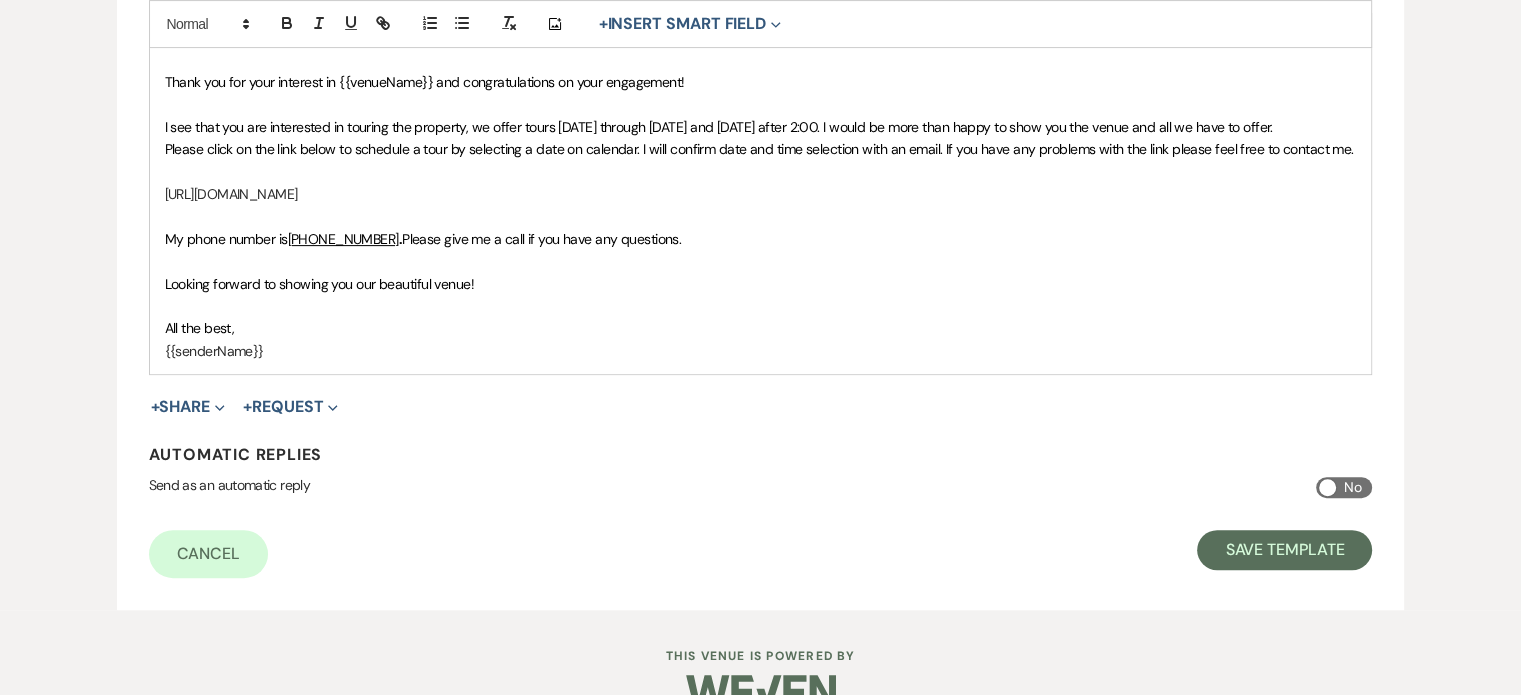 scroll, scrollTop: 616, scrollLeft: 0, axis: vertical 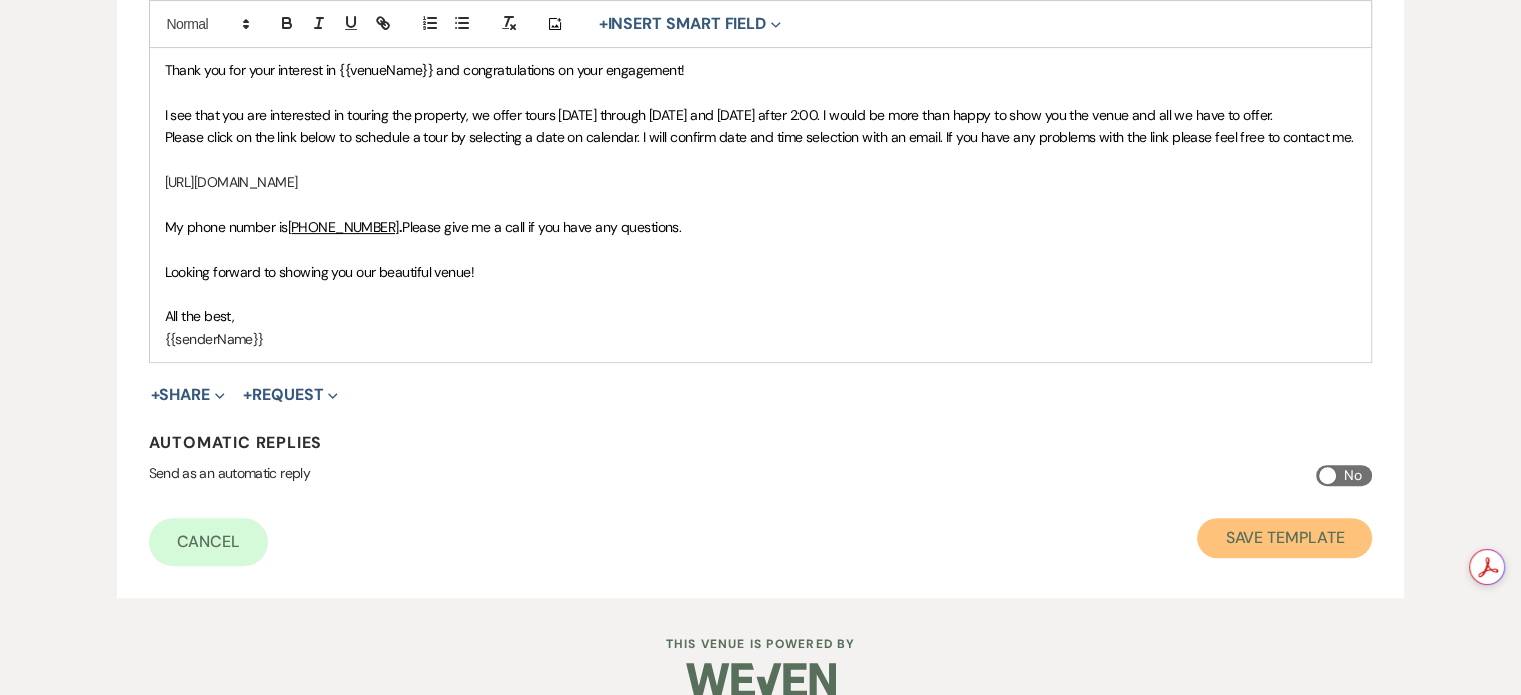 click on "Save Template" at bounding box center (1284, 538) 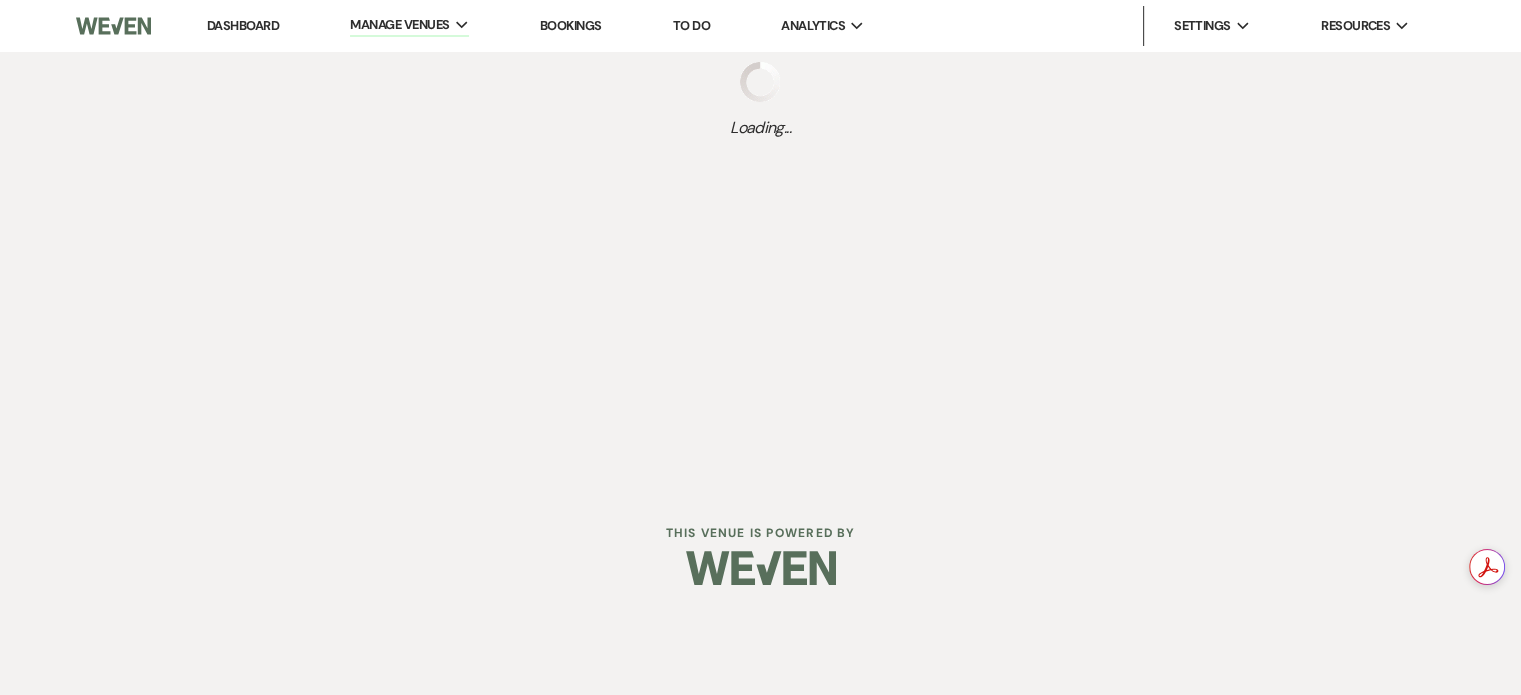 scroll, scrollTop: 0, scrollLeft: 0, axis: both 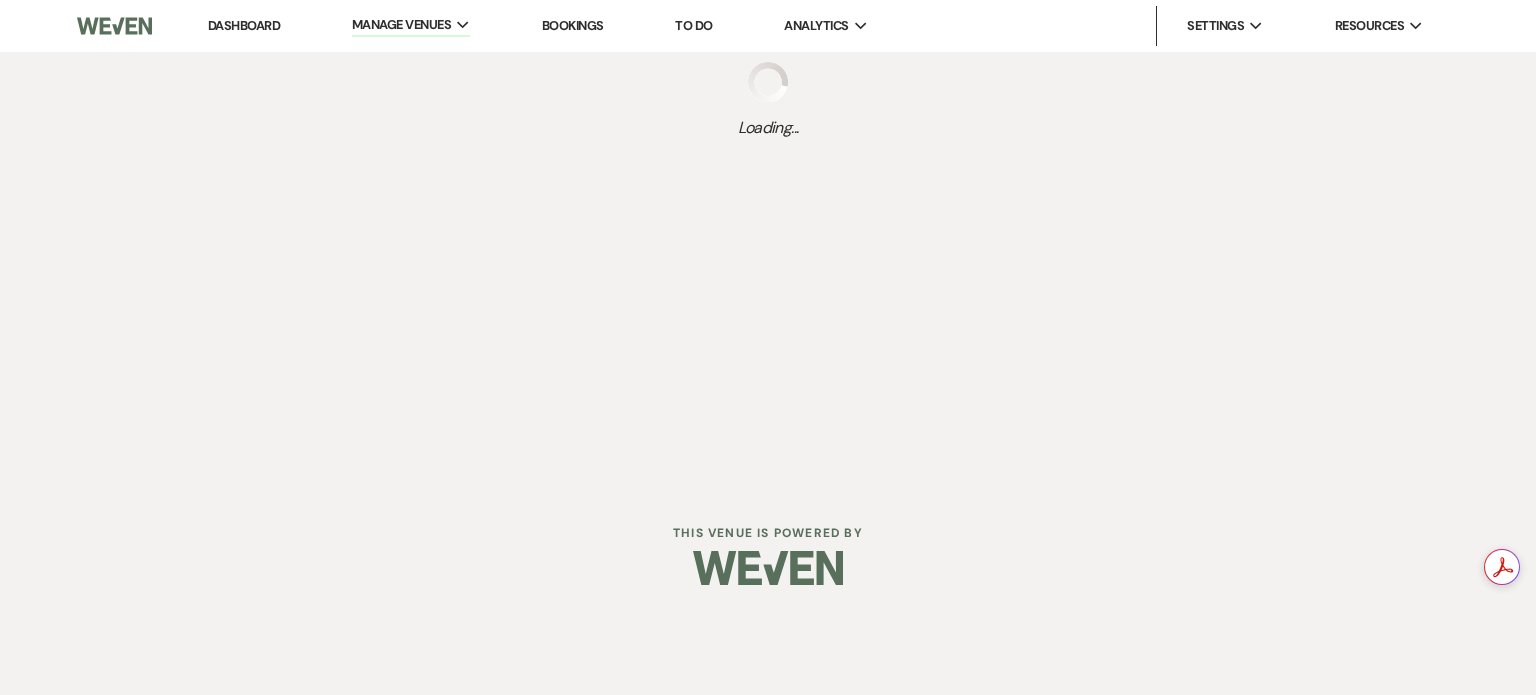 select on "Message Templates" 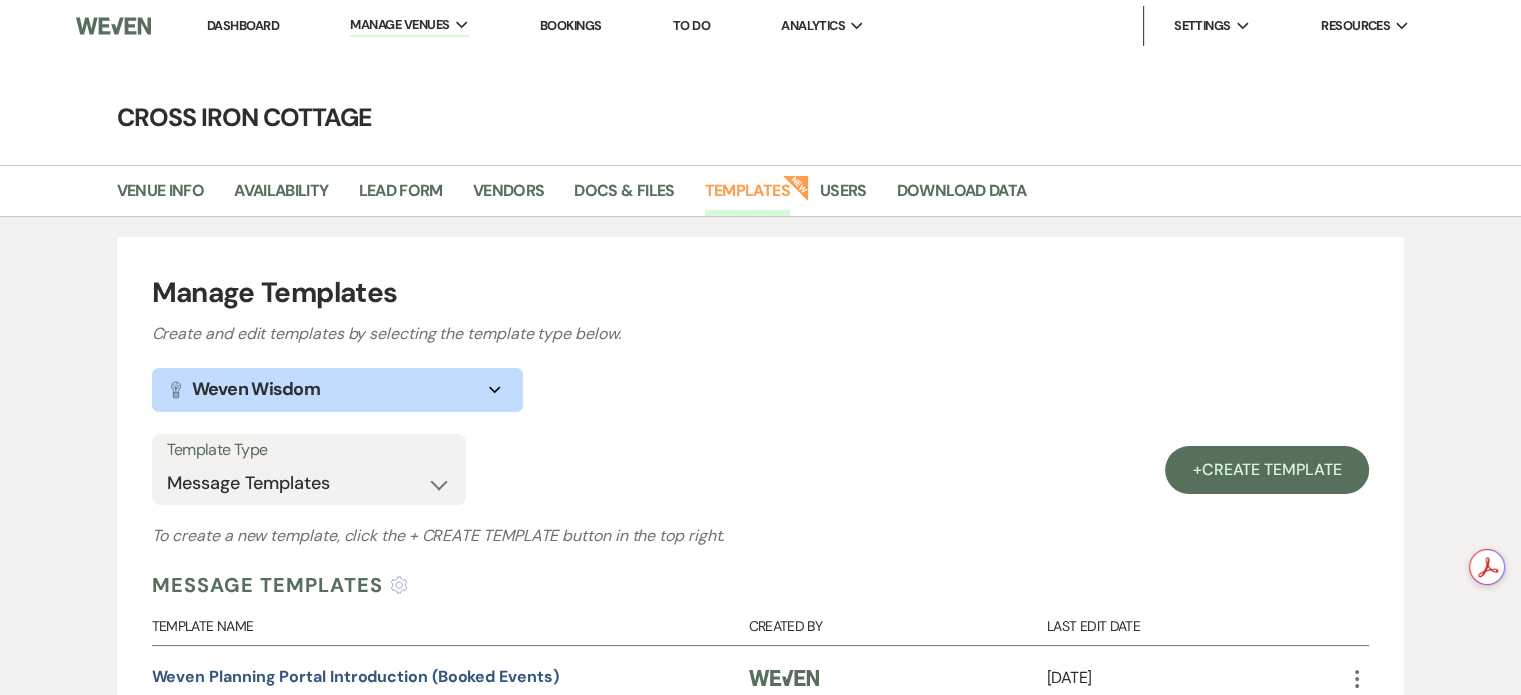click on "Template Type Select template type... Task List Message Templates Payment Plan Inventory Items Categories To create a new template, click the   + Create Template   button in the top right. Message Templates Settings +  Create Template Template Name Created By Last Edit Date Weven Planning Portal Introduction (Booked Events) Mar 20, 2023 More Initial Inquiry Response Jul 9, 2021 More Tour Request Response Jul 9, 2021 More Follow Up Jul 9, 2021 More Contract (Pre-Booked Leads) Mar 20, 2023 More Documents for Conversion Rachel Menzies Apr 18, 2024 More CIC Initial Wedding Inquiry Response Rachel Menzies May 13, 2024 More CIC Calendar Link Tour Request Response Rachel Menzies Jun 25, 2024 More CIC Wedding Follow Up with 2025 promotion Rachel Menzies Jul 1, 2024 More CIC Tour Request Response Rachel Menzies May 15, 2024 More CIC After Tour Response  Rachel Menzies May 20, 2024 More CIC Tour Confirmation  Rachel Menzies Jun 22, 2024 More Couples info for contract Rachel Menzies Jun 25, 2024 More CIC Contract Email" at bounding box center [761, 1181] 